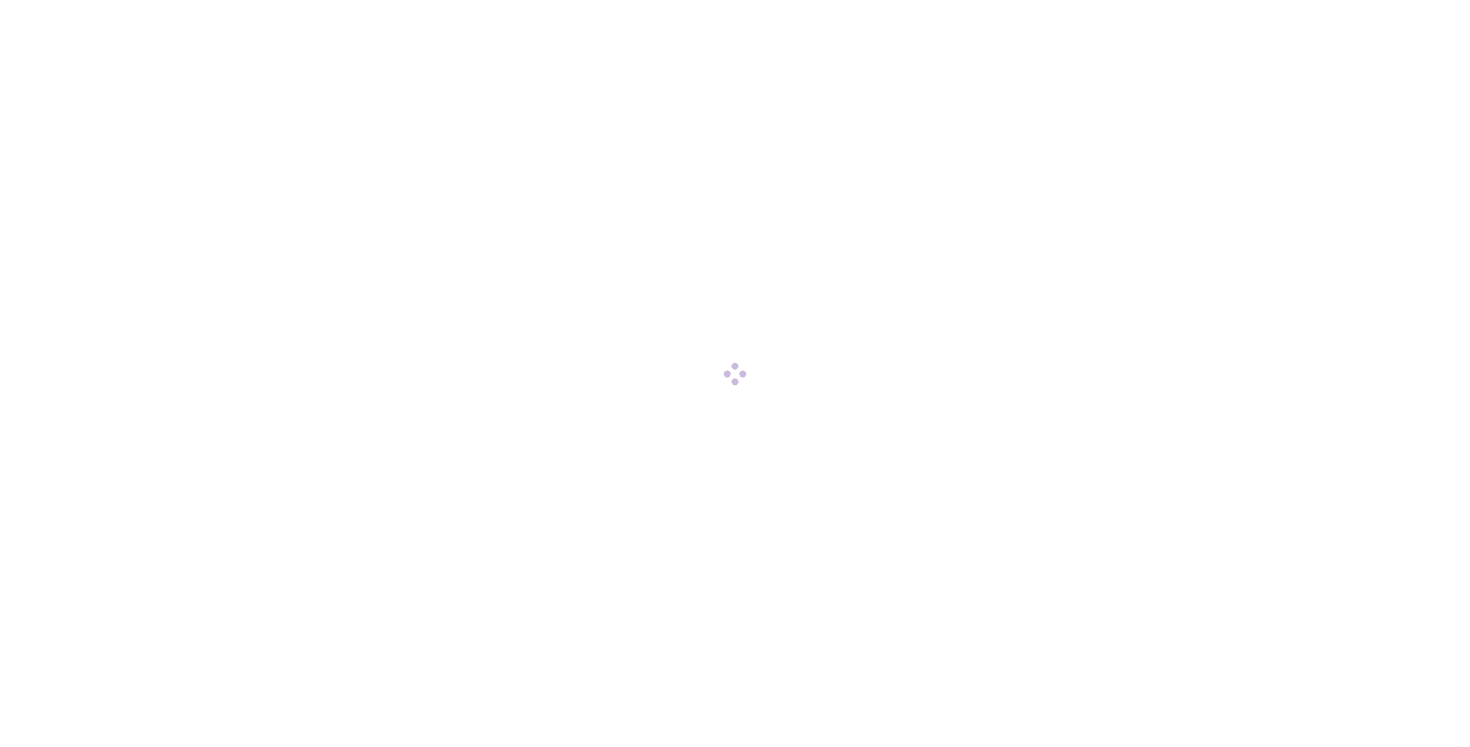 scroll, scrollTop: 0, scrollLeft: 0, axis: both 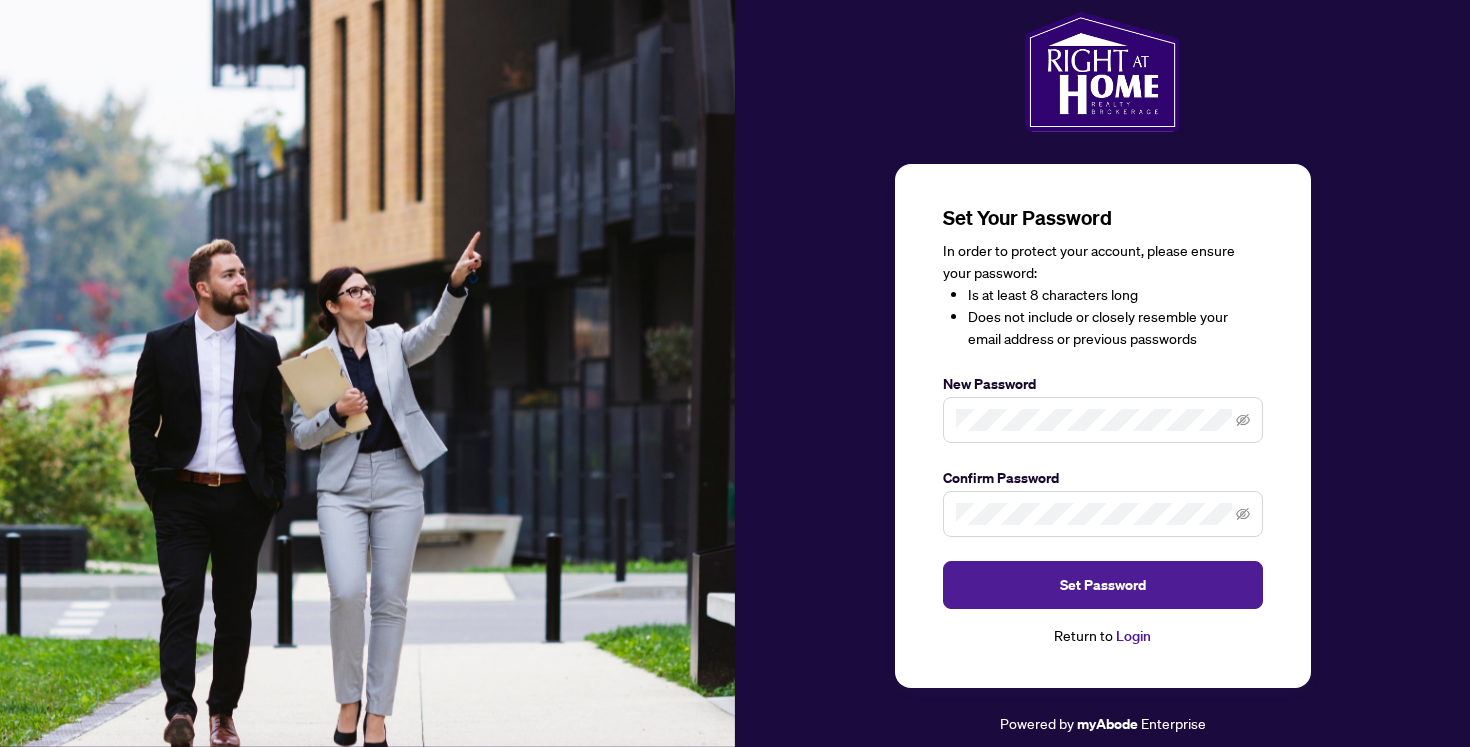 click on "Set Your Password   In order to protect your account, please ensure your password: Is at least 8 characters long Does not include or closely resemble your email address or previous passwords New Password Confirm Password Set Password Return to   Login" at bounding box center [1103, 426] 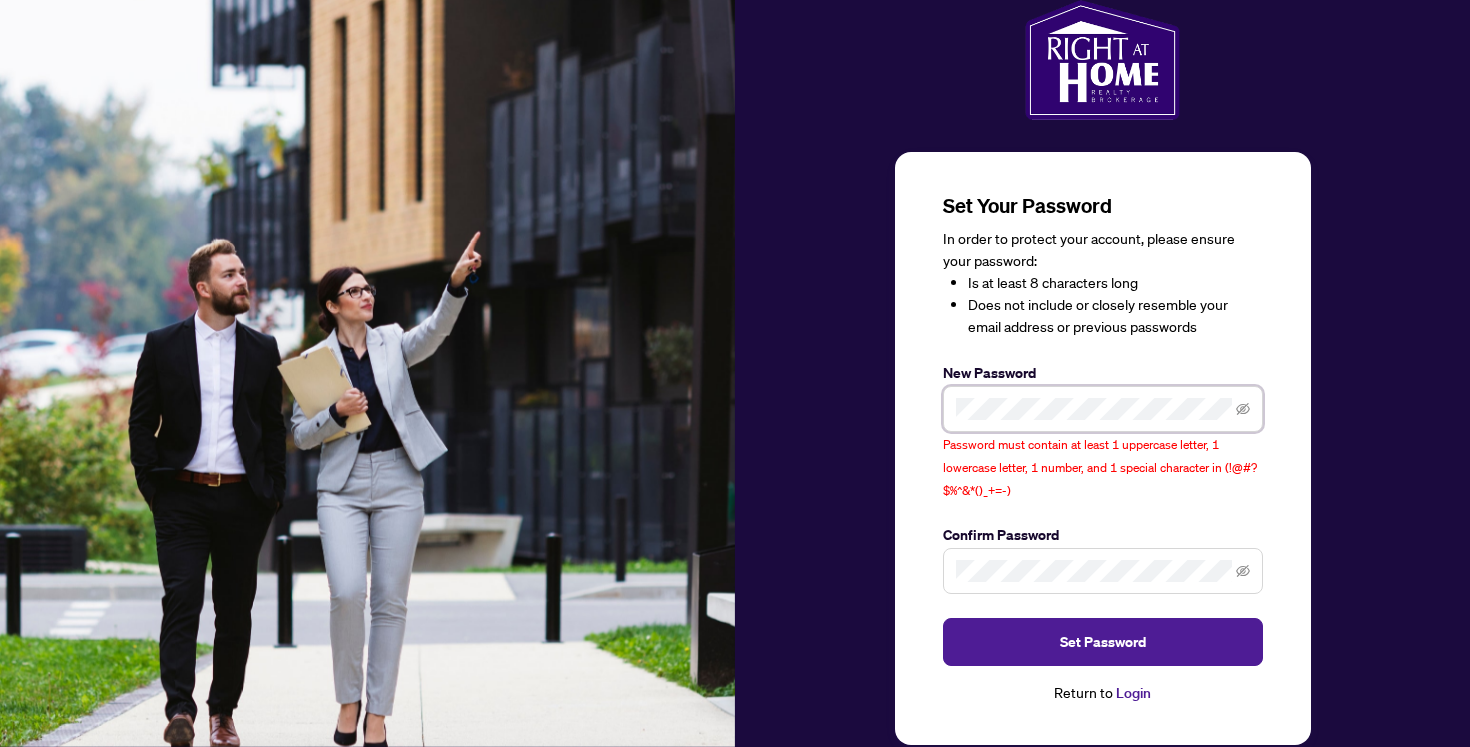 click on "Set Your Password   In order to protect your account, please ensure your password: Is at least 8 characters long Does not include or closely resemble your email address or previous passwords New Password Password must contain at least 1 uppercase letter, 1 lowercase letter, 1 number, and 1 special character in (!@#?$%^&*()_+=-) Confirm Password Set Password Return to   Login Powered by   myAbode   Enterprise" at bounding box center [1102, 396] 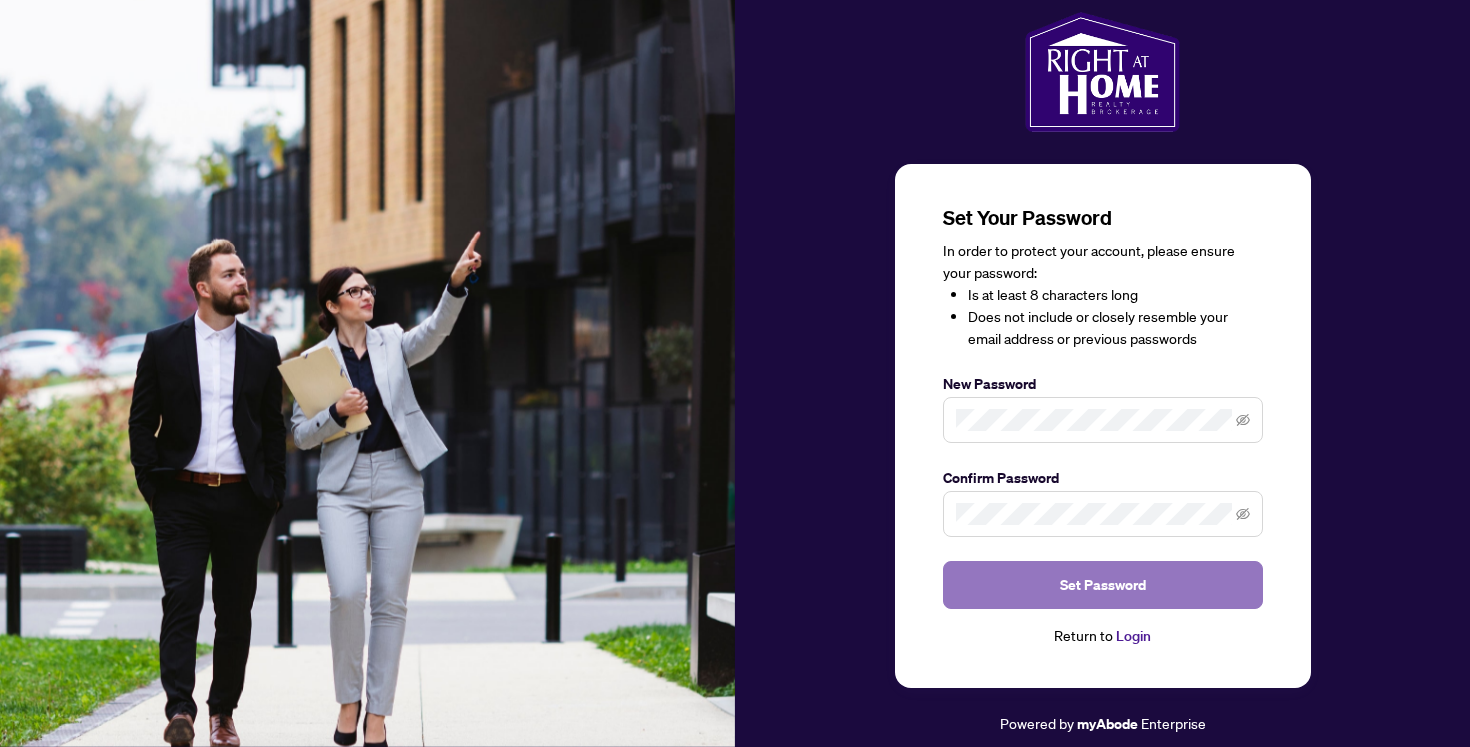 click on "Set Password" at bounding box center (1103, 585) 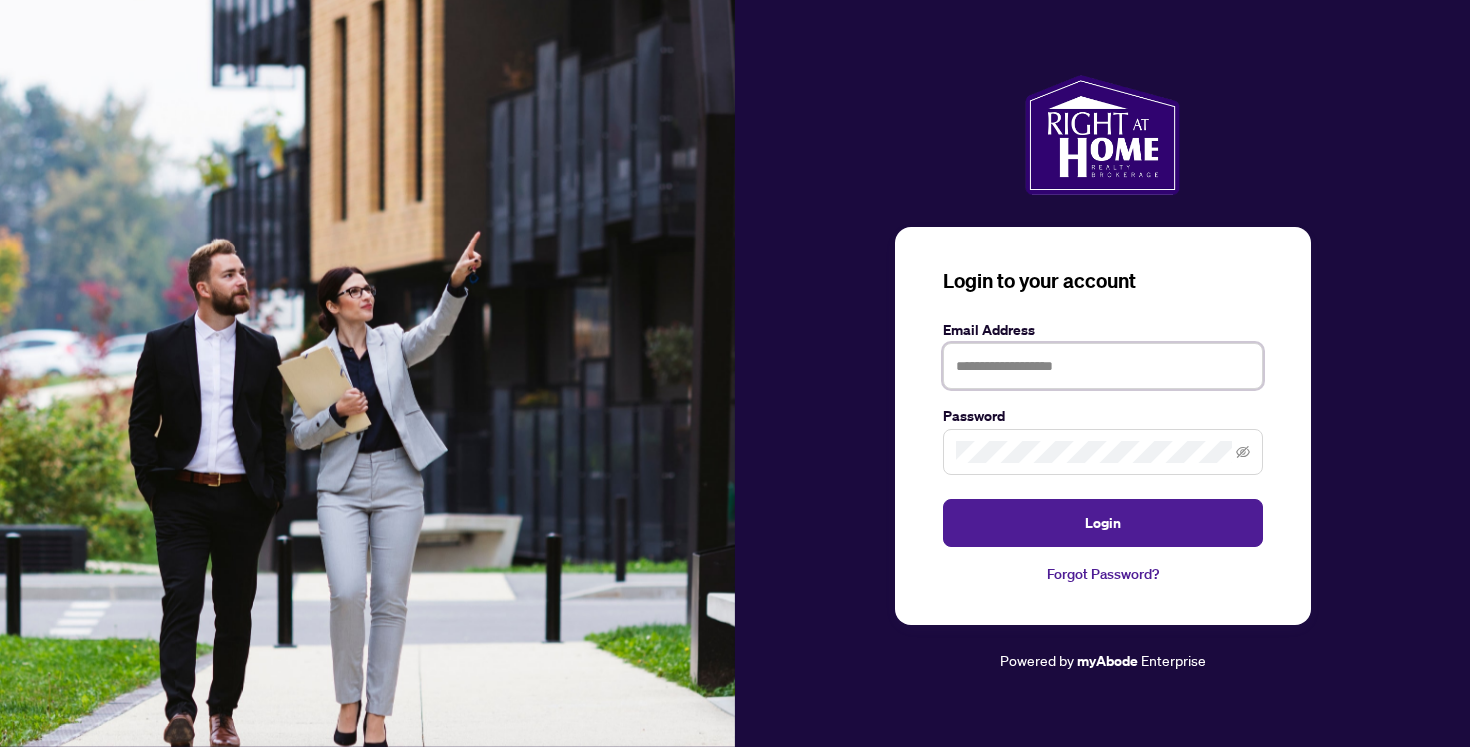 click at bounding box center (1103, 366) 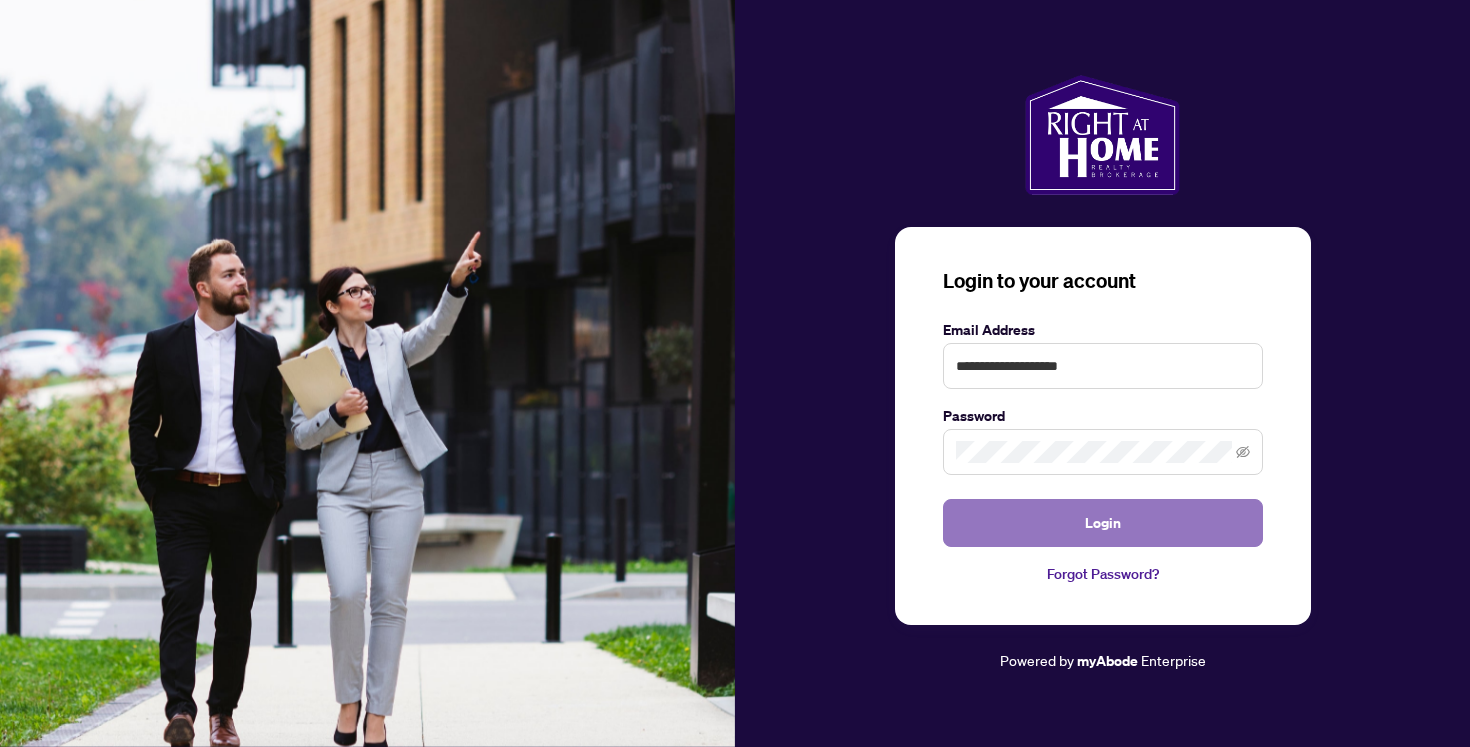 click on "Login" at bounding box center [1103, 523] 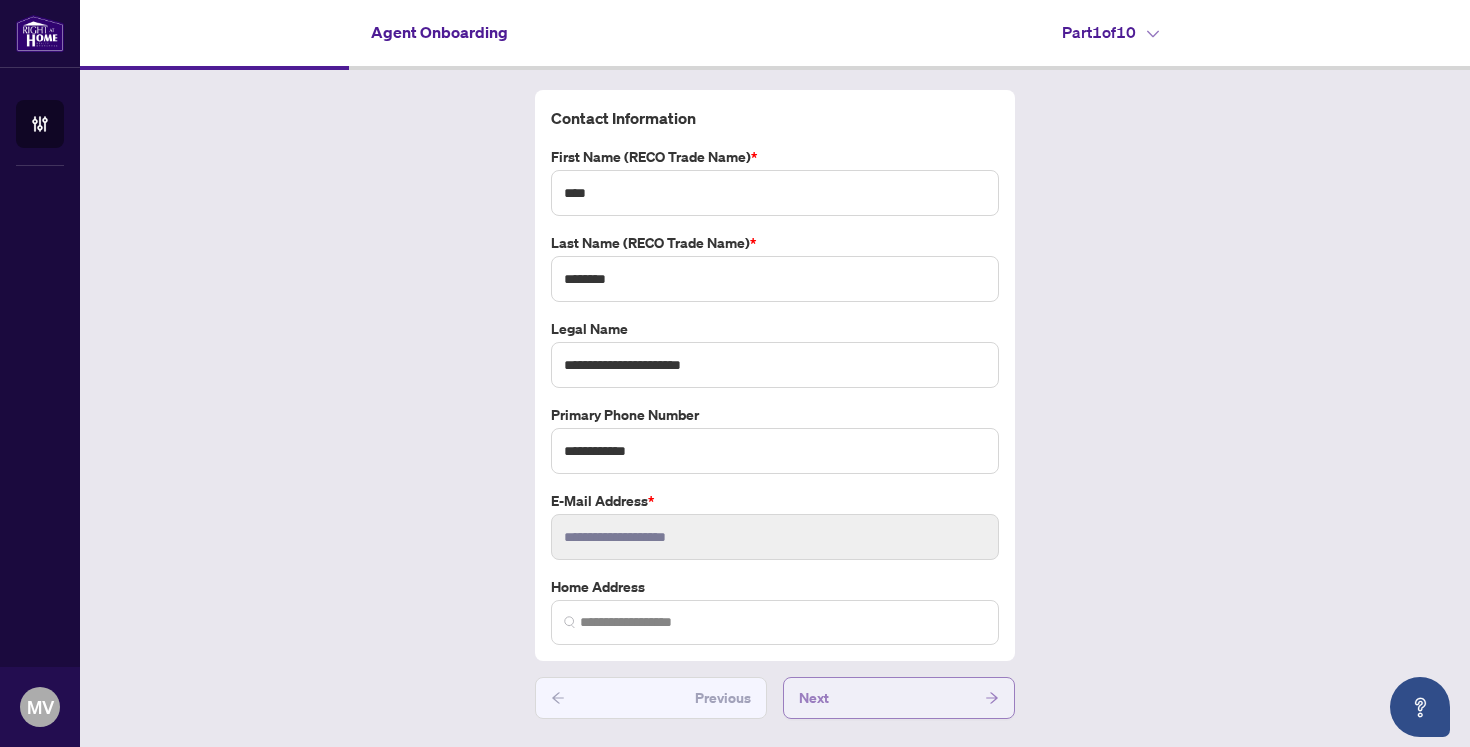 click on "Next" at bounding box center (899, 698) 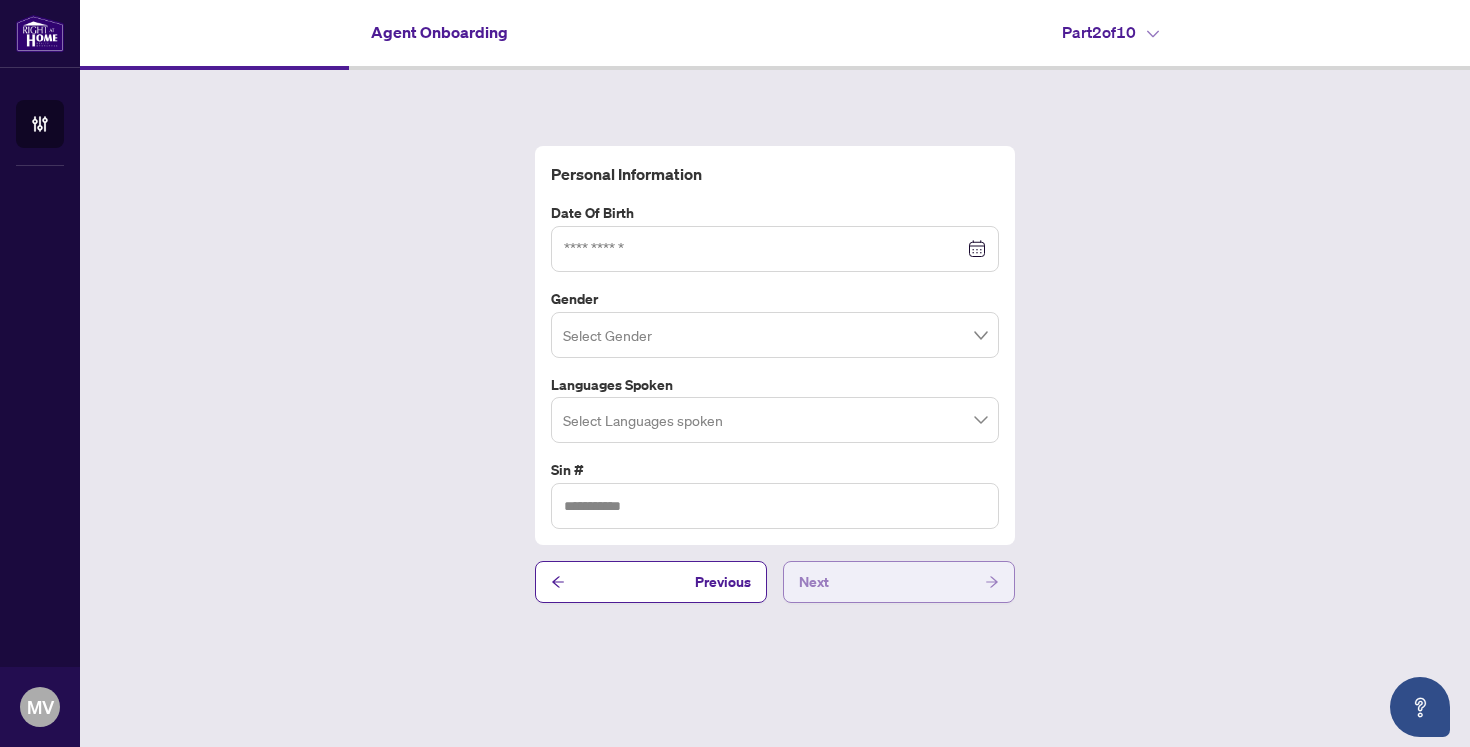 click on "Next" at bounding box center (899, 582) 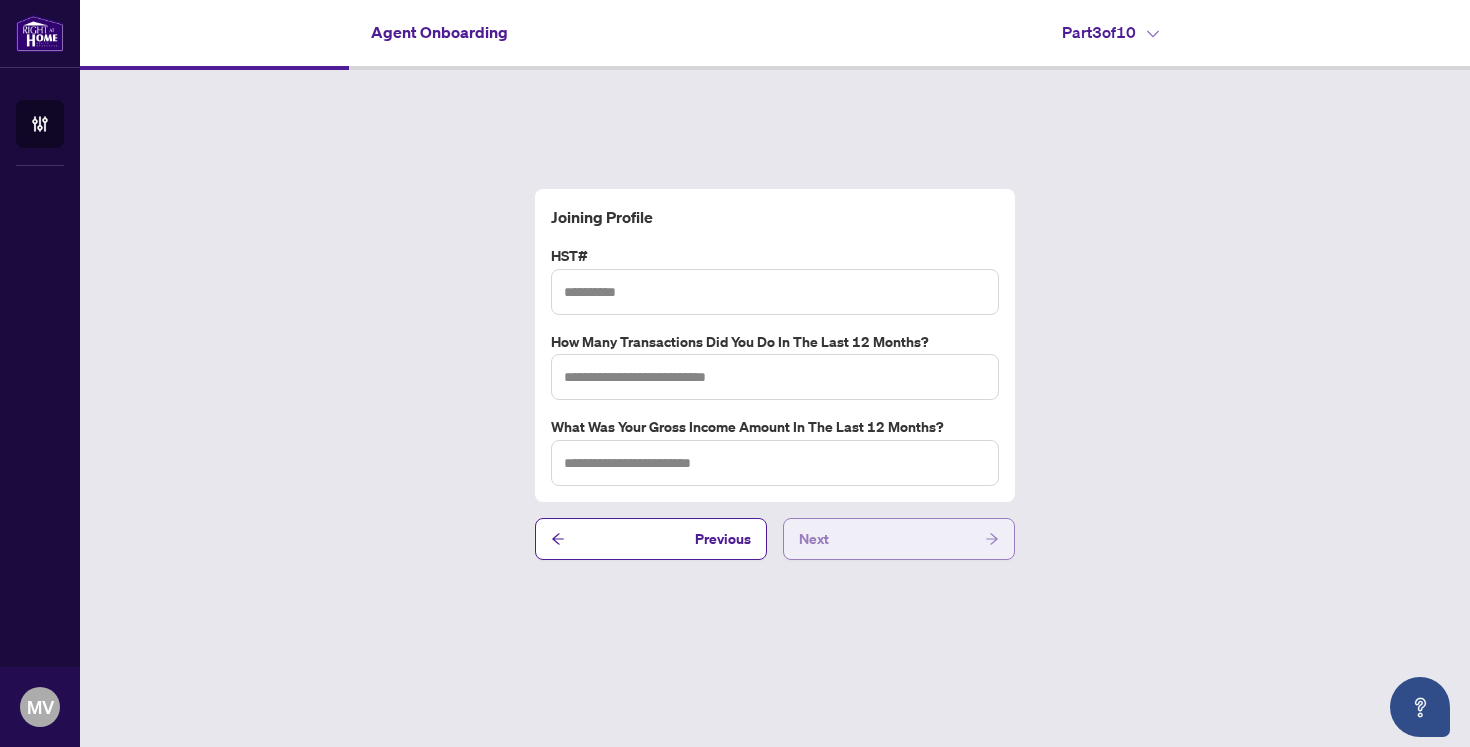 click on "Next" at bounding box center (899, 539) 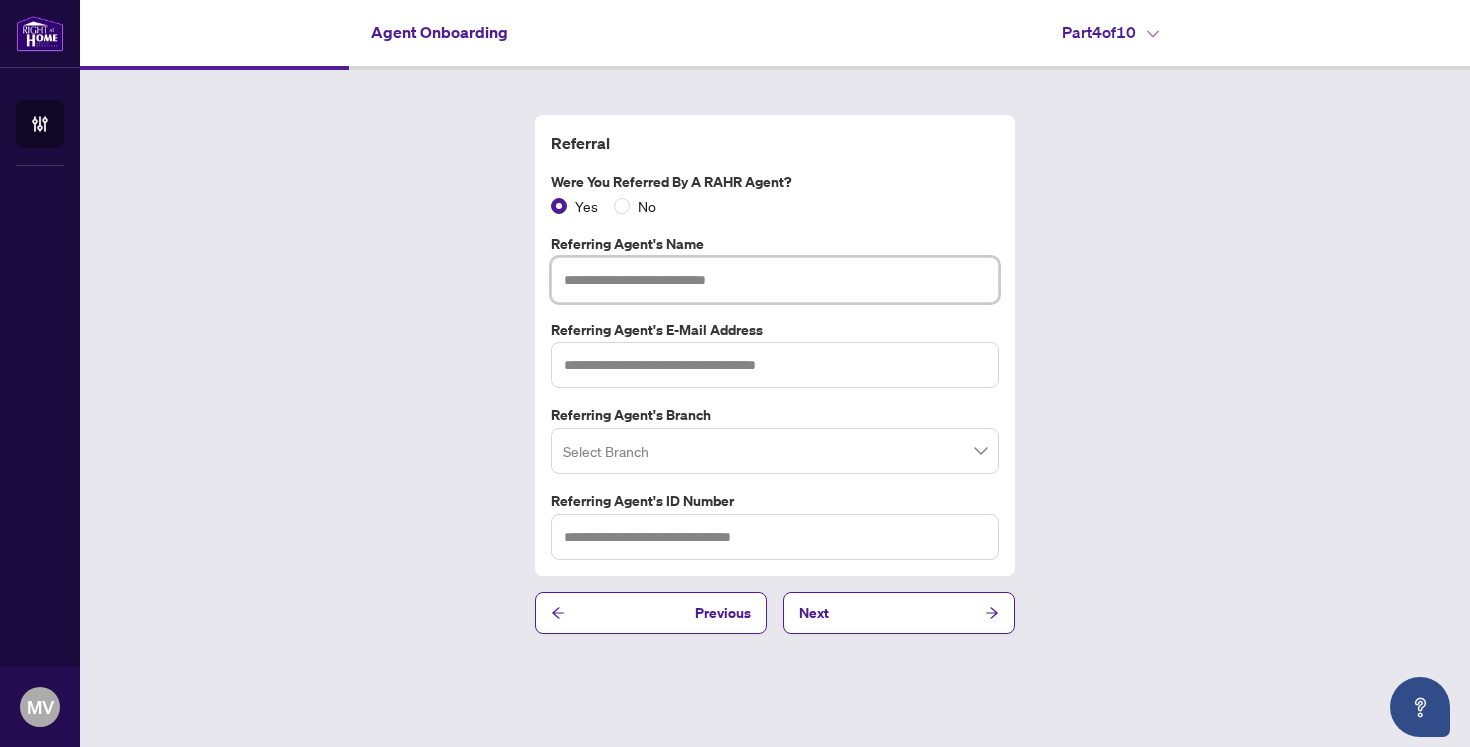 click at bounding box center [775, 280] 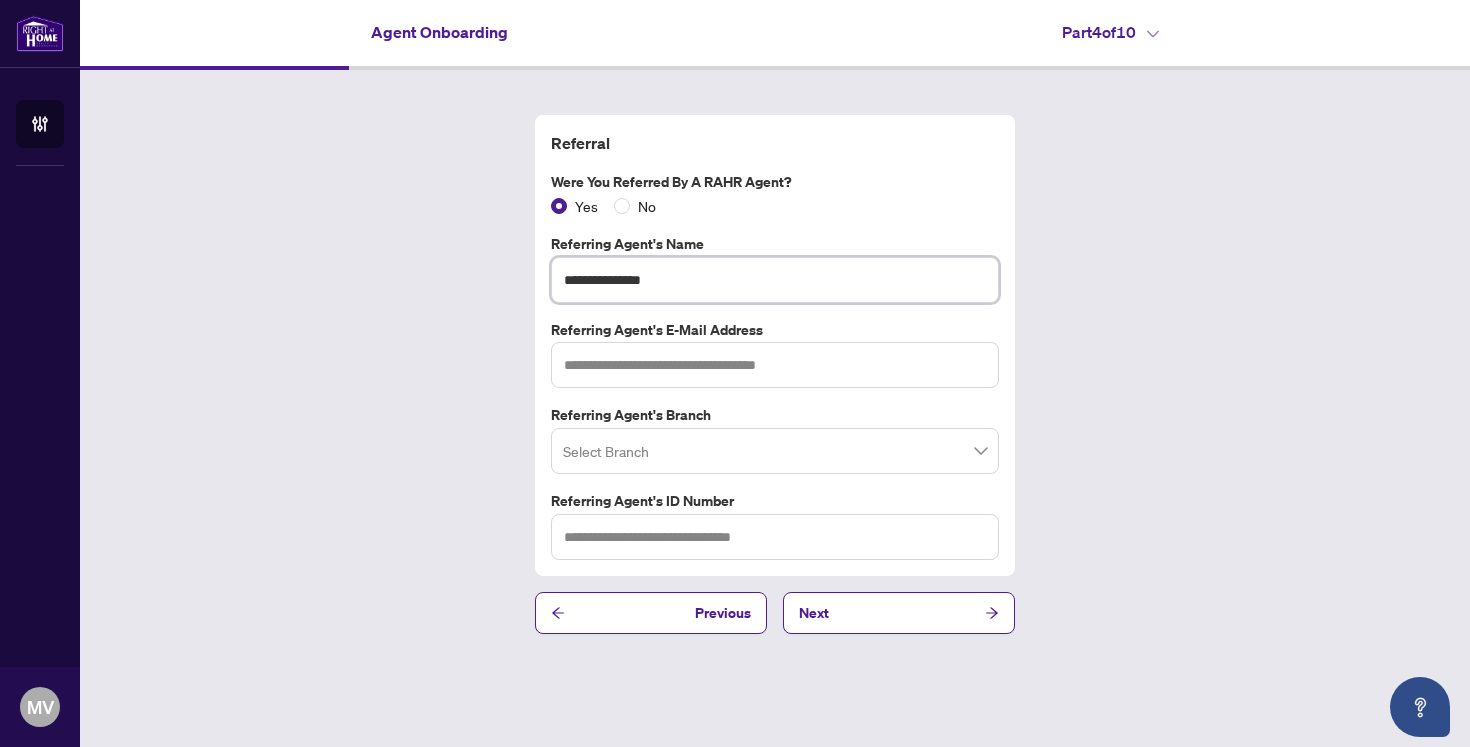 type on "**********" 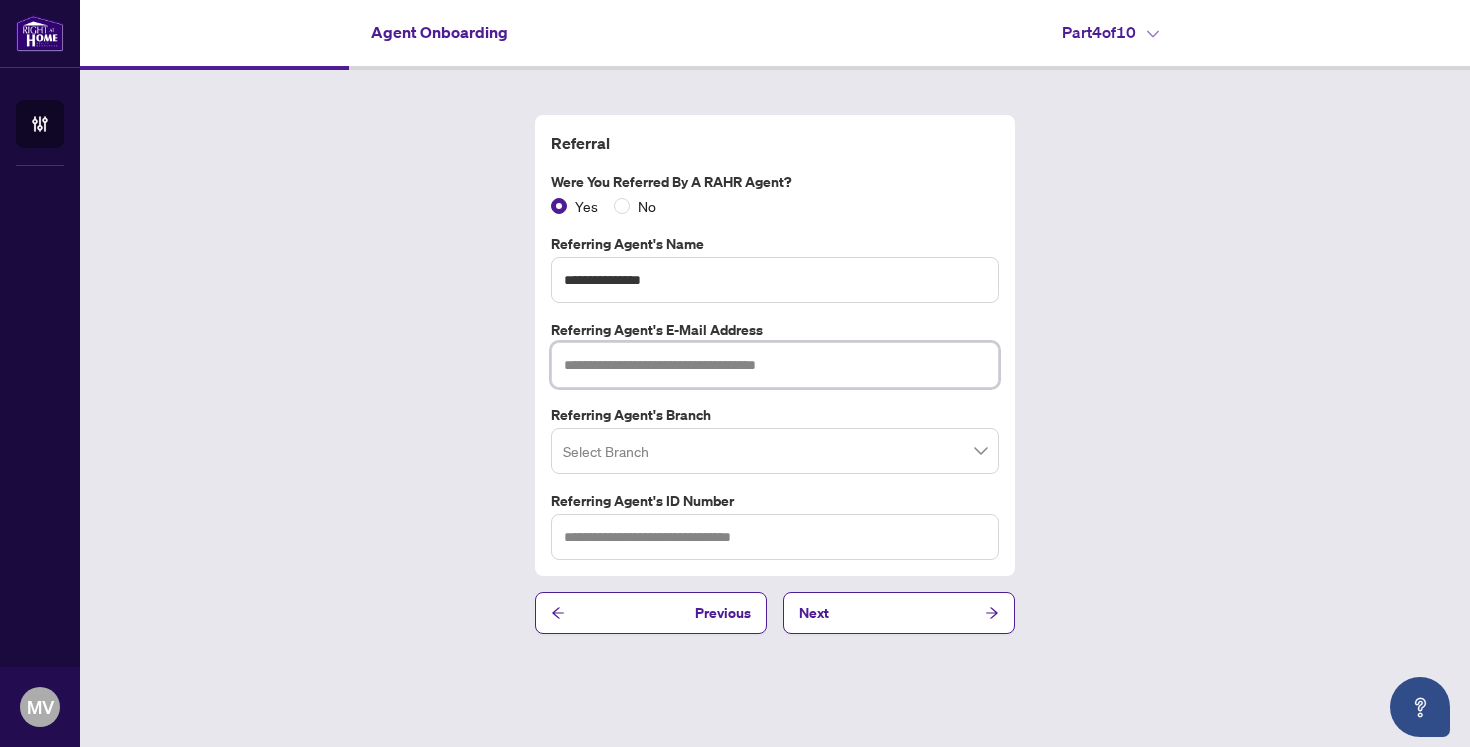 click at bounding box center (775, 365) 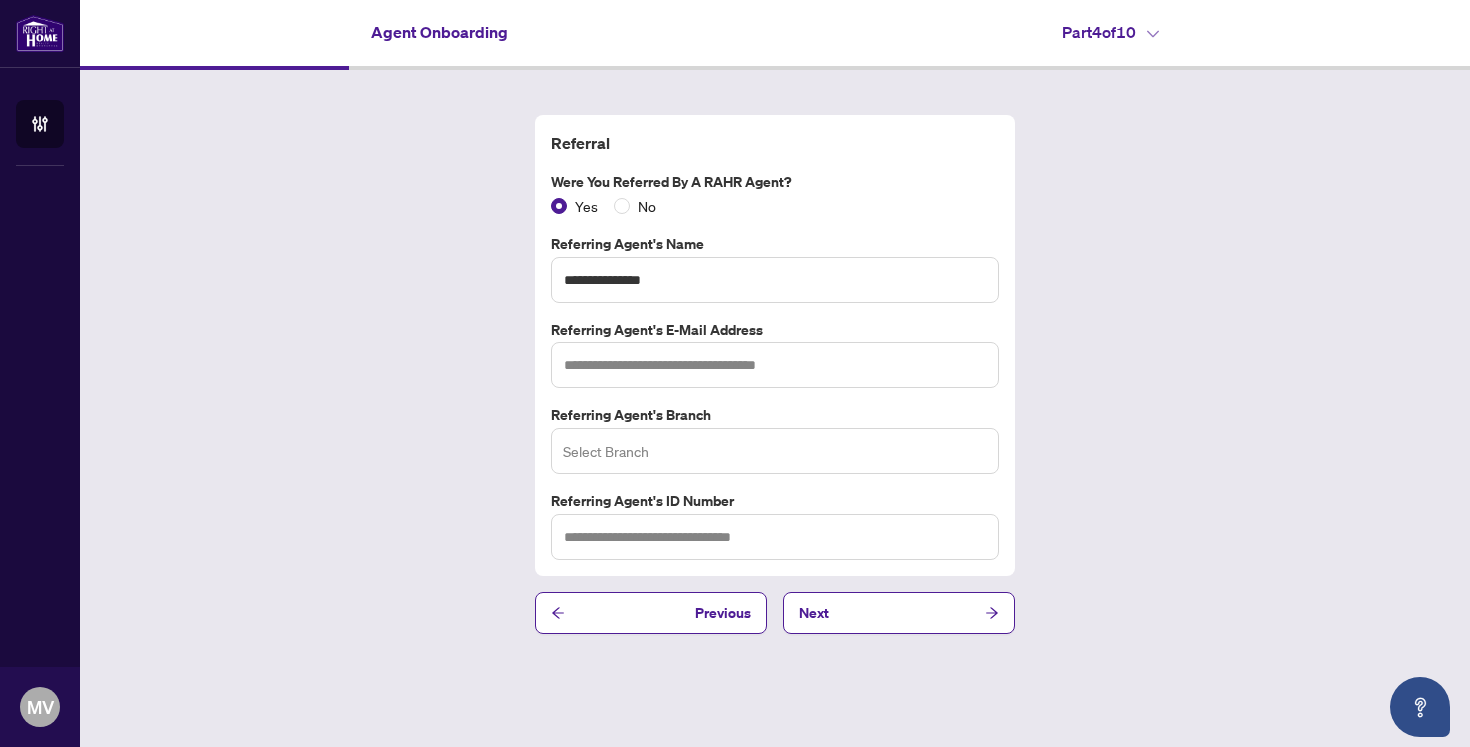 click at bounding box center (775, 451) 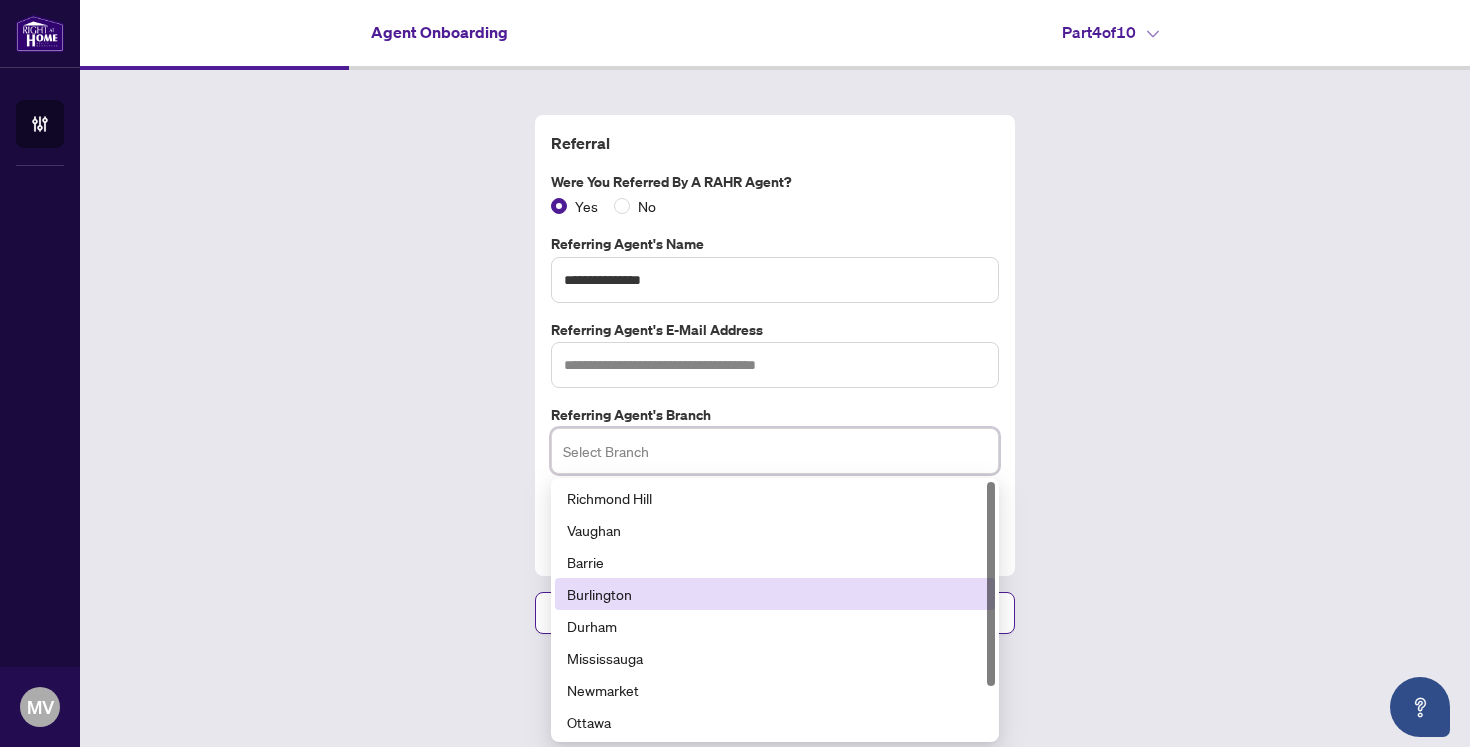 click on "Burlington" at bounding box center [775, 594] 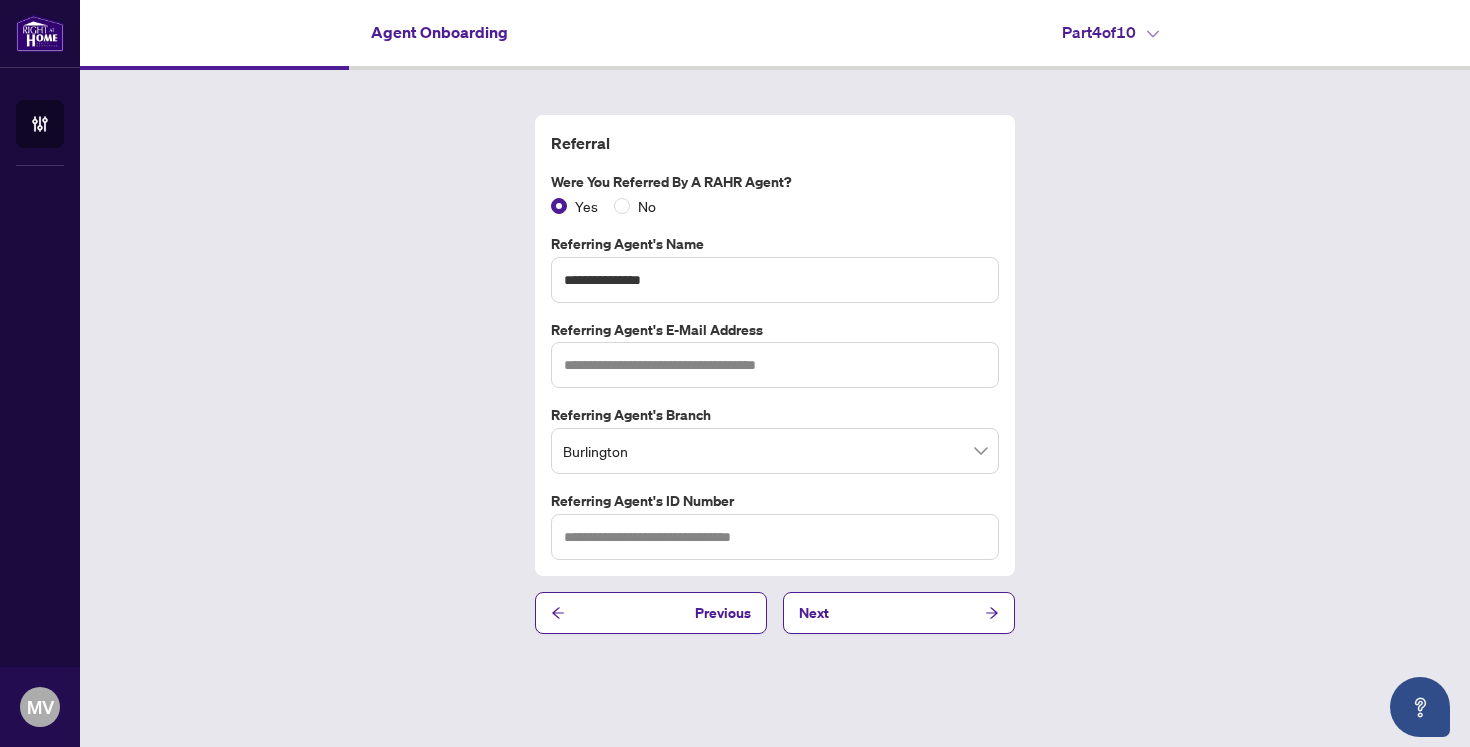 click on "Referring Agent's Branch [CITY] 3 4 5 [CITY] [CITY] [CITY] [CITY] [CITY] - [CITY] [CITY] - [CITY]" at bounding box center [775, 439] 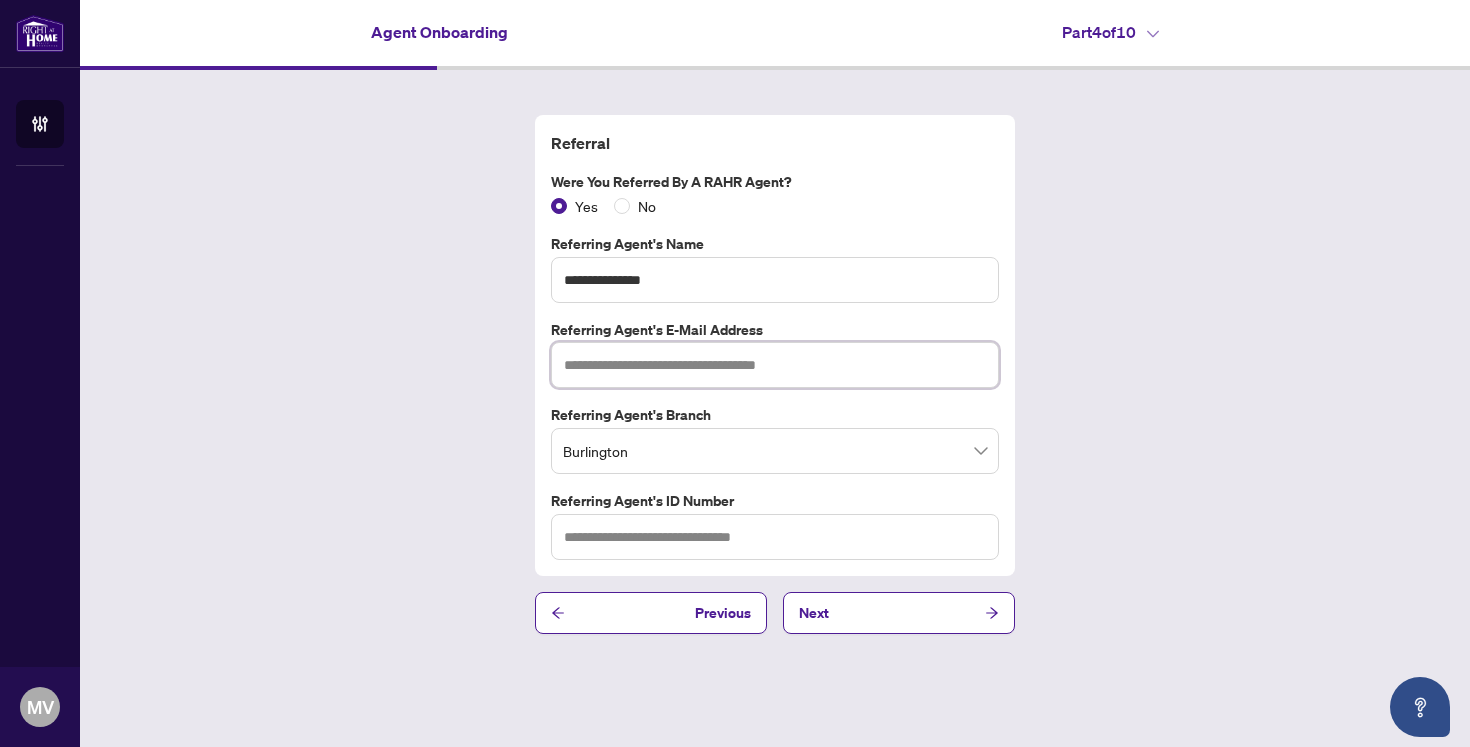click at bounding box center [775, 365] 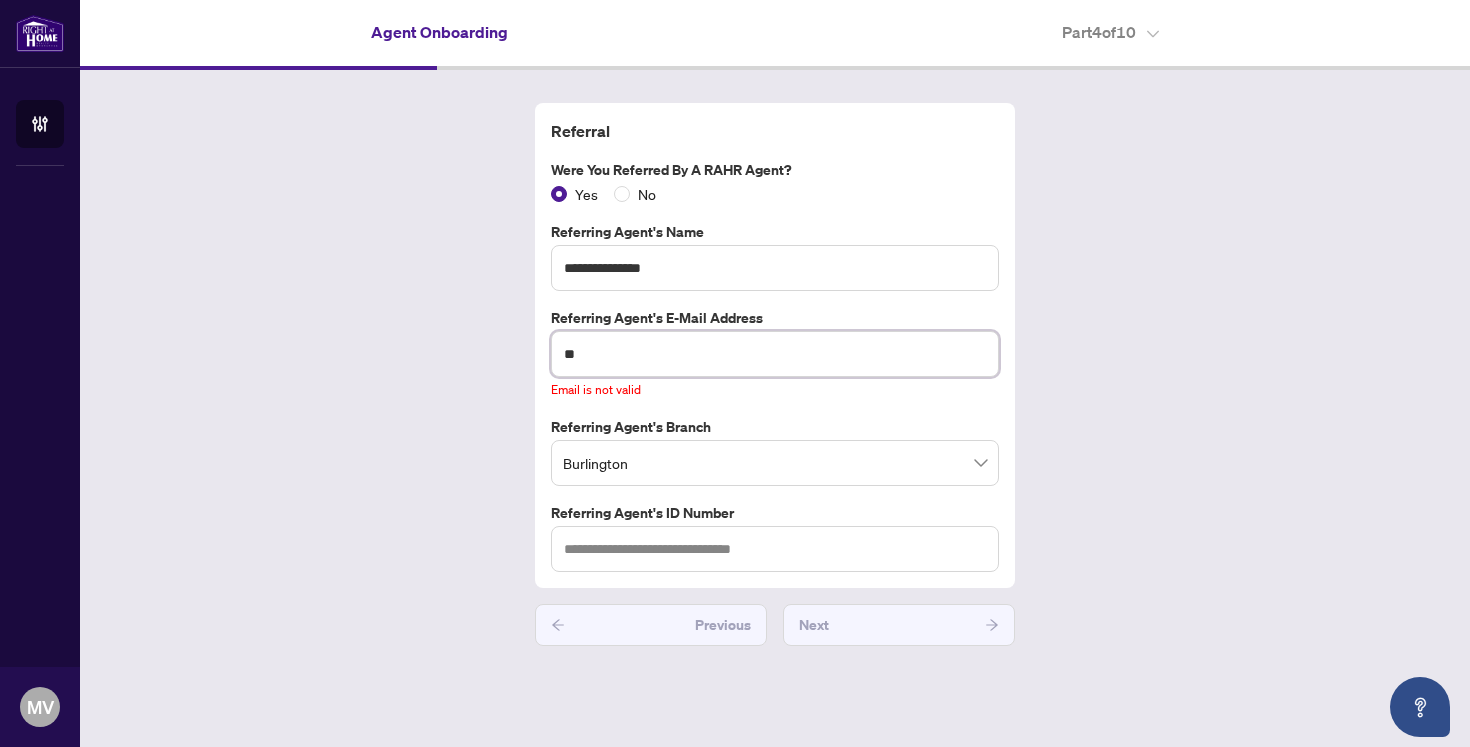 type on "*" 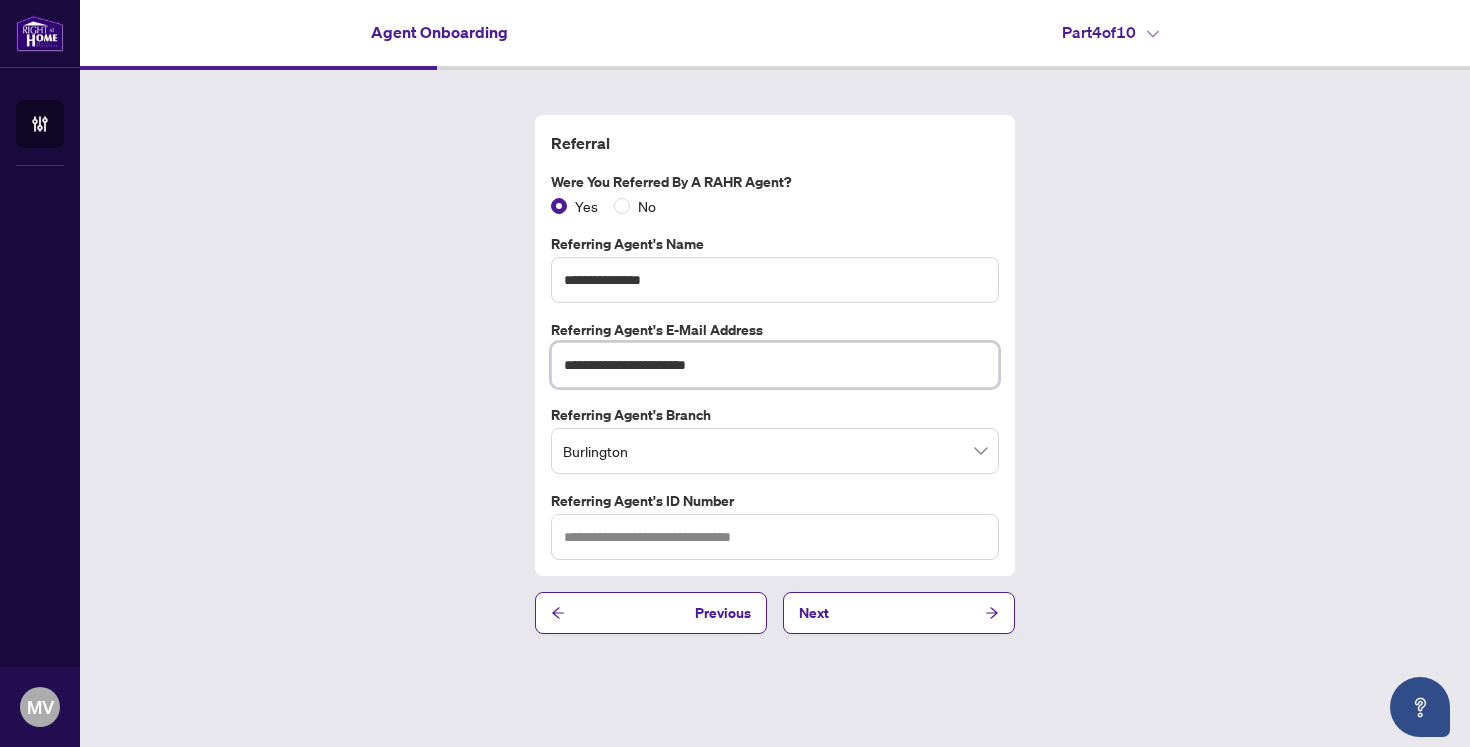 type on "**********" 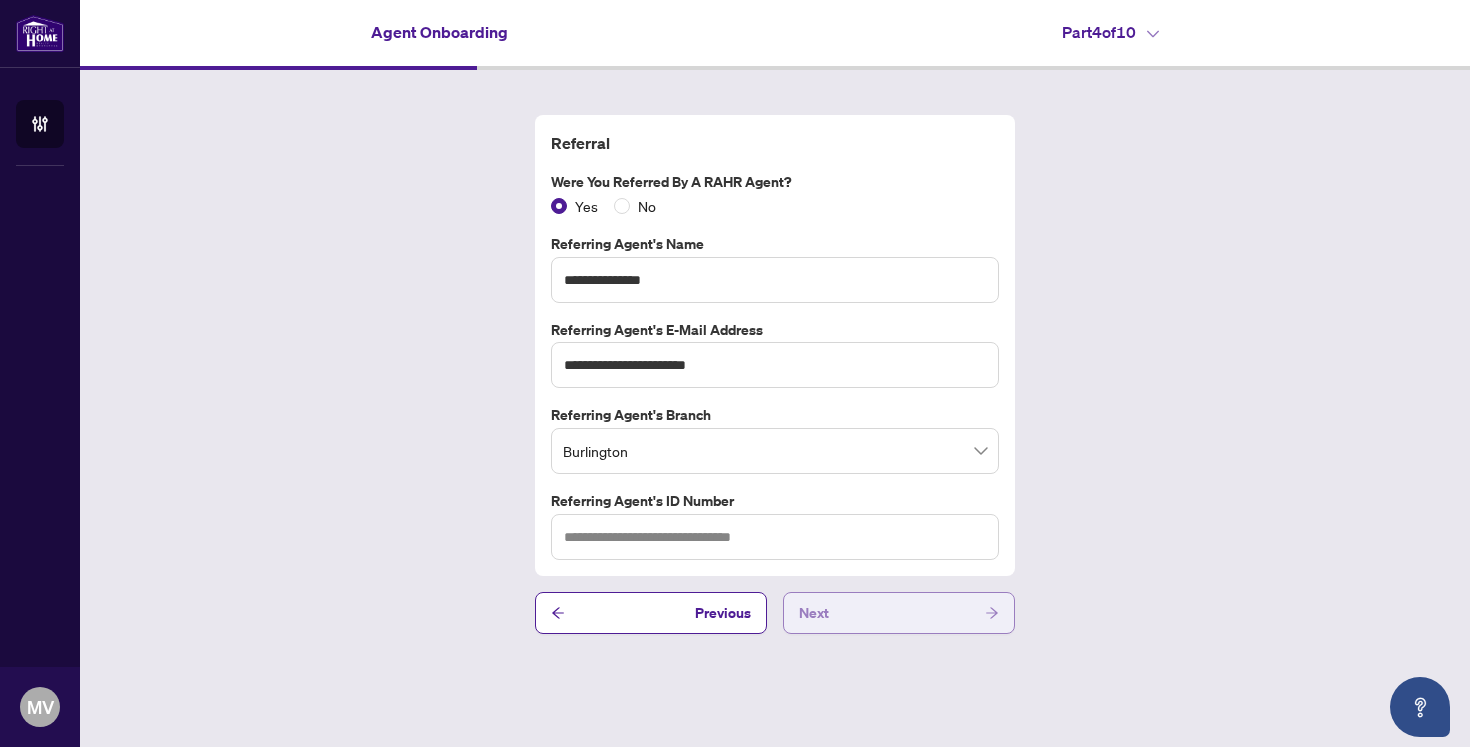 click 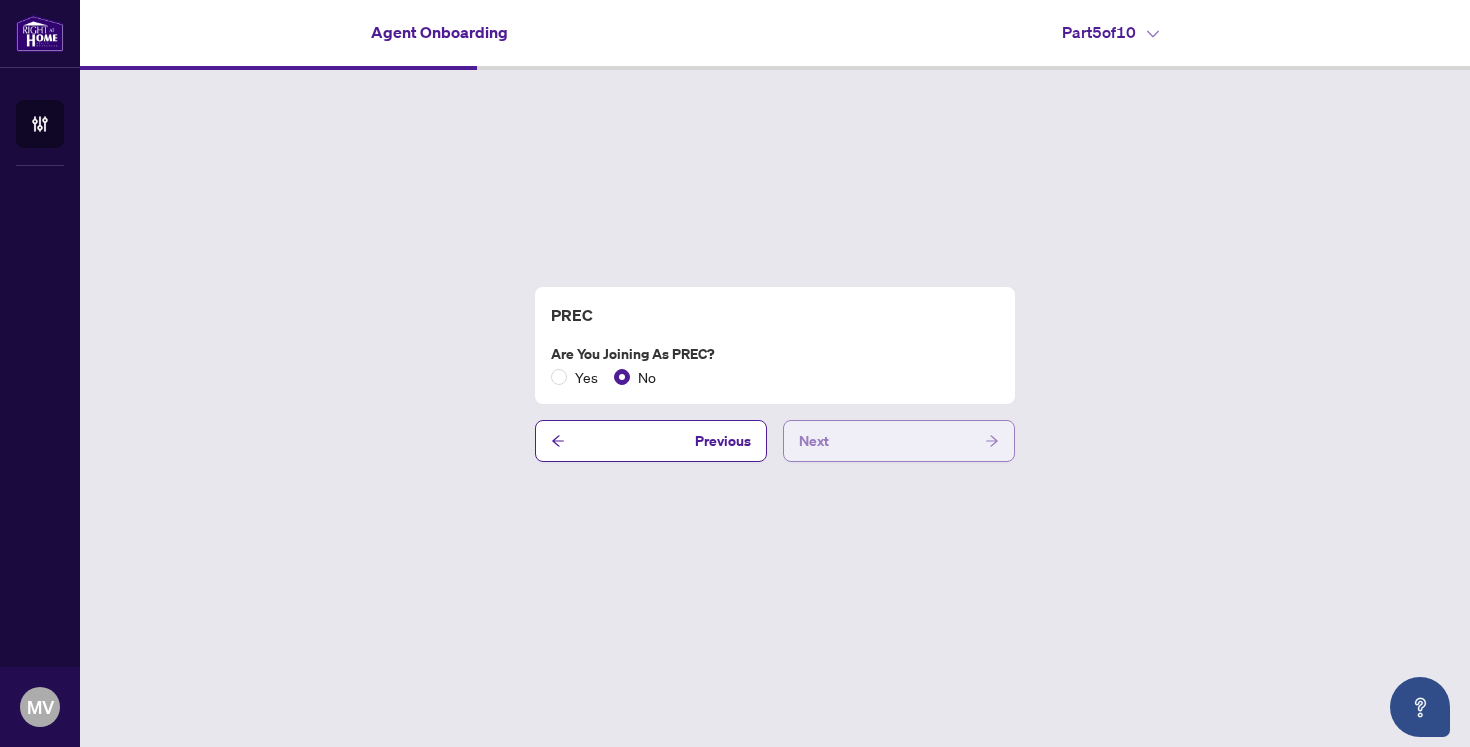 click on "Next" at bounding box center [899, 441] 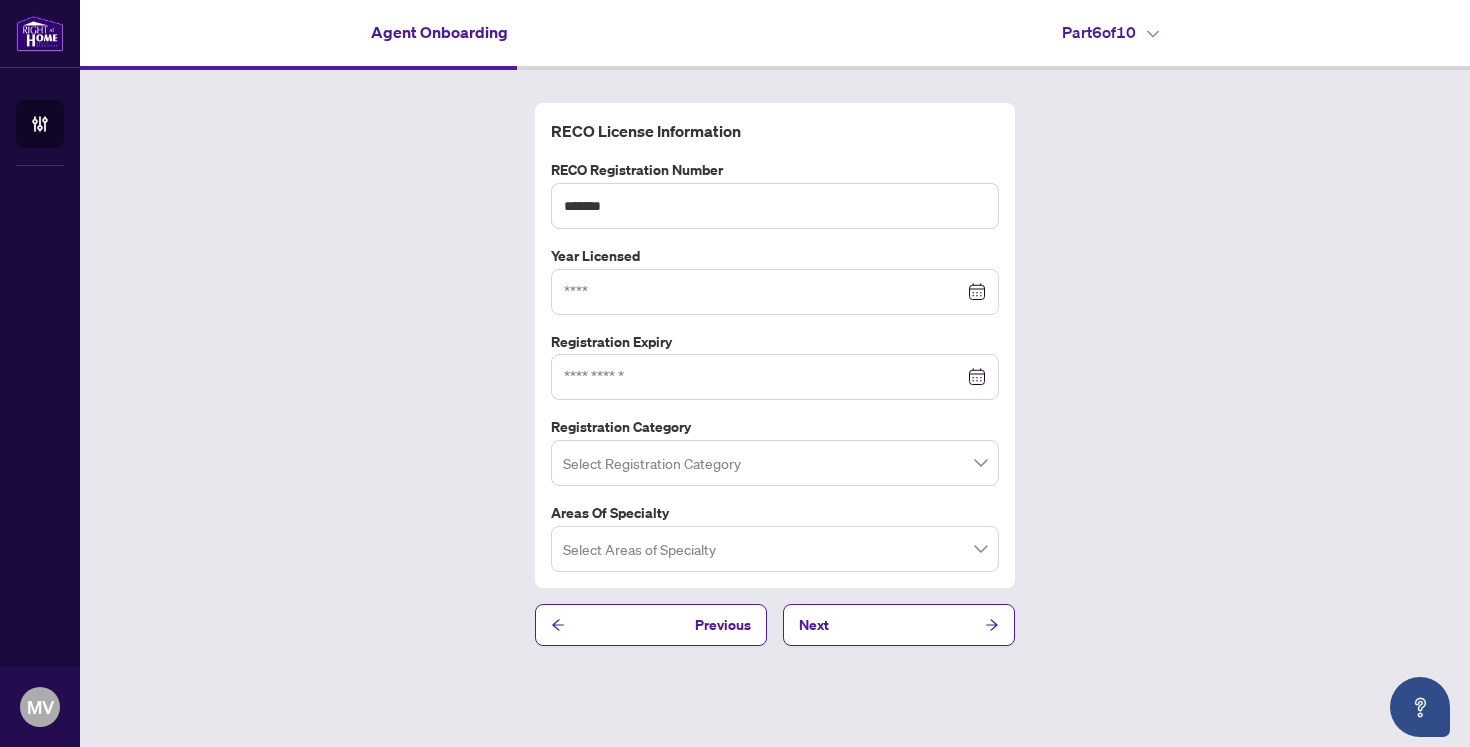 click at bounding box center (775, 292) 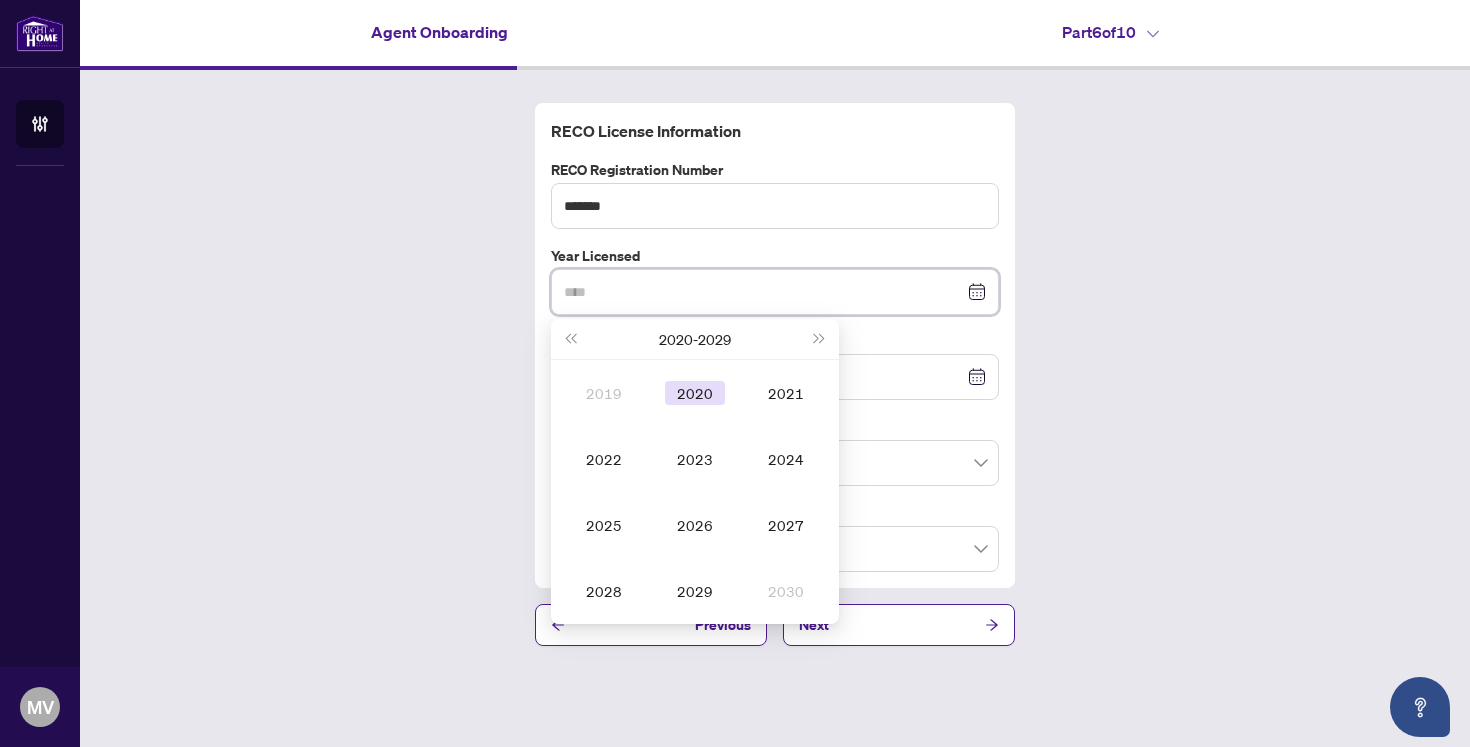 type on "****" 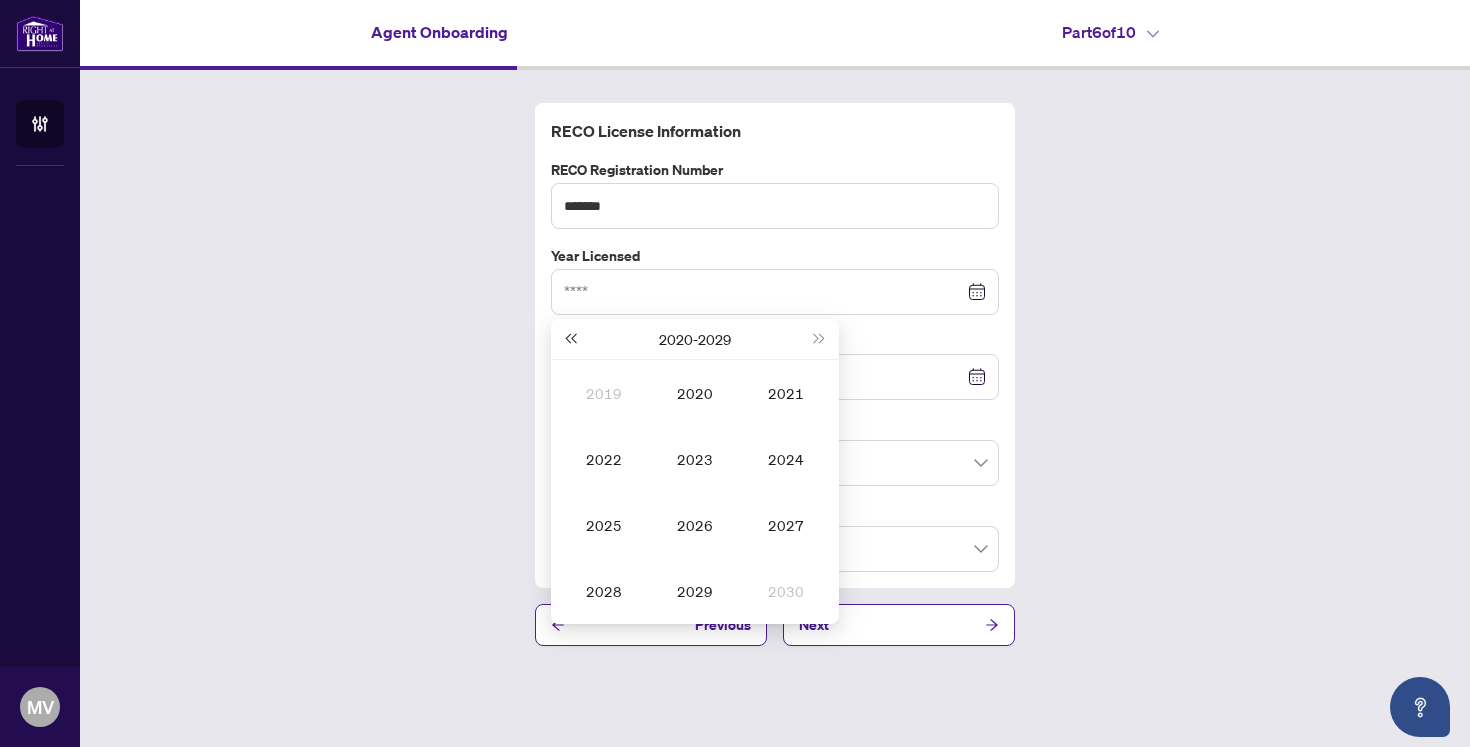 click at bounding box center [570, 339] 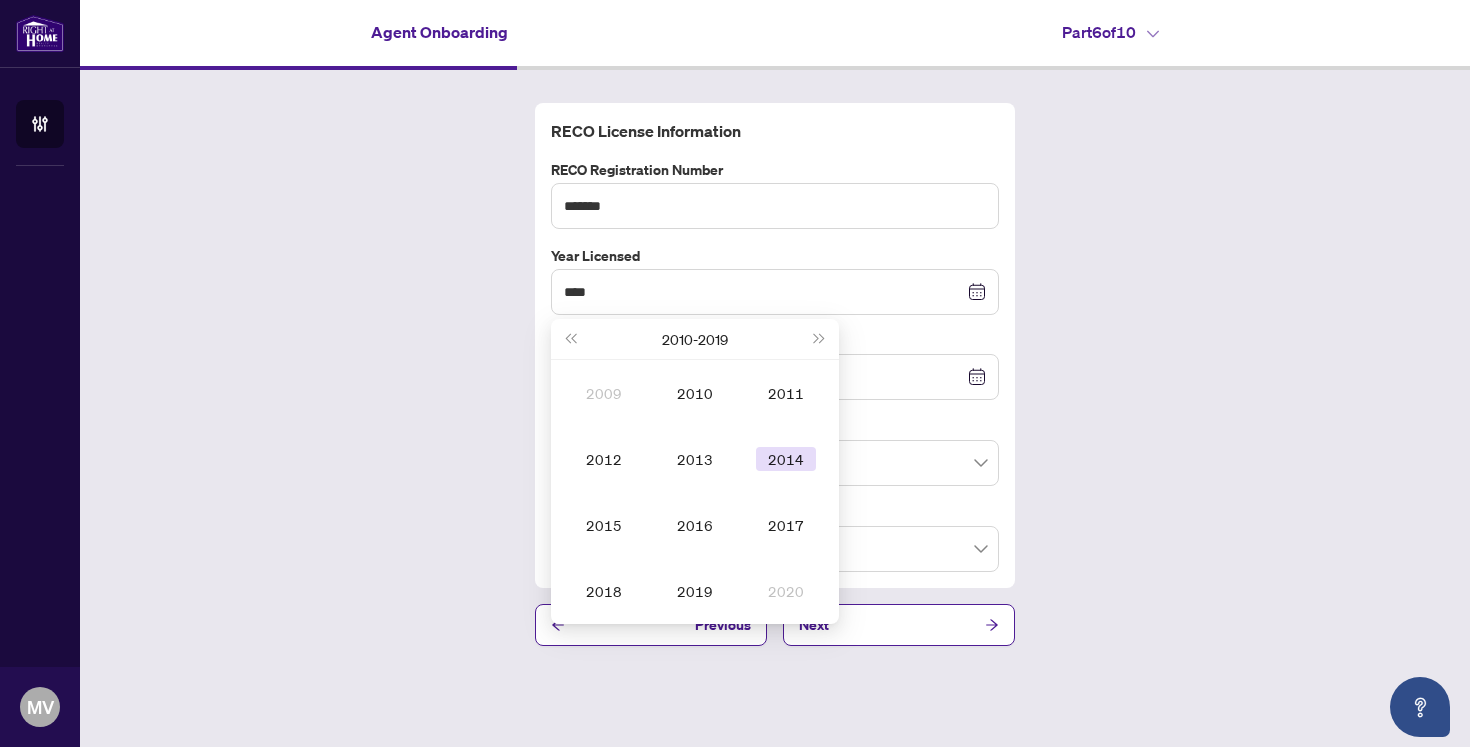 type on "****" 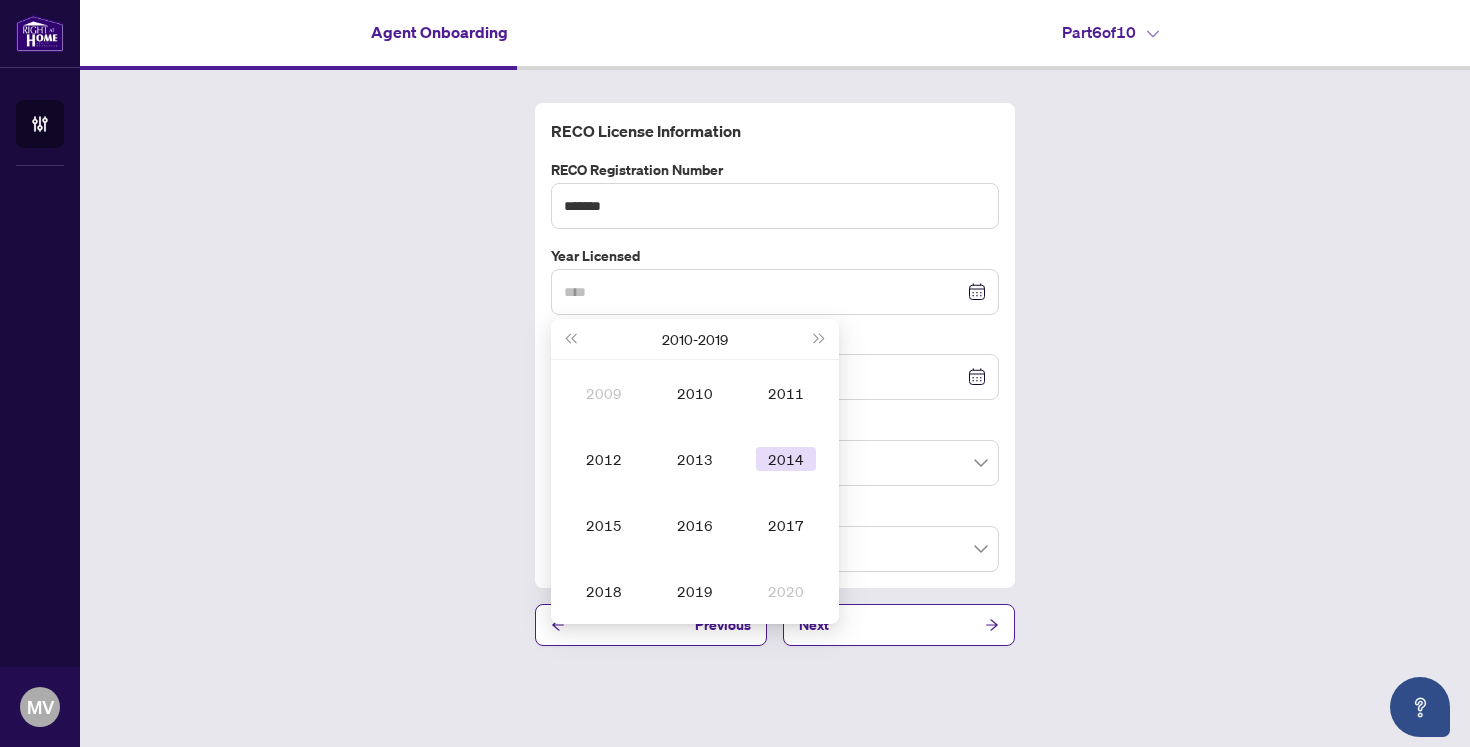 click on "2014" at bounding box center [786, 459] 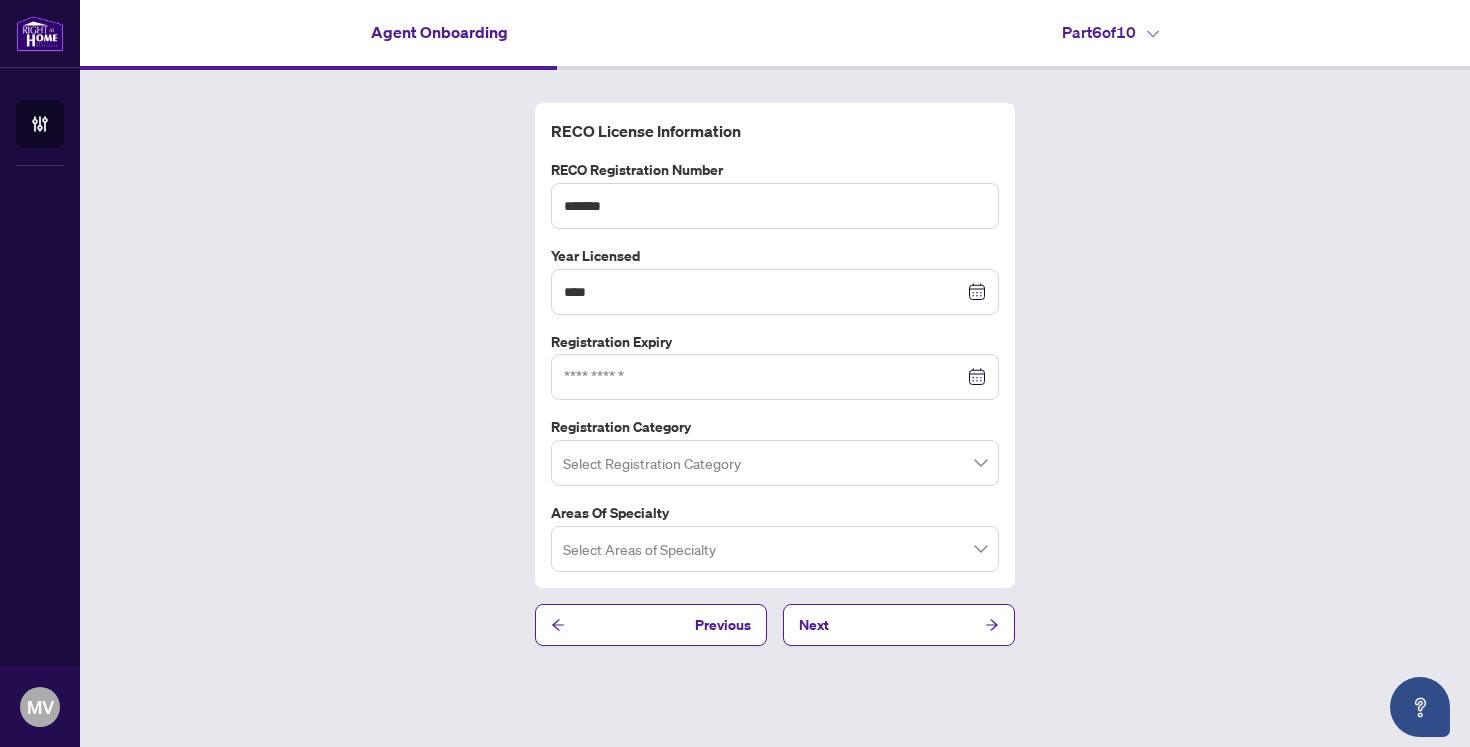 click at bounding box center [775, 549] 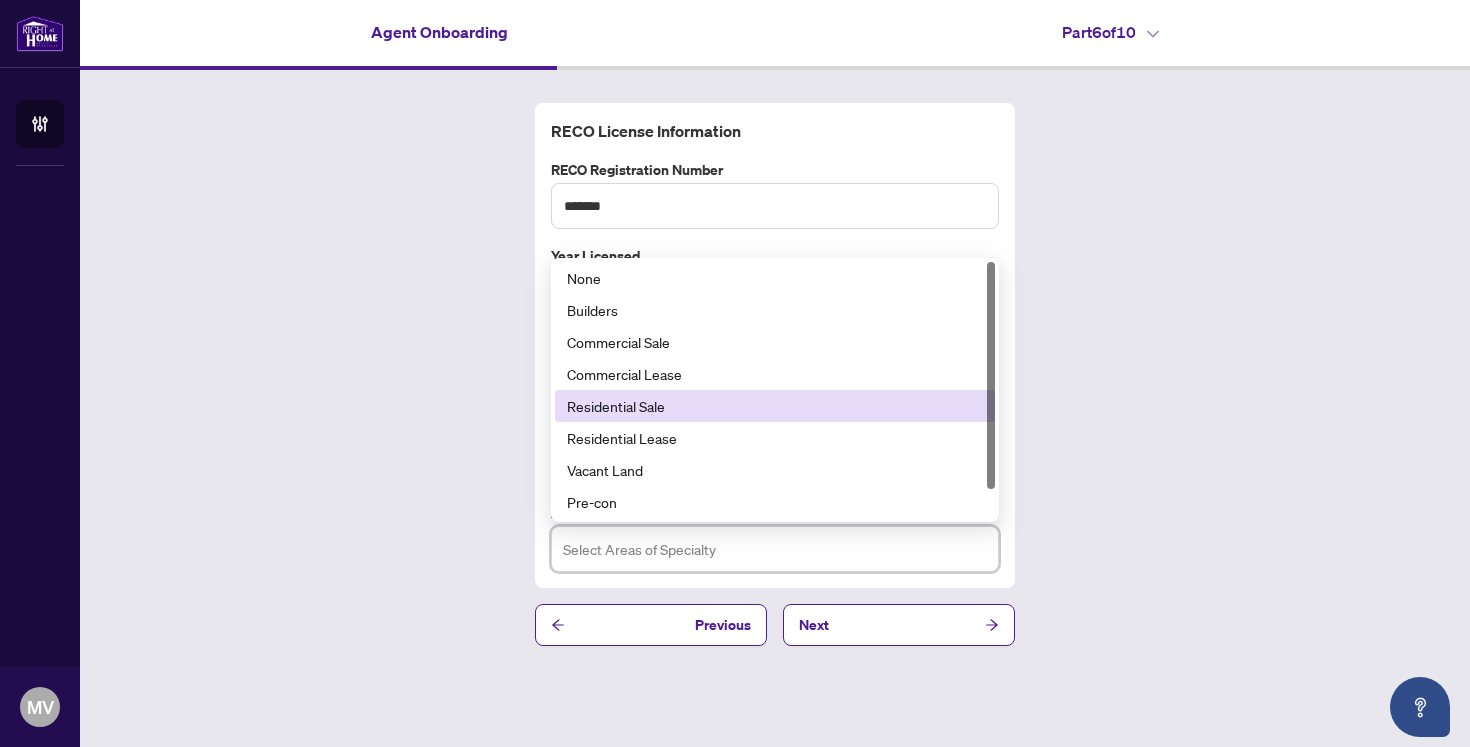 click on "Residential Sale" at bounding box center [775, 406] 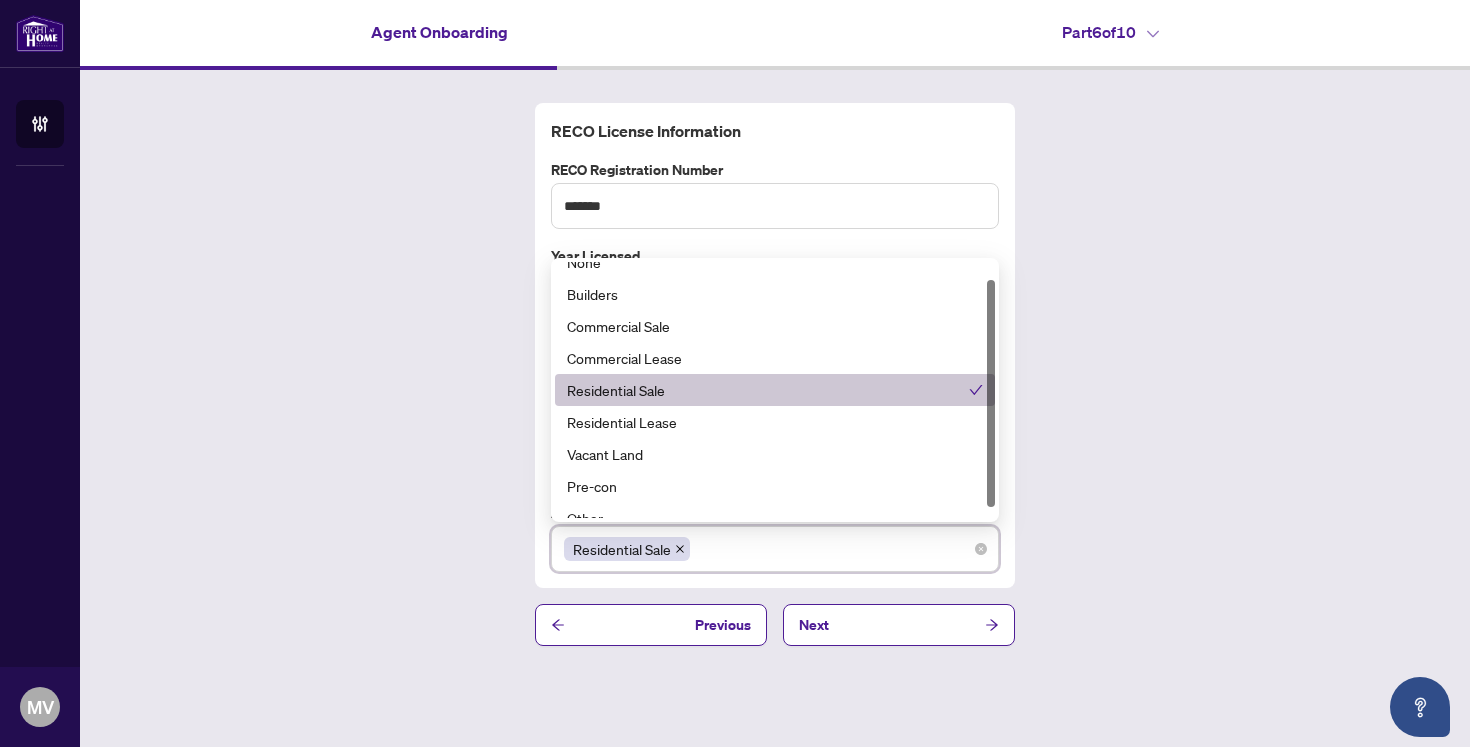 scroll, scrollTop: 32, scrollLeft: 0, axis: vertical 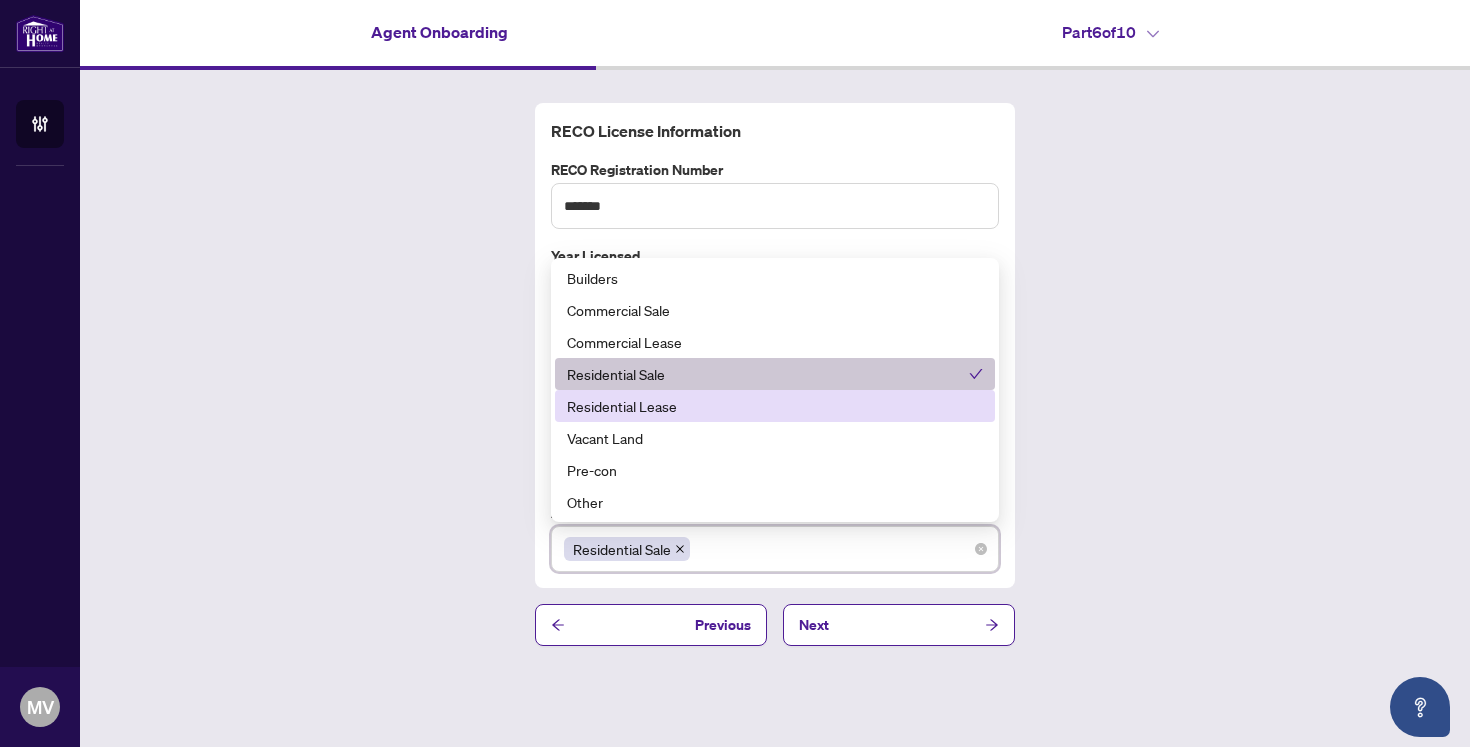 click on "Residential Lease" at bounding box center (775, 406) 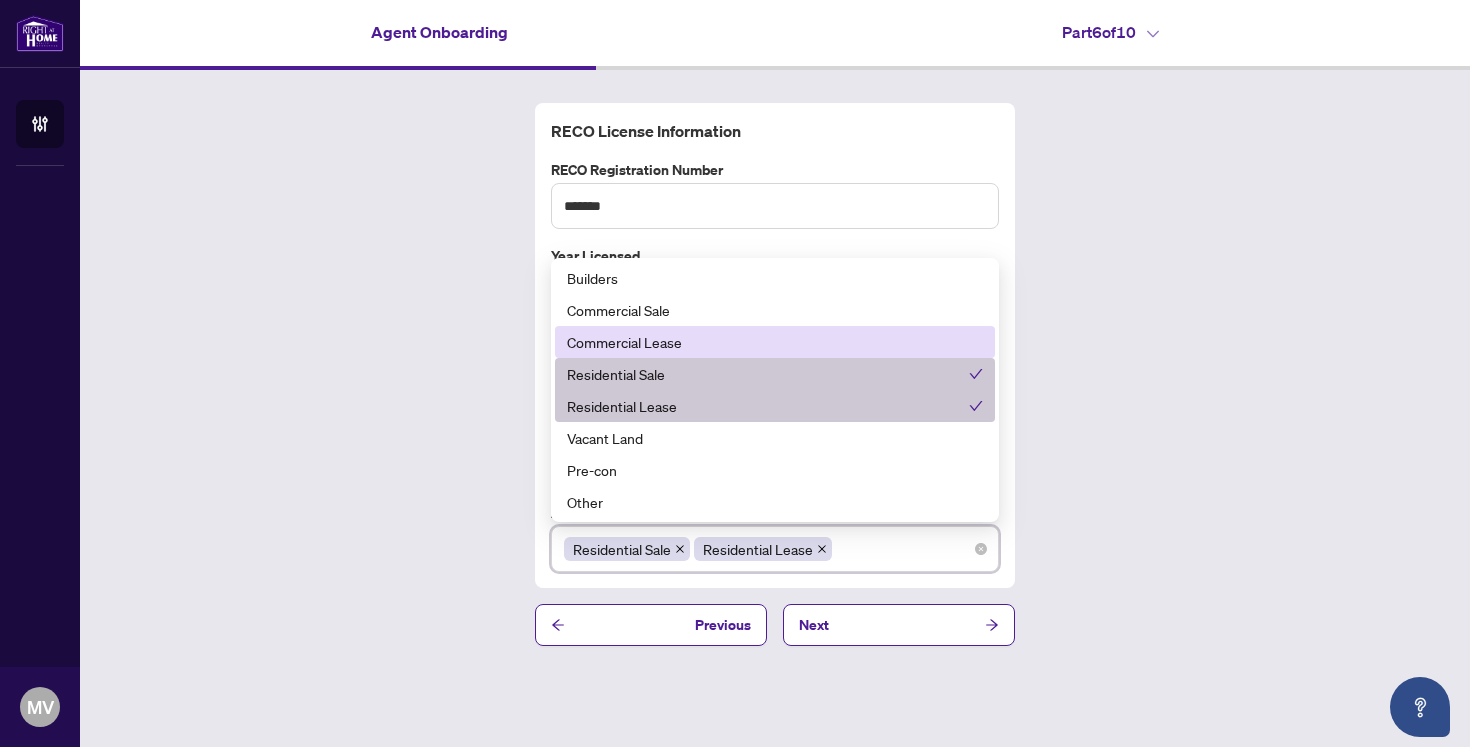 click on "Commercial Lease" at bounding box center [775, 342] 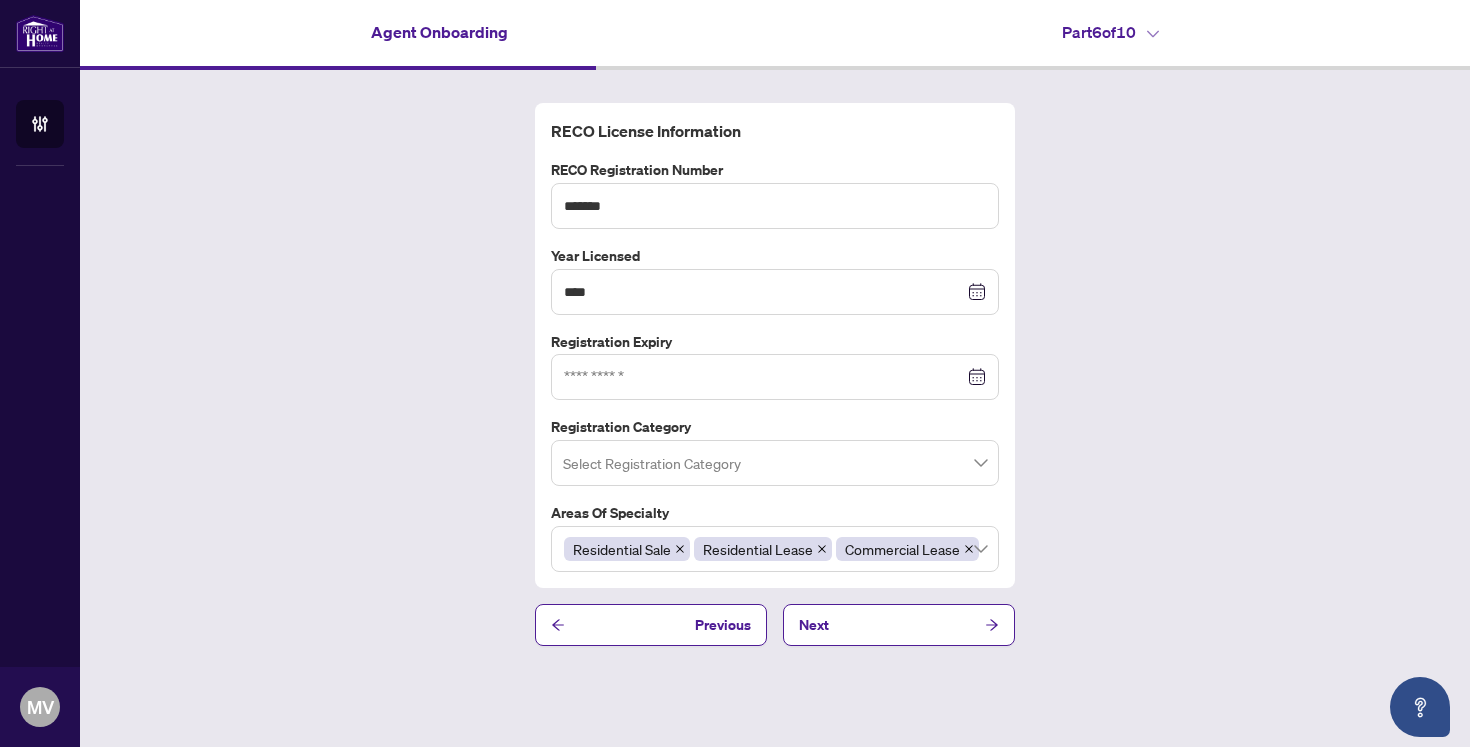 click on "RECO License Information RECO Registration Number ******* Year Licensed **** 2010 - 2019 2009 2010 2011 2012 2013 2014 2015 2016 2017 2018 2019 2020 Registration Expiry Registration Category Select Registration Category Areas of Specialty Residential Sale Residential Lease Commercial Lease   522 523 None Builders Commercial Sale Commercial Lease Residential Sale Residential Lease Vacant Land Pre-con Other Previous Next" at bounding box center (775, 374) 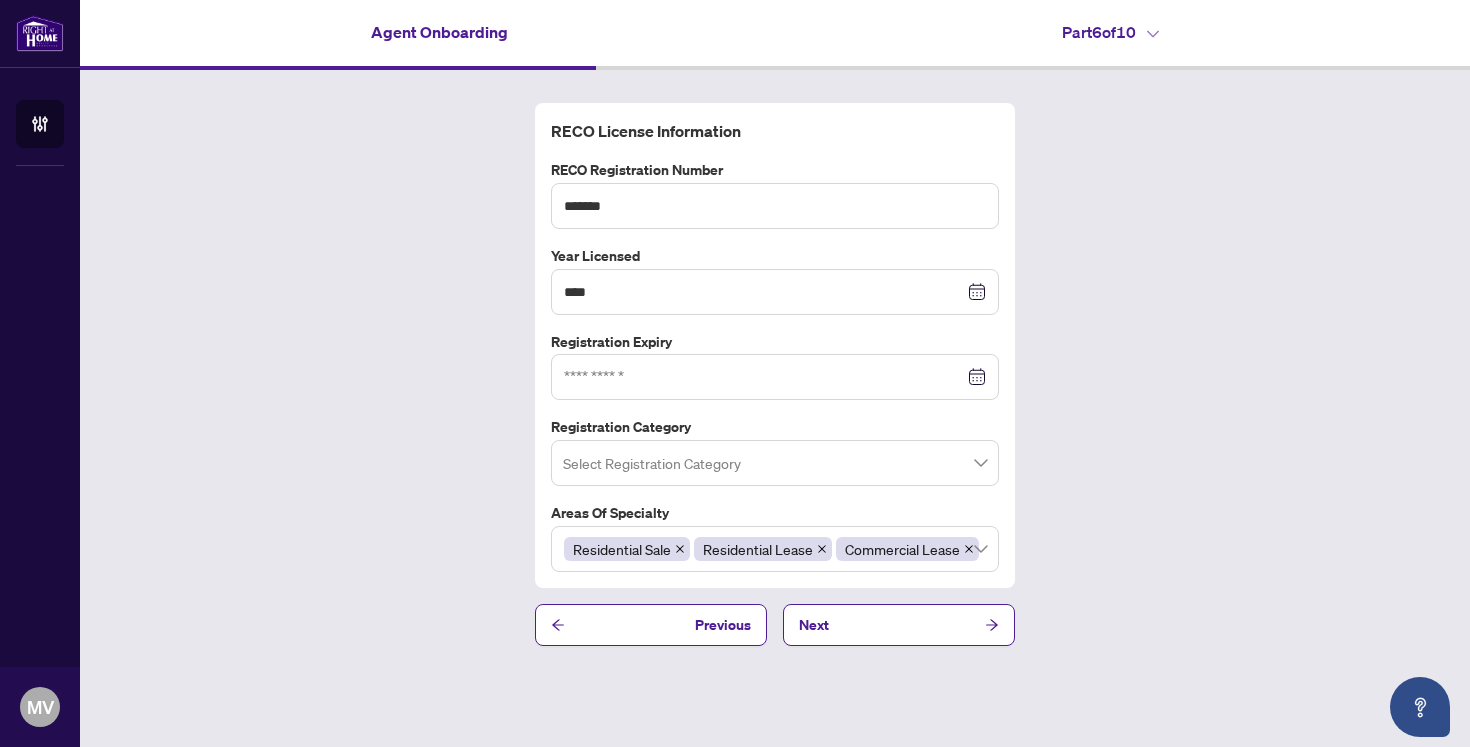 click at bounding box center [775, 463] 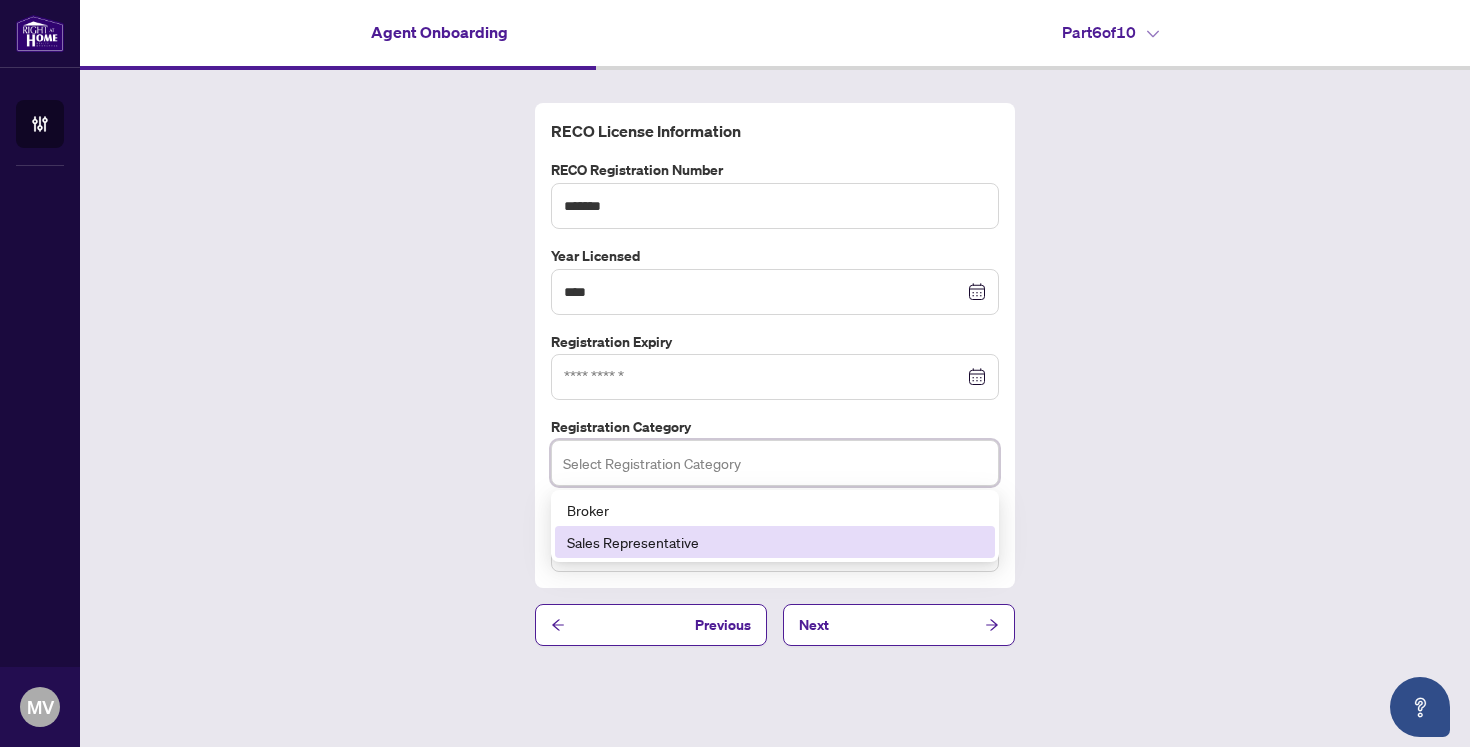 click on "Sales Representative" at bounding box center (775, 542) 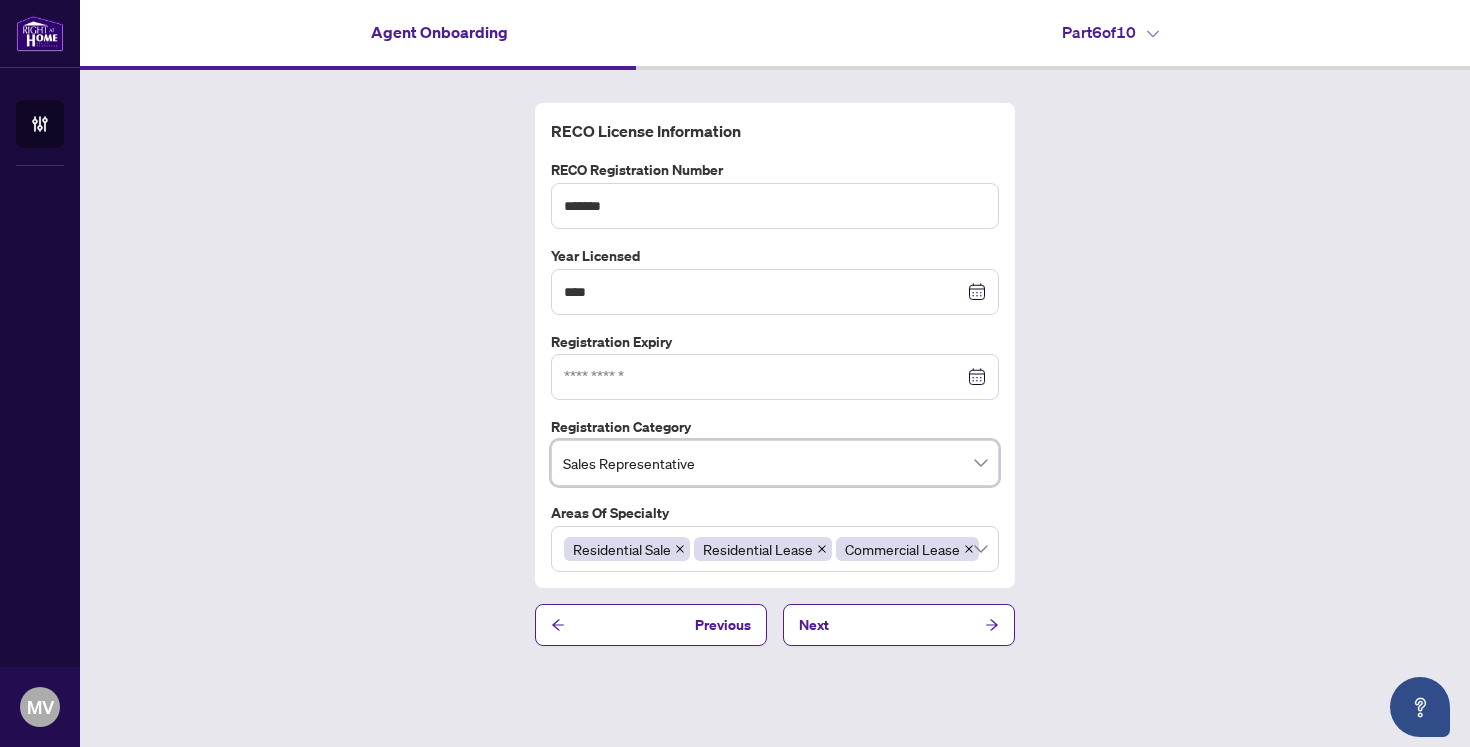 click at bounding box center [775, 377] 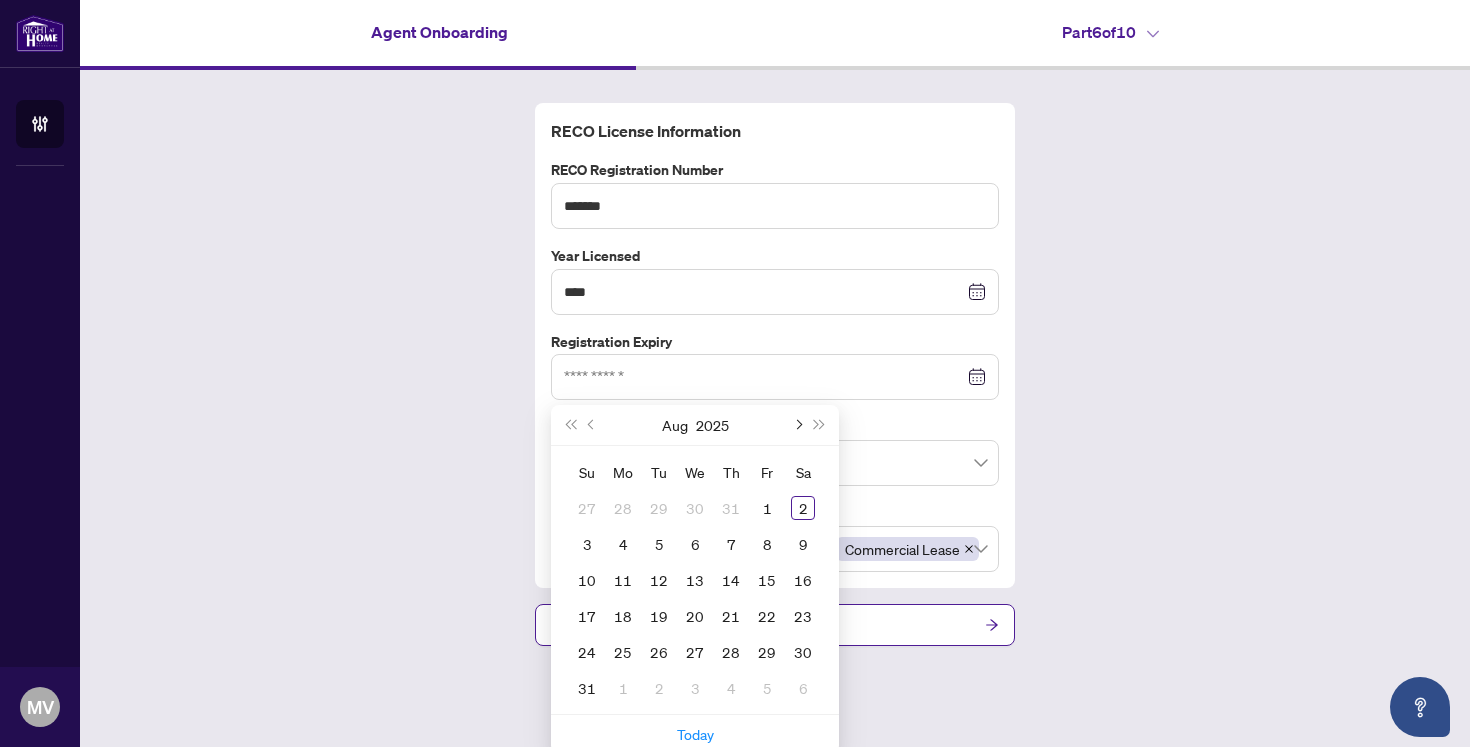 click at bounding box center [797, 425] 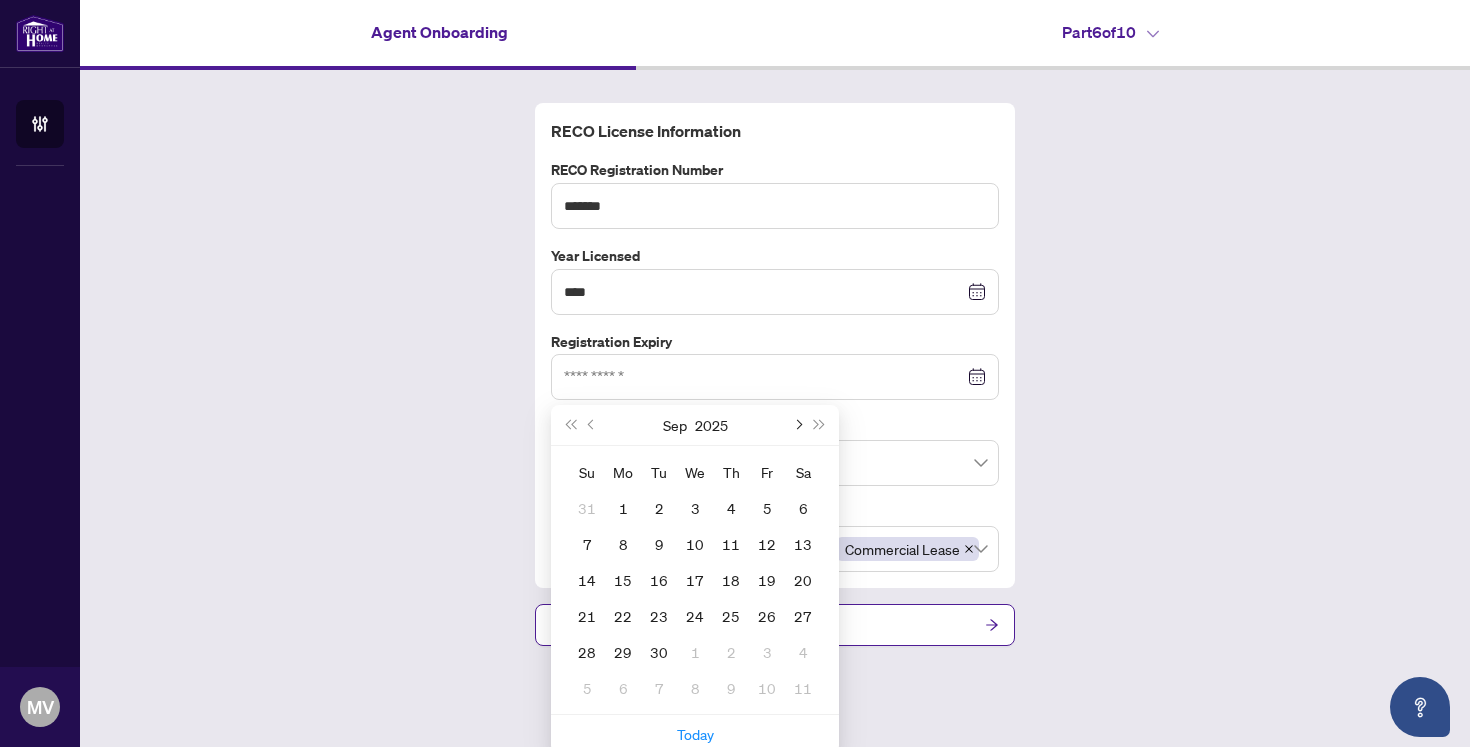 click at bounding box center [797, 425] 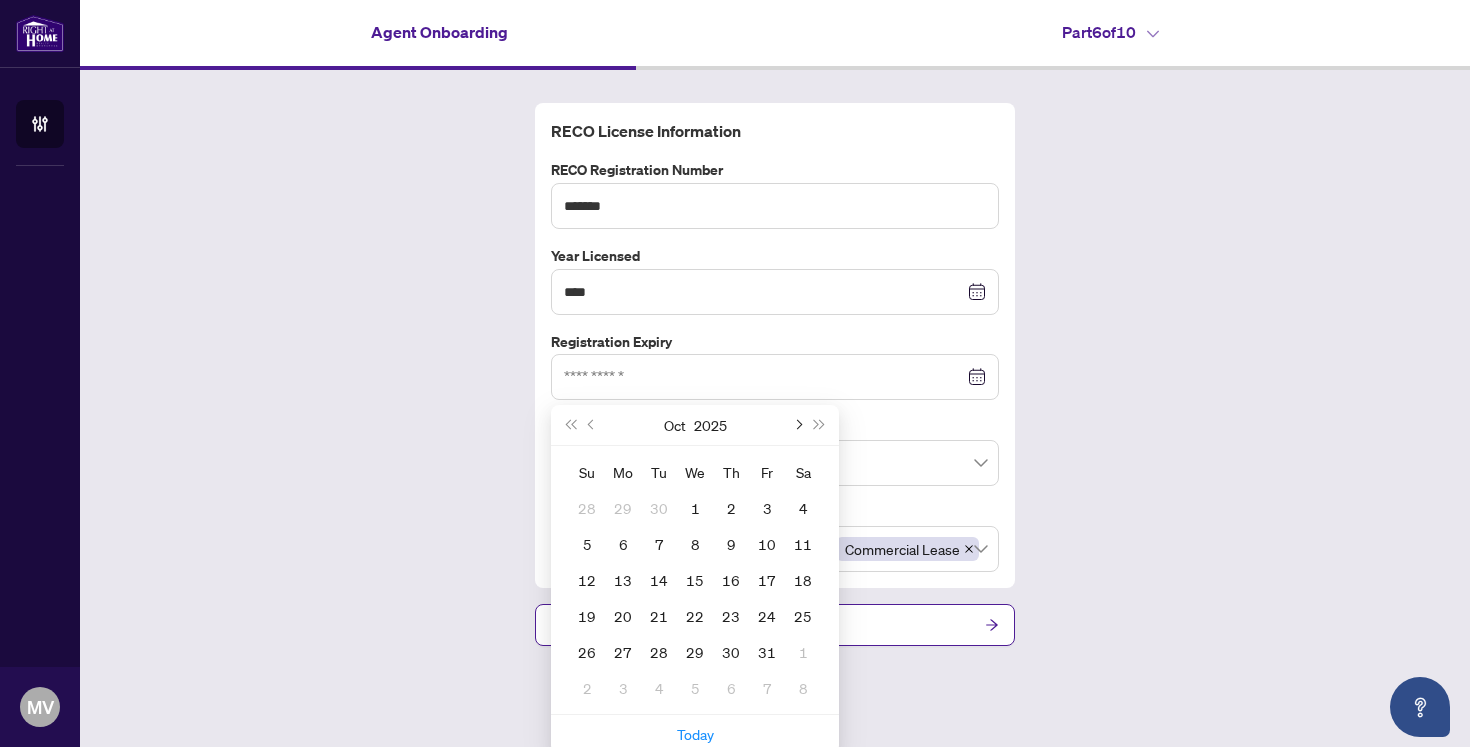 click at bounding box center [797, 425] 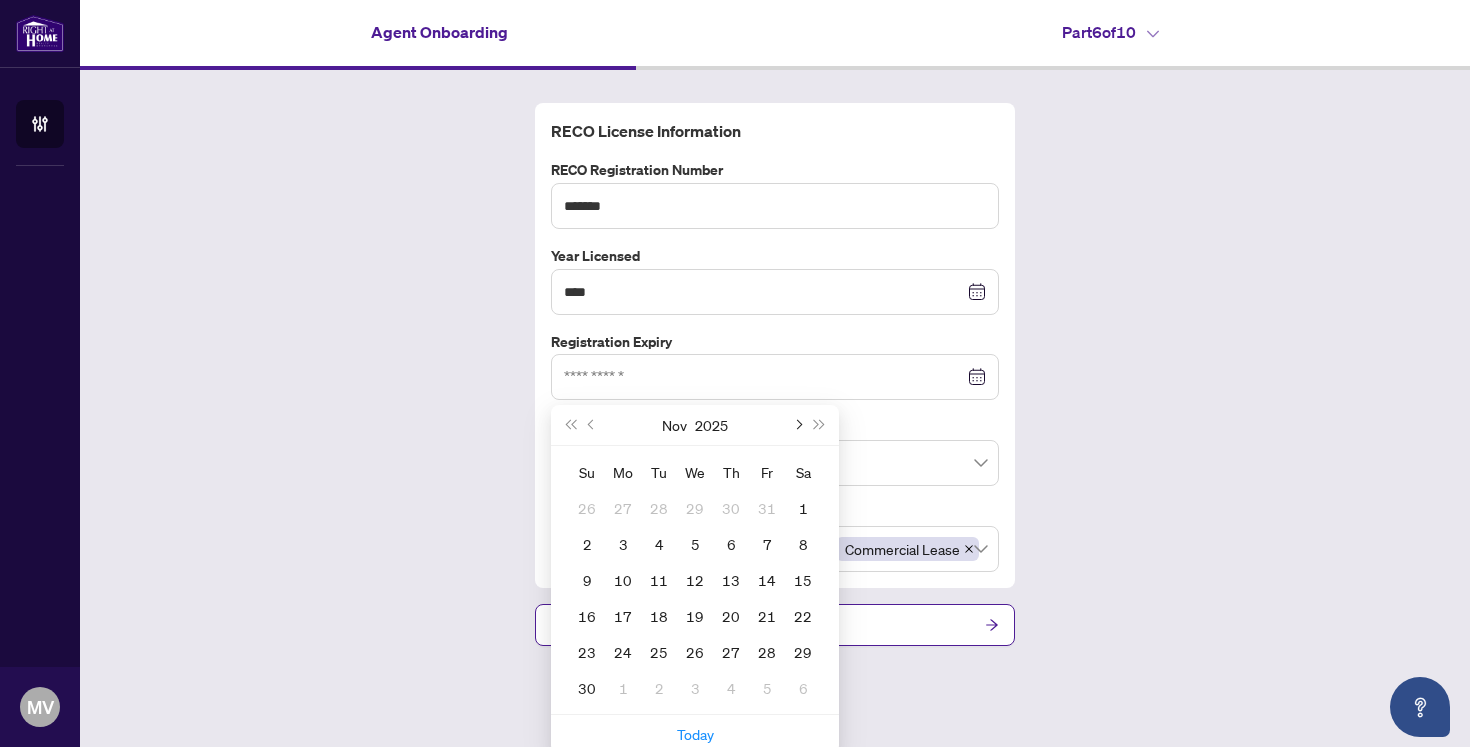 click at bounding box center [797, 425] 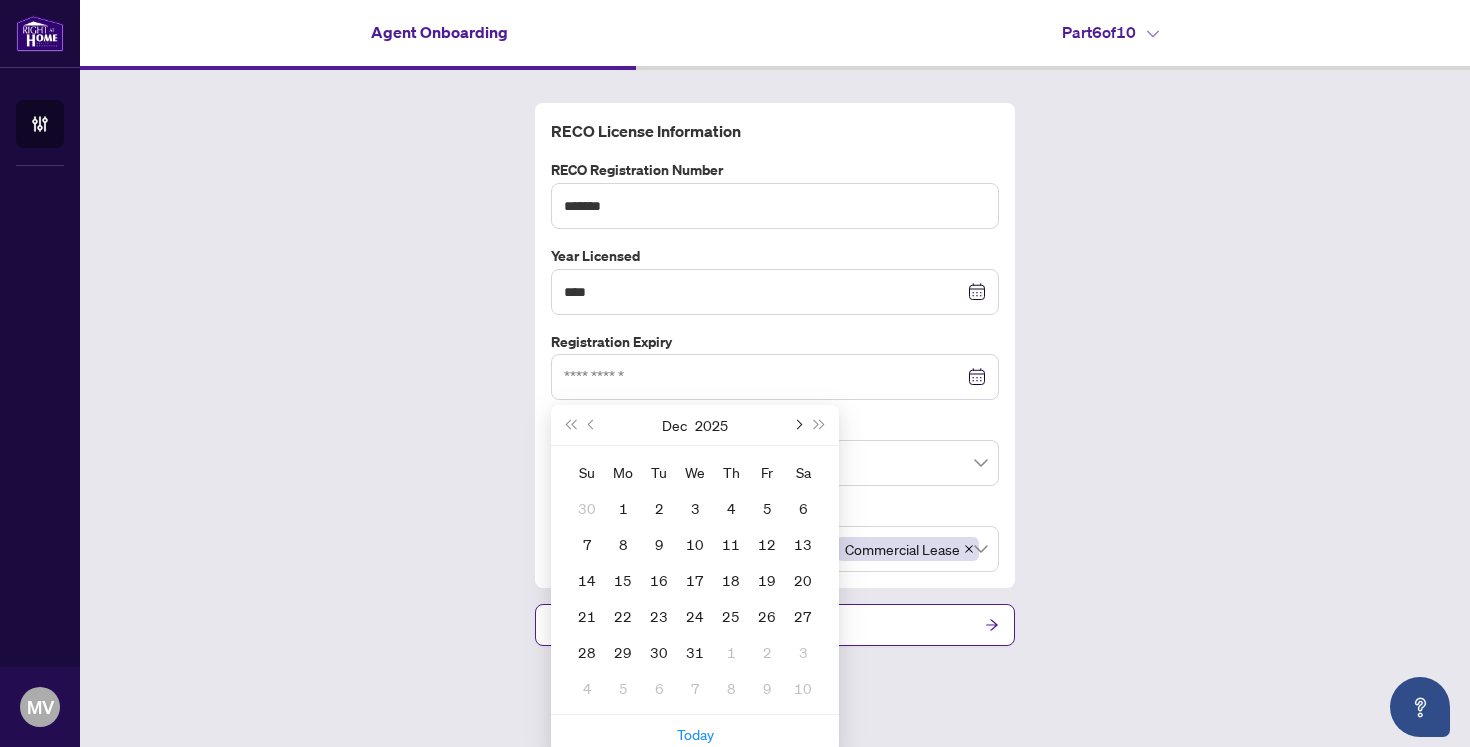 click at bounding box center (797, 425) 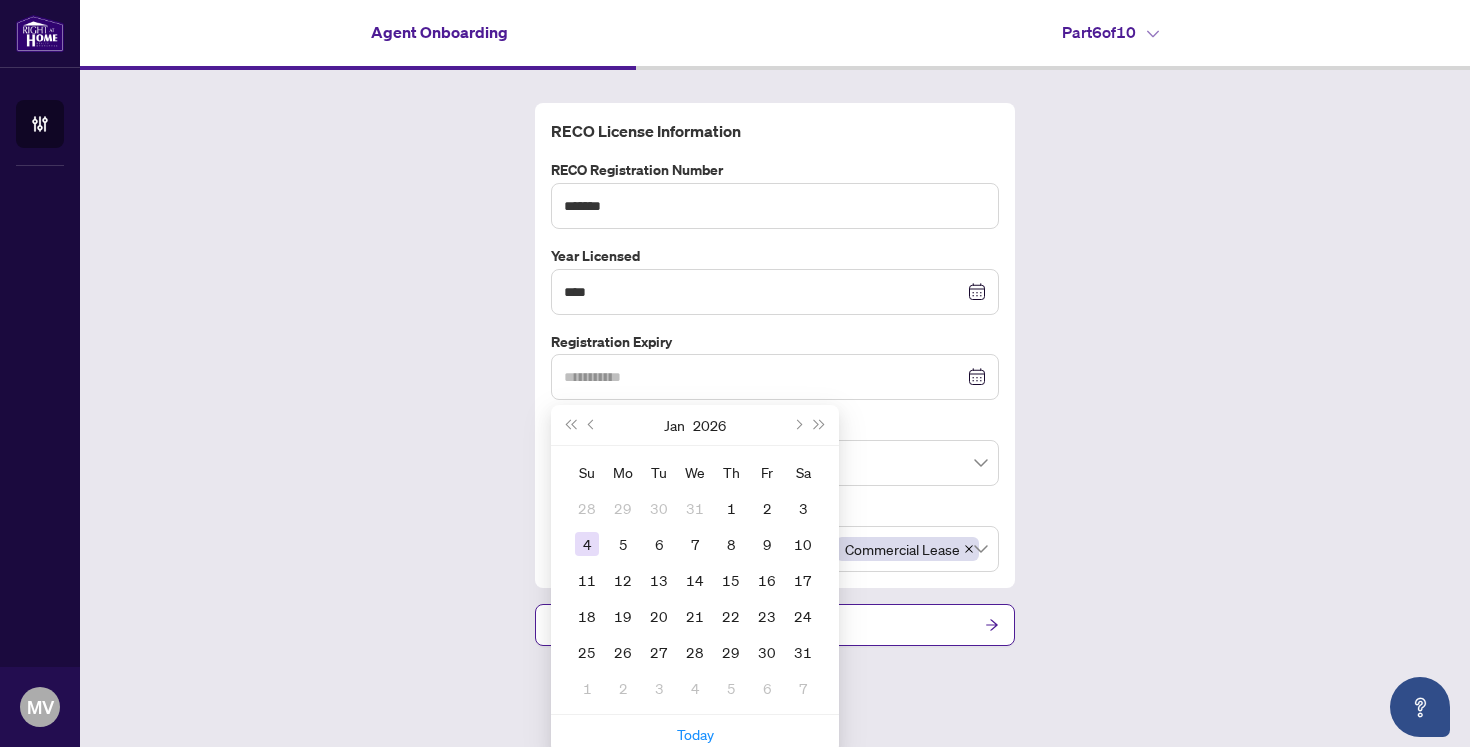 type on "**********" 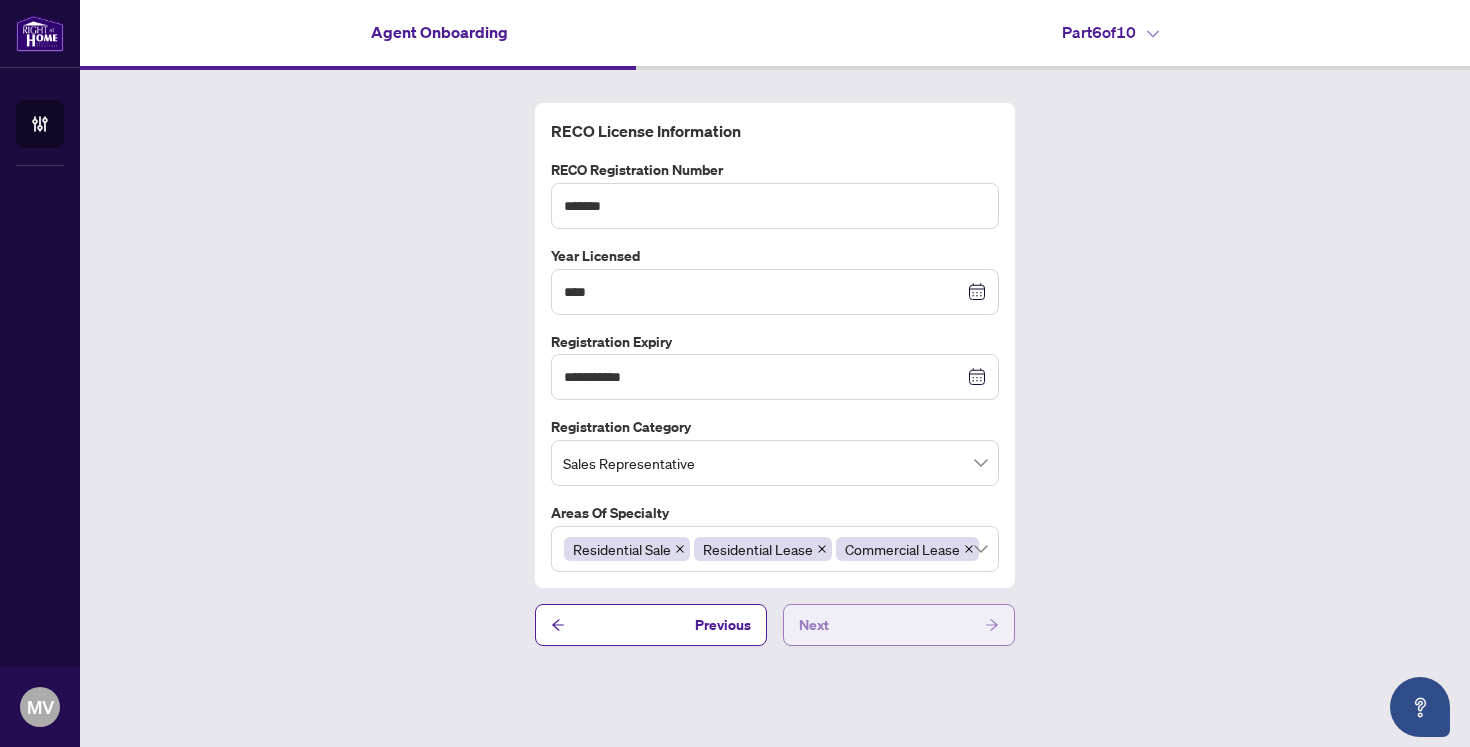click on "Next" at bounding box center (899, 625) 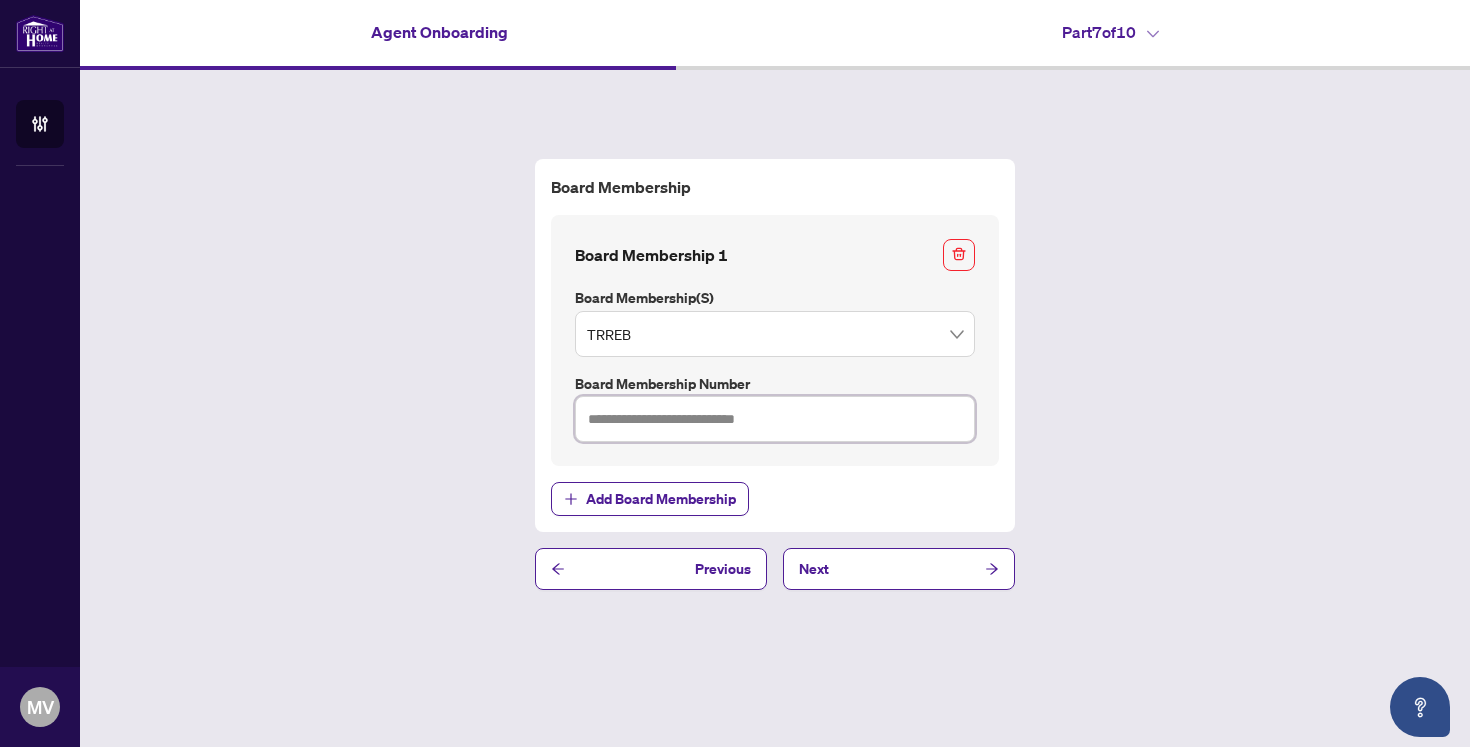 click at bounding box center [775, 419] 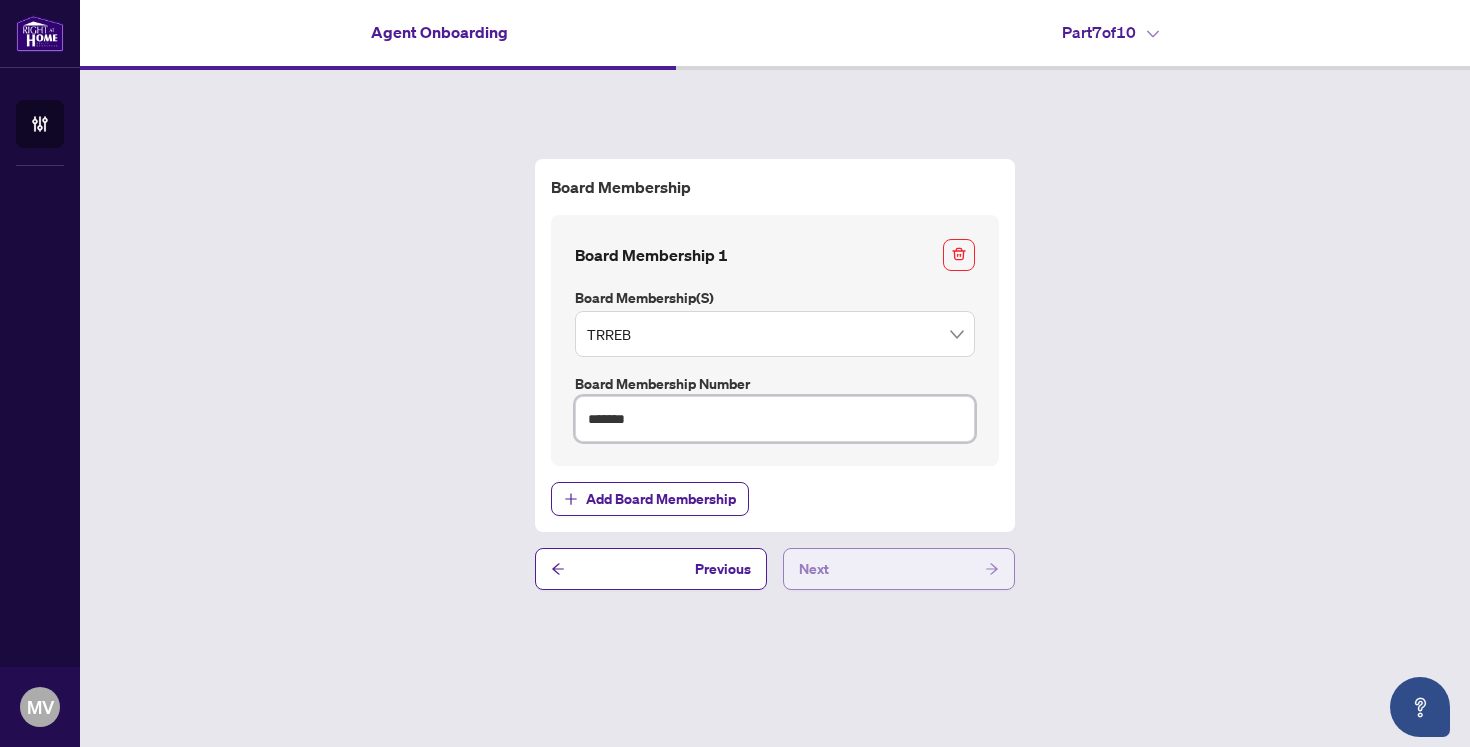 type on "*******" 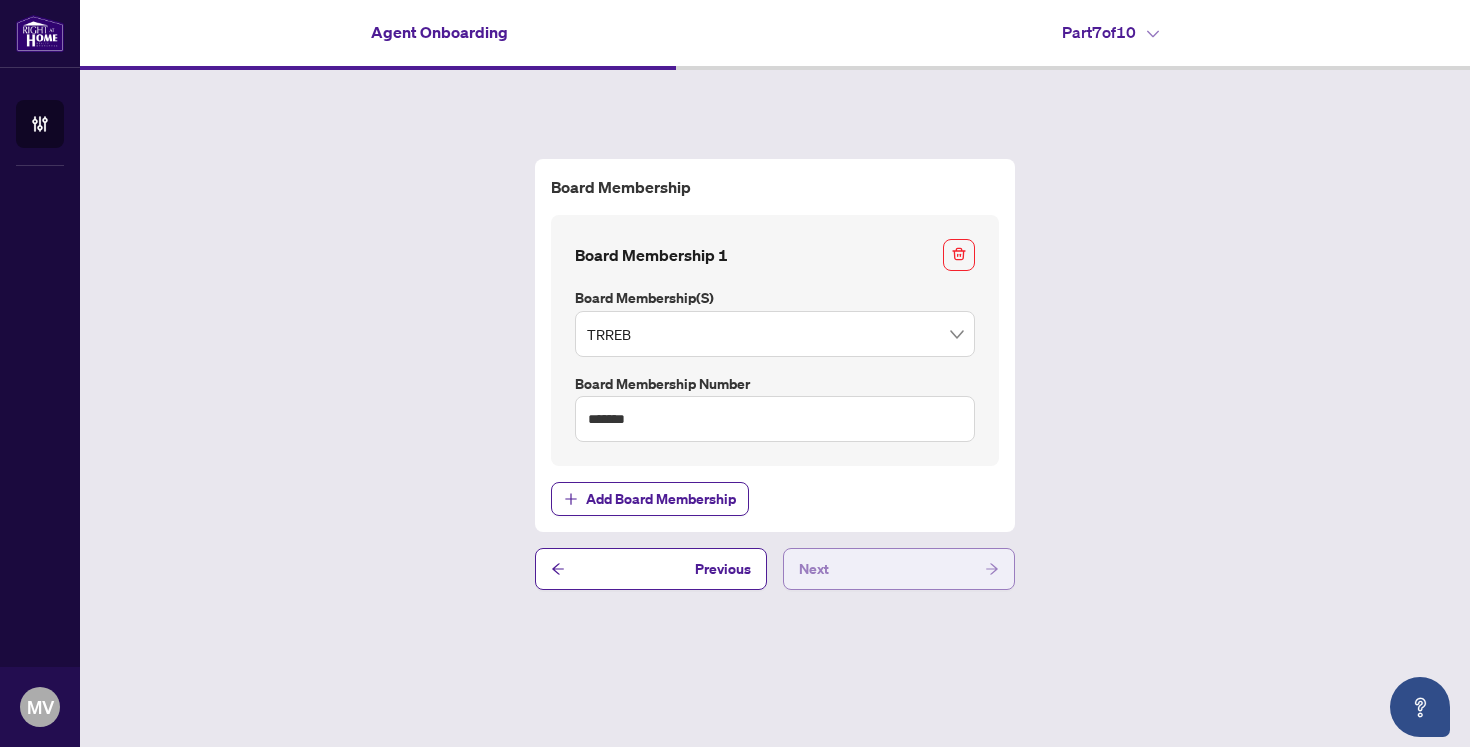 click on "Next" at bounding box center [899, 569] 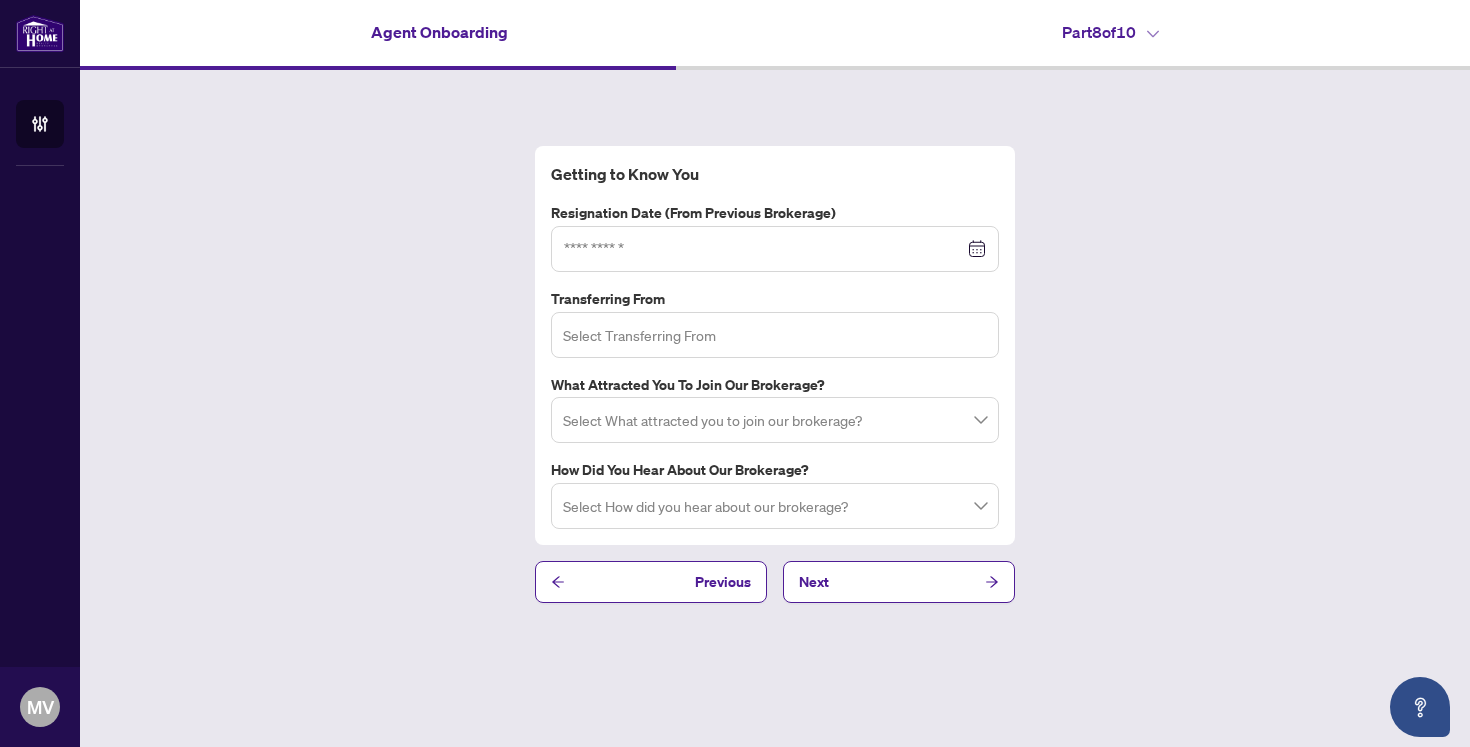 click at bounding box center (775, 335) 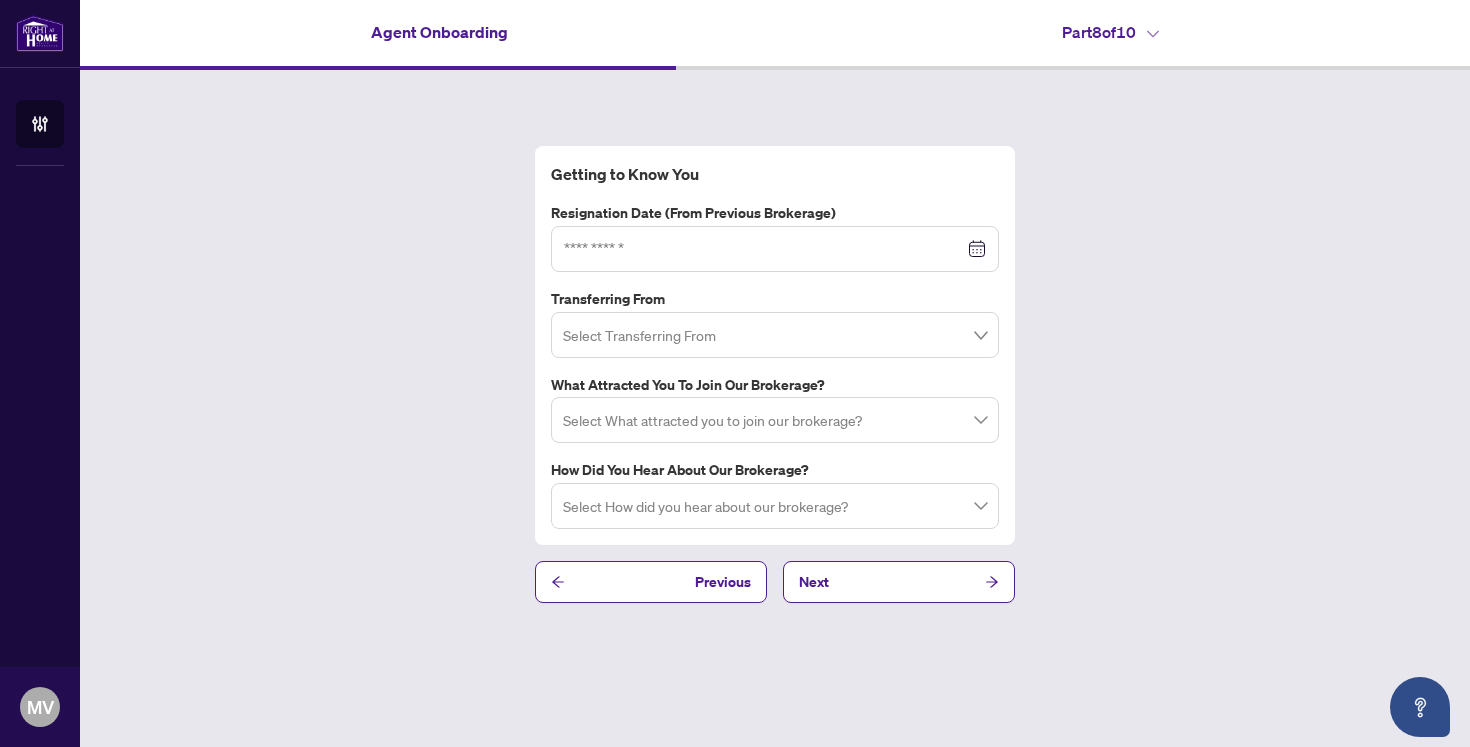 click at bounding box center (775, 335) 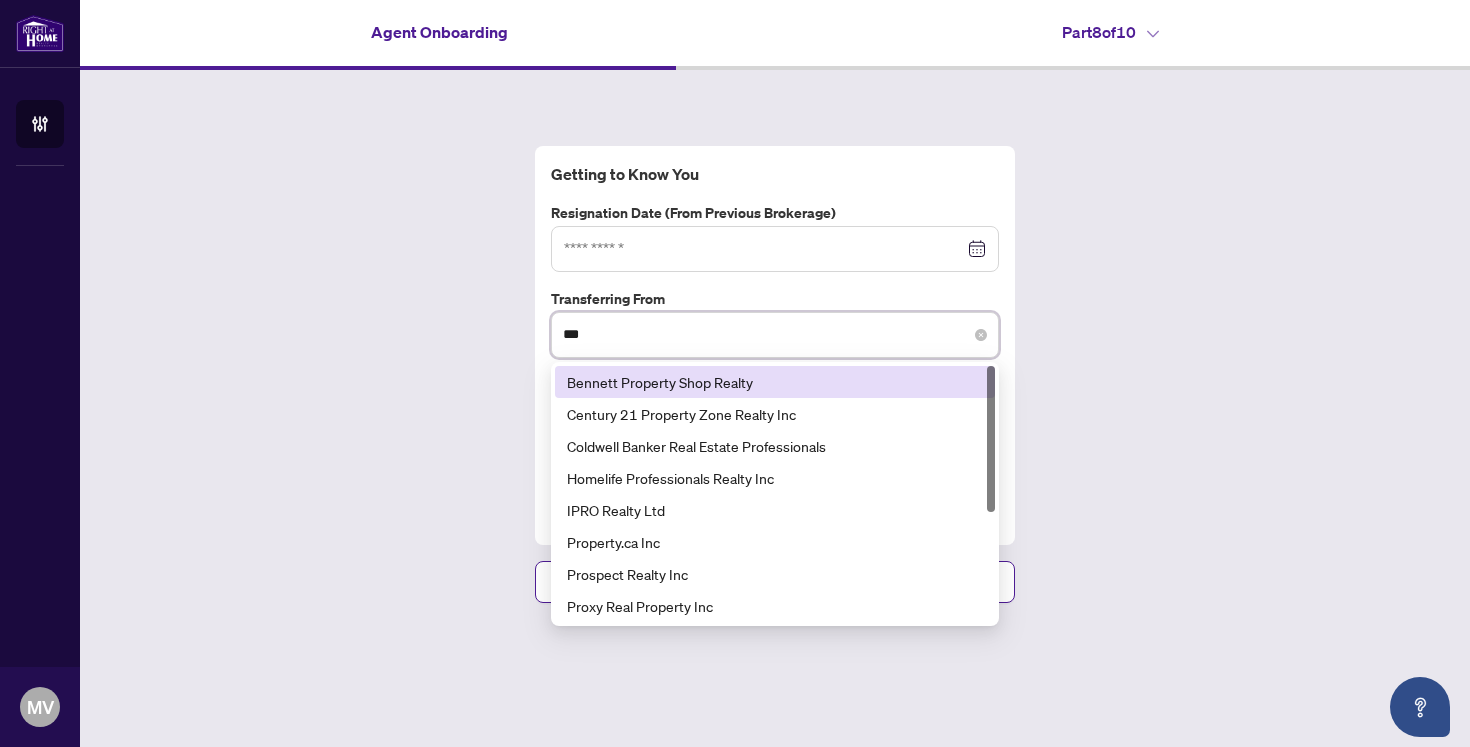 type on "****" 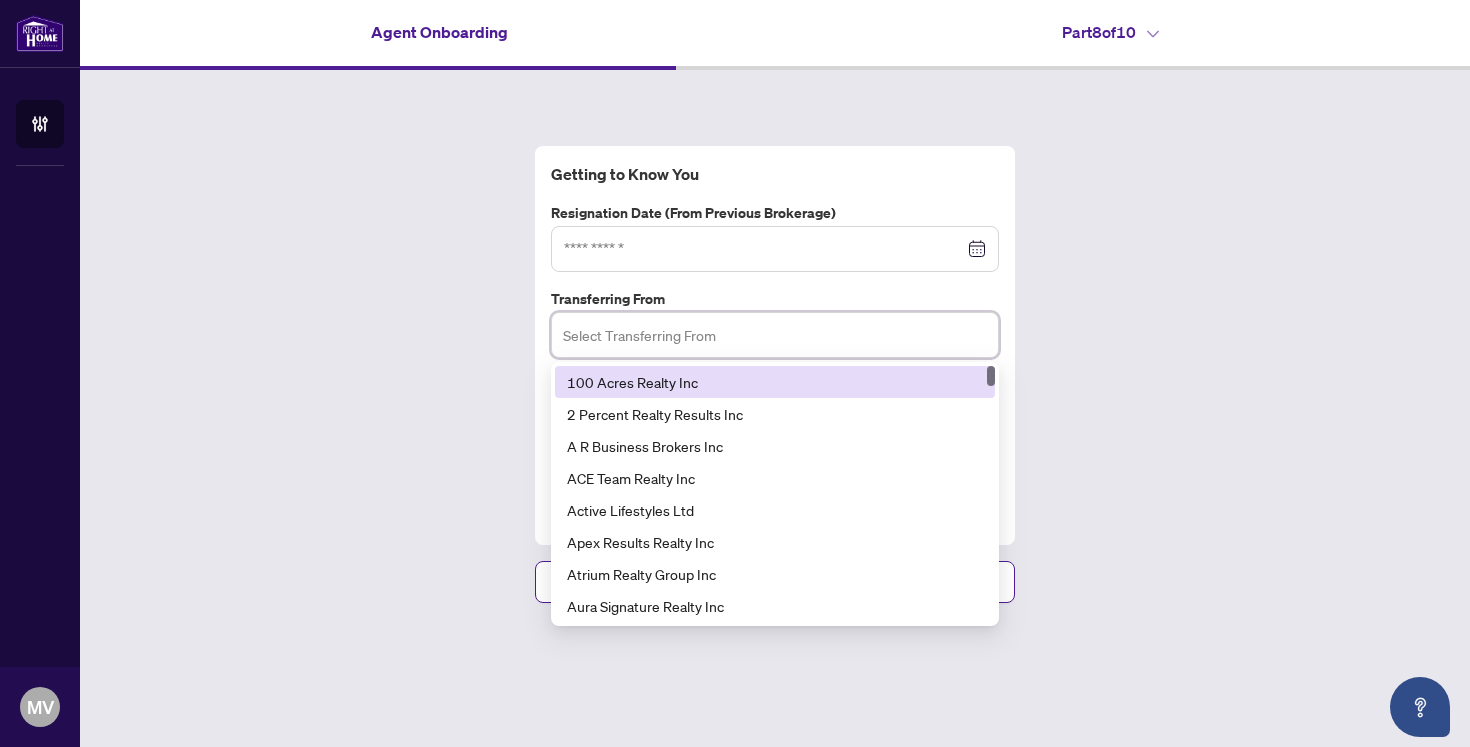 click at bounding box center [775, 335] 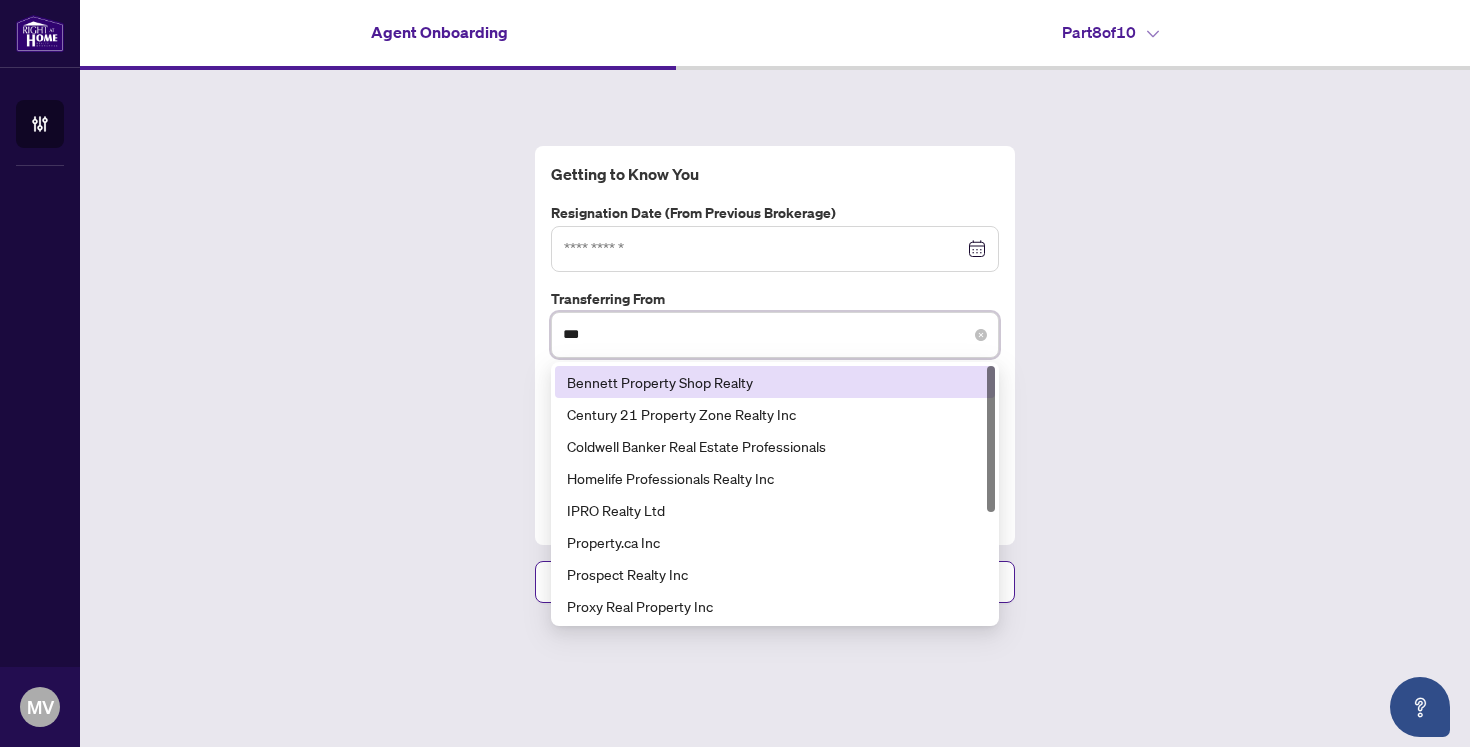 type on "****" 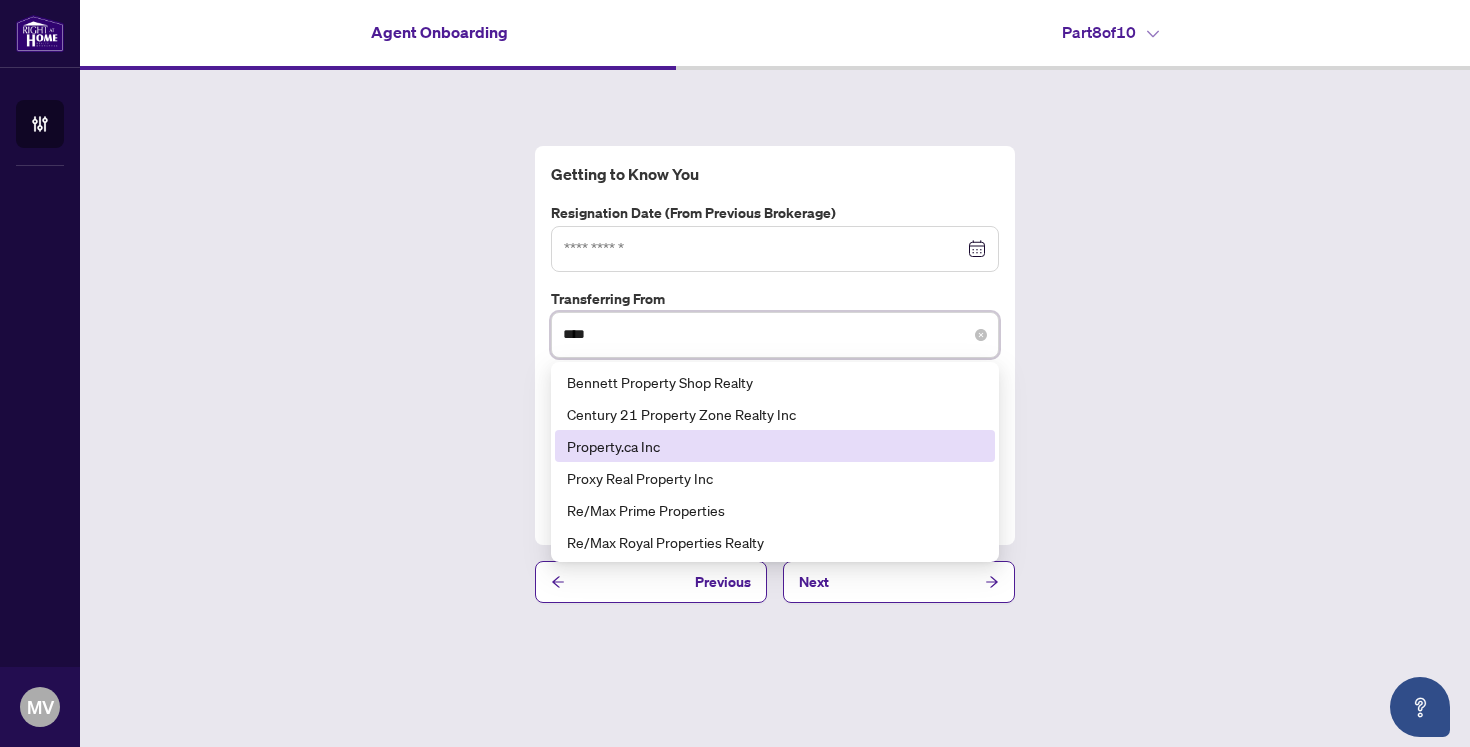 click on "Property.ca Inc" at bounding box center (775, 446) 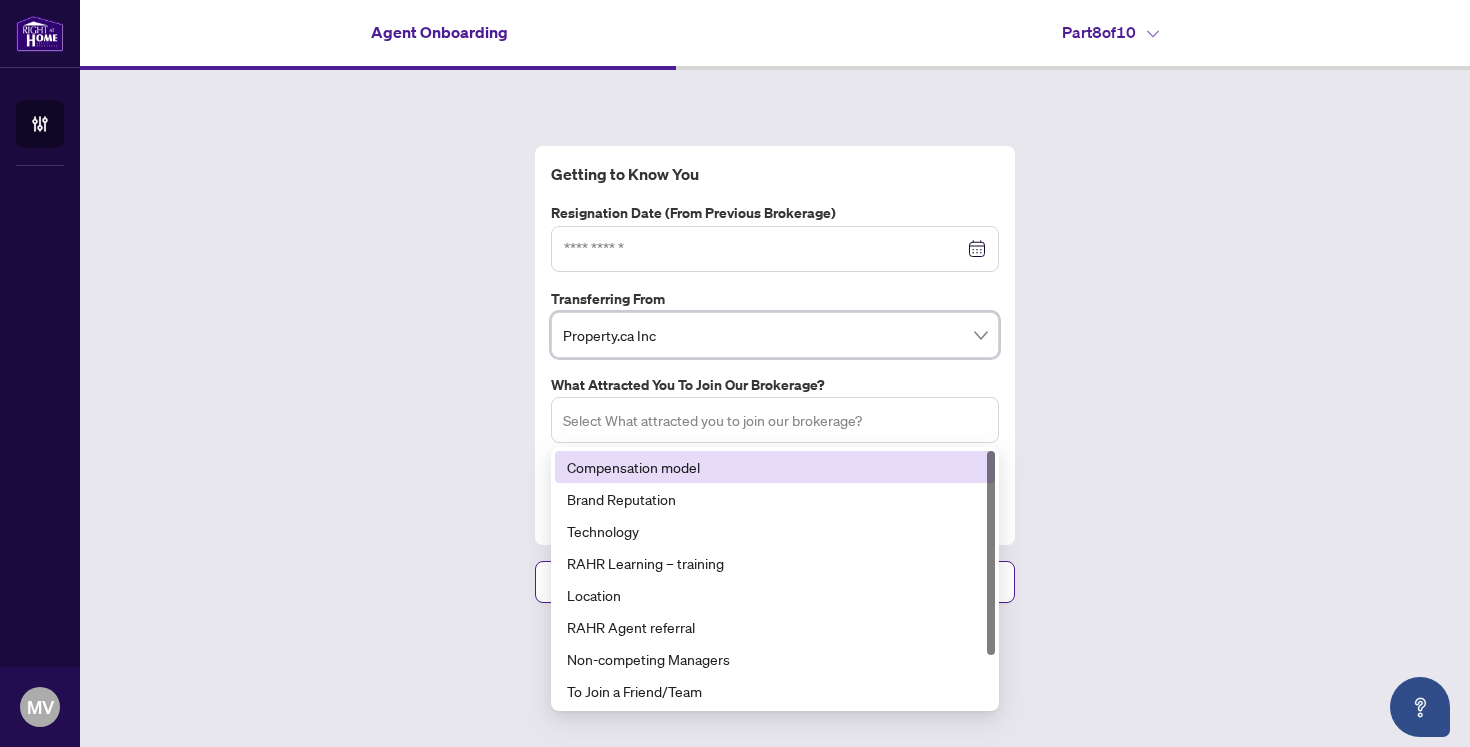click at bounding box center (775, 420) 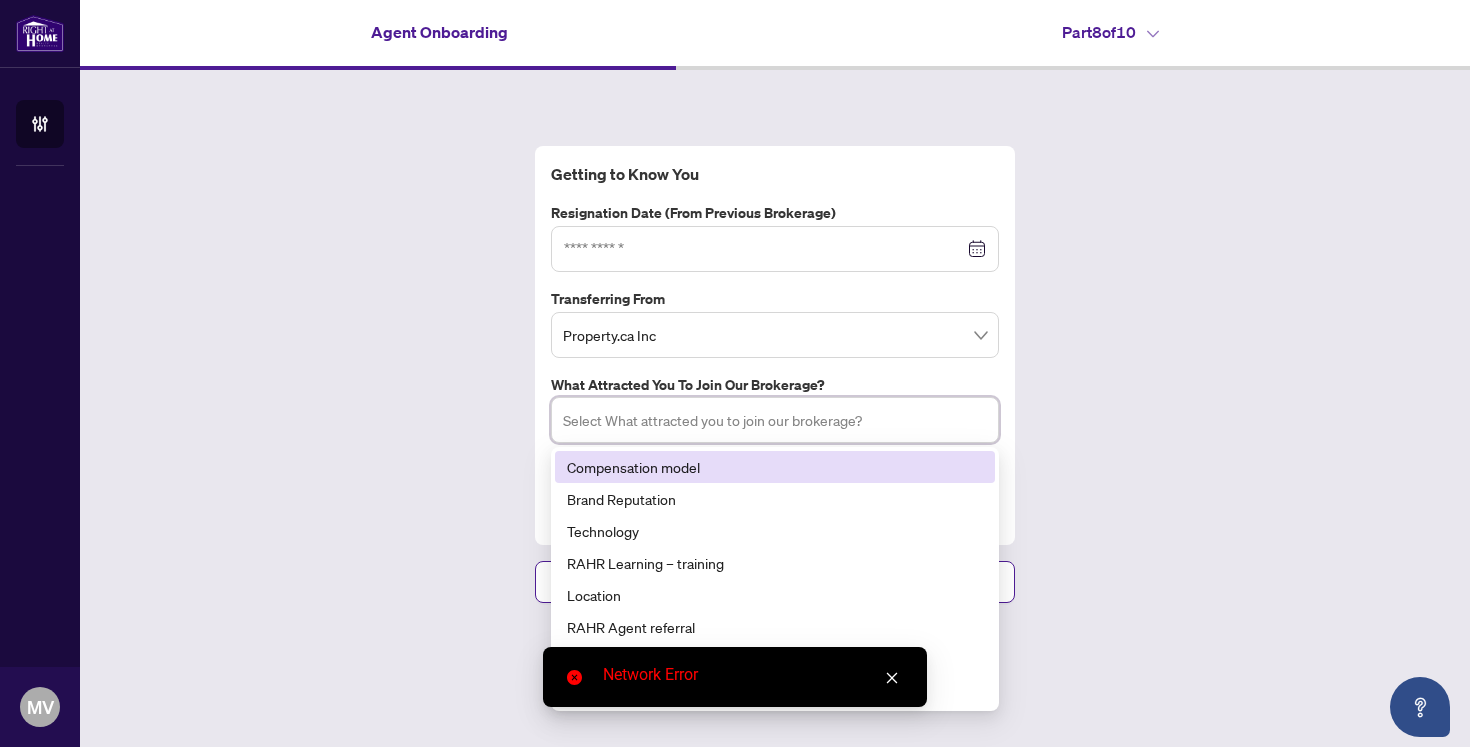 click on "Compensation model" at bounding box center [775, 467] 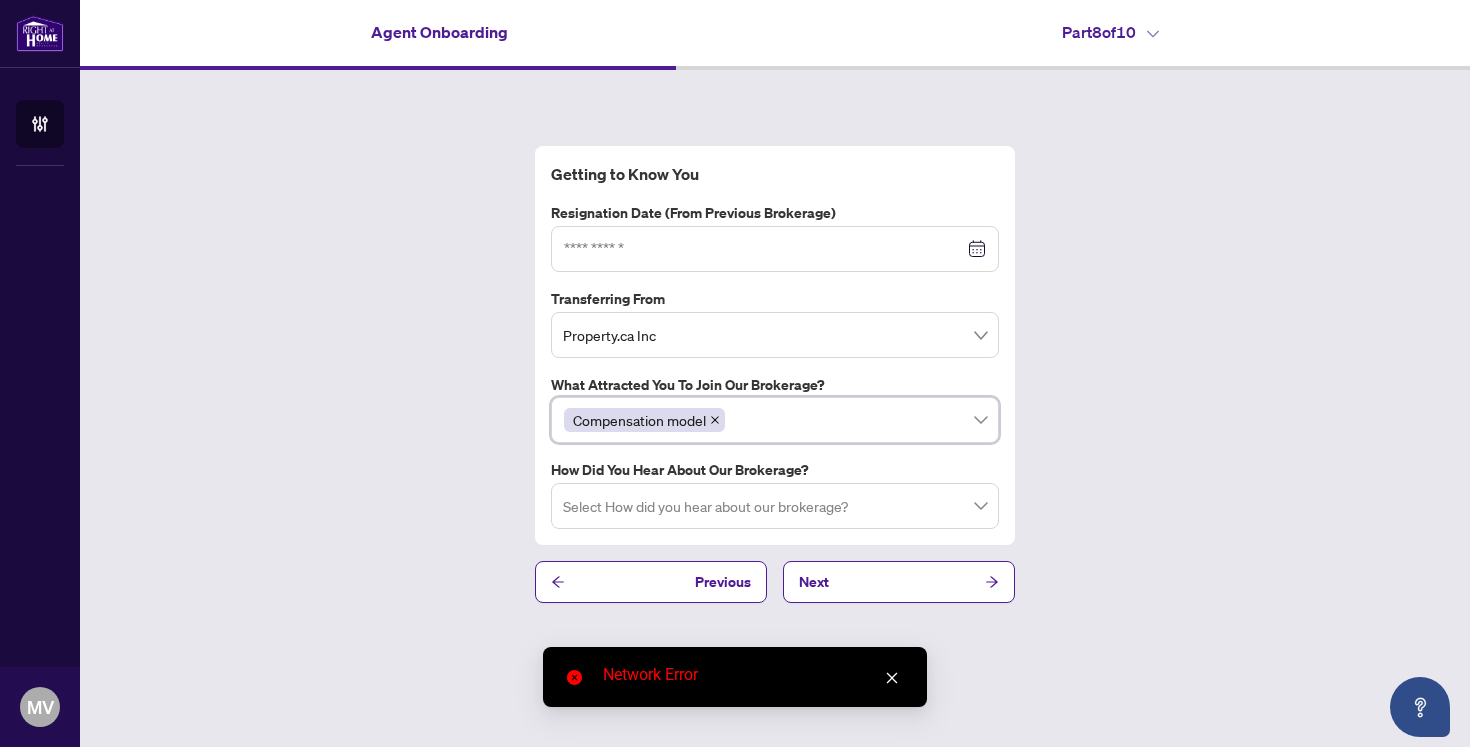 click on "What attracted you to join our brokerage? Compensation model Compensation model   487 488 Compensation model Brand Reputation Technology RAHR Learning – training Location RAHR Agent referral Non-competing Managers To Join a Friend/Team Other (please specify) Admin Support" at bounding box center (775, 409) 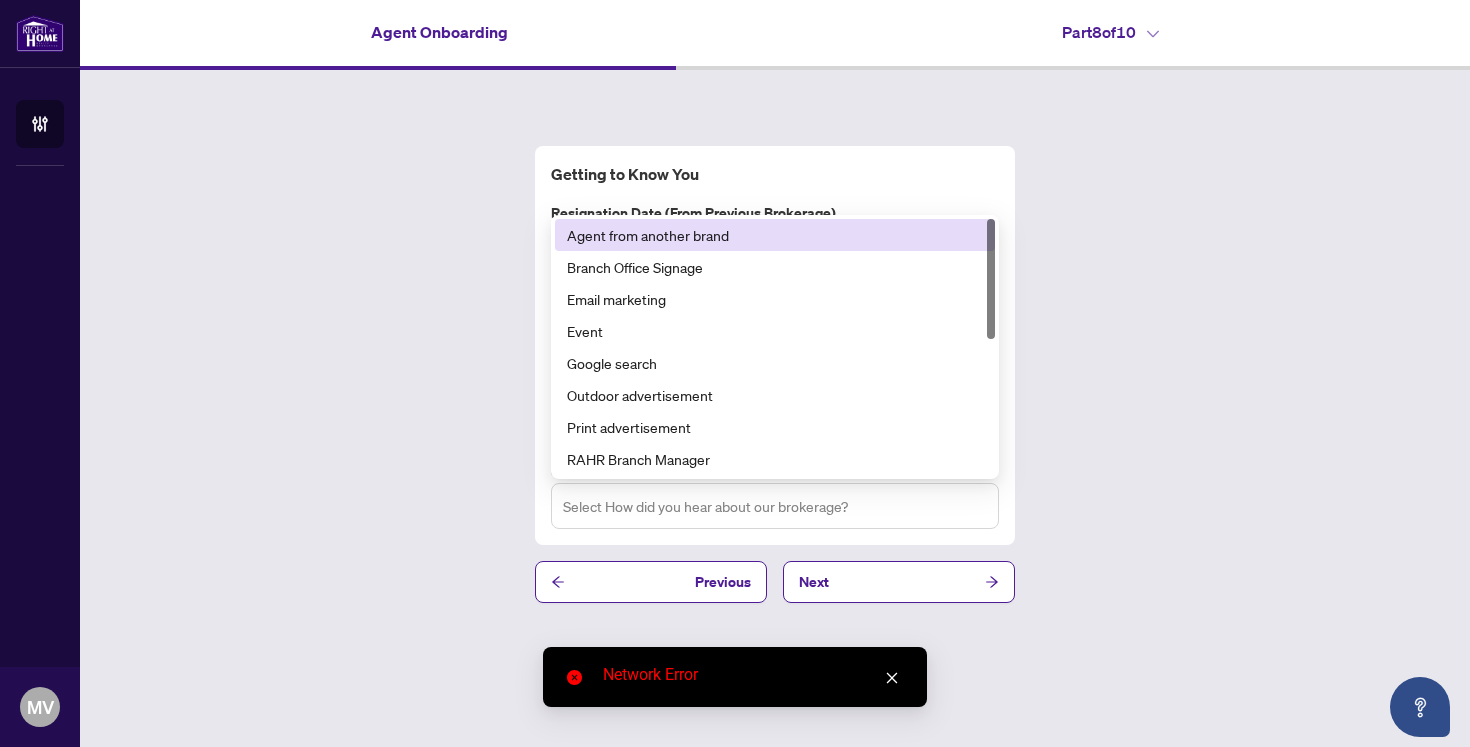click at bounding box center (775, 506) 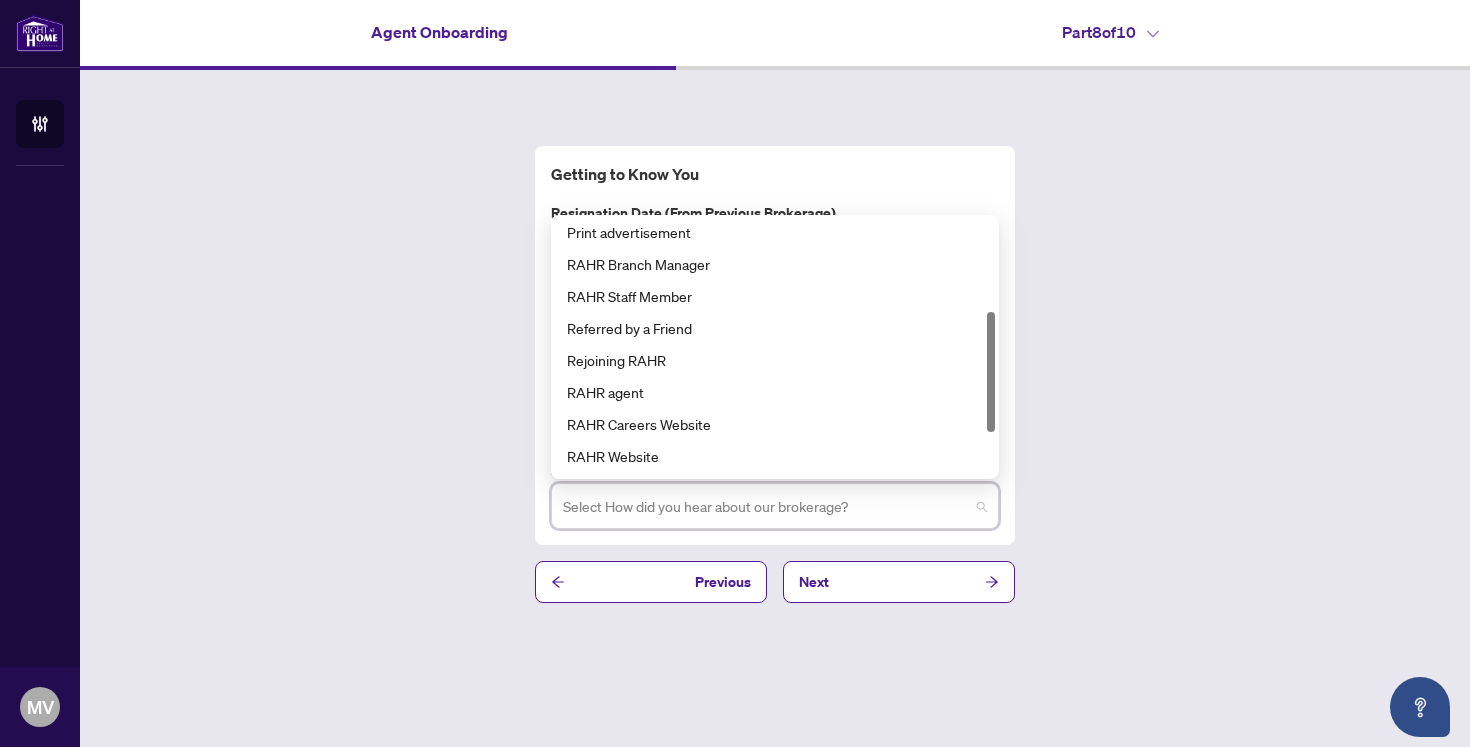 scroll, scrollTop: 198, scrollLeft: 0, axis: vertical 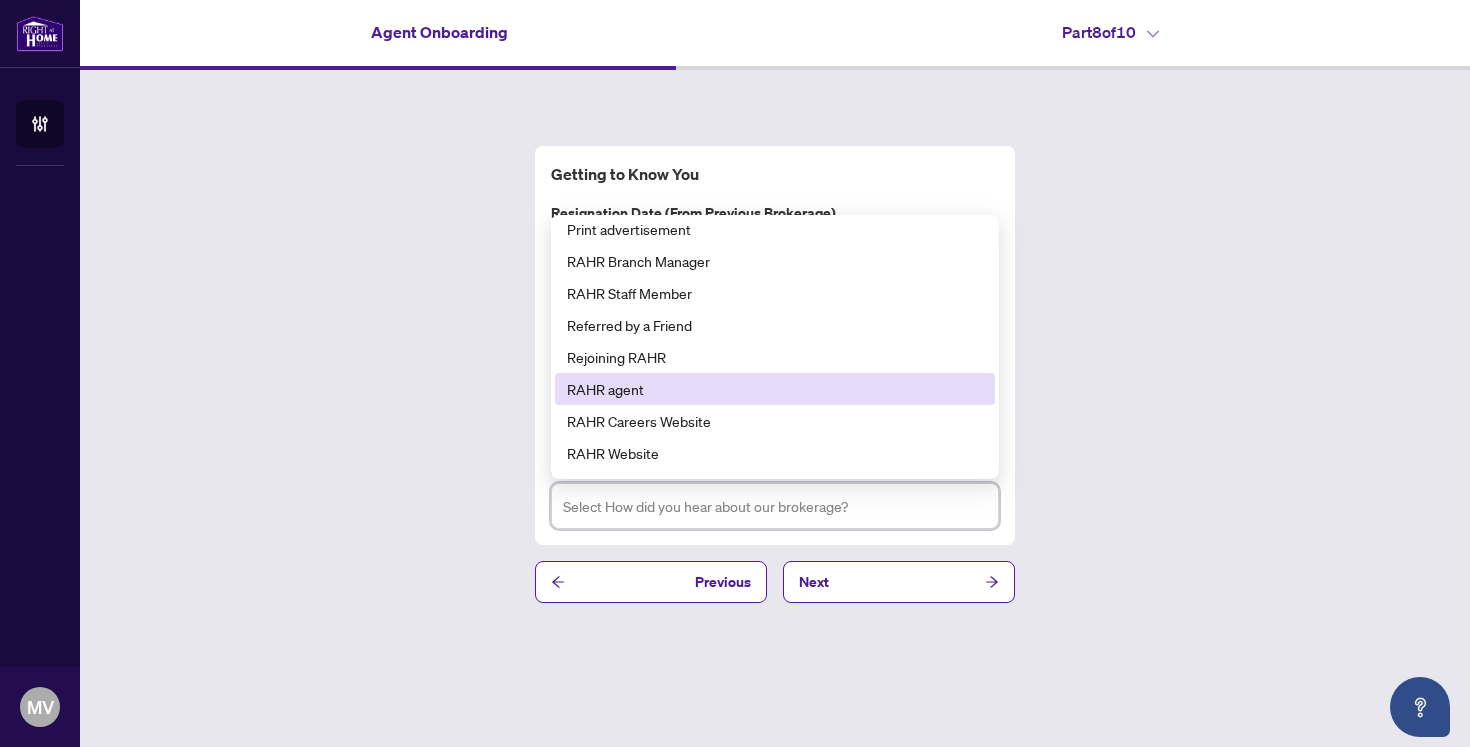 click on "RAHR agent" at bounding box center [775, 389] 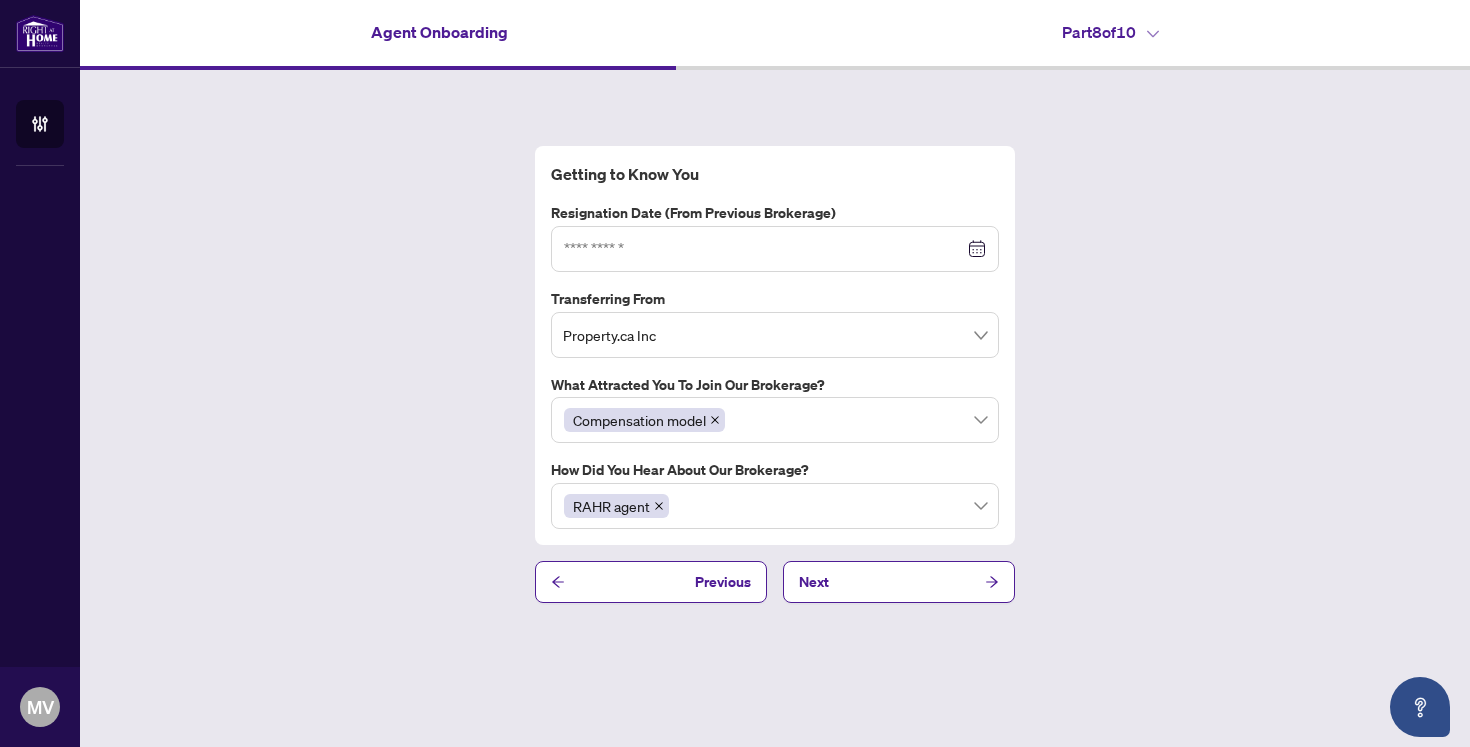 click on "Getting to Know You Resignation Date (from previous brokerage) Transferring From Property.ca Inc 15 40 Bennett Property Shop Realty Century 21 Property Zone Realty Inc Property.ca Inc Proxy Real Property Inc Re/Max Prime Properties Re/Max Royal Properties Realty What attracted you to join our brokerage? Compensation model   487 488 Compensation model Brand Reputation Technology RAHR Learning – training Location RAHR Agent referral Non-competing Managers To Join a Friend/Team Other (please specify) Admin Support How did you hear about our brokerage? RAHR agent   510 504 513 Print advertisement RAHR Branch Manager RAHR Staff Member Referred by a Friend Rejoining RAHR RAHR agent RAHR Careers Website RAHR Website Social media Other - Please specify Previous Next" at bounding box center [775, 374] 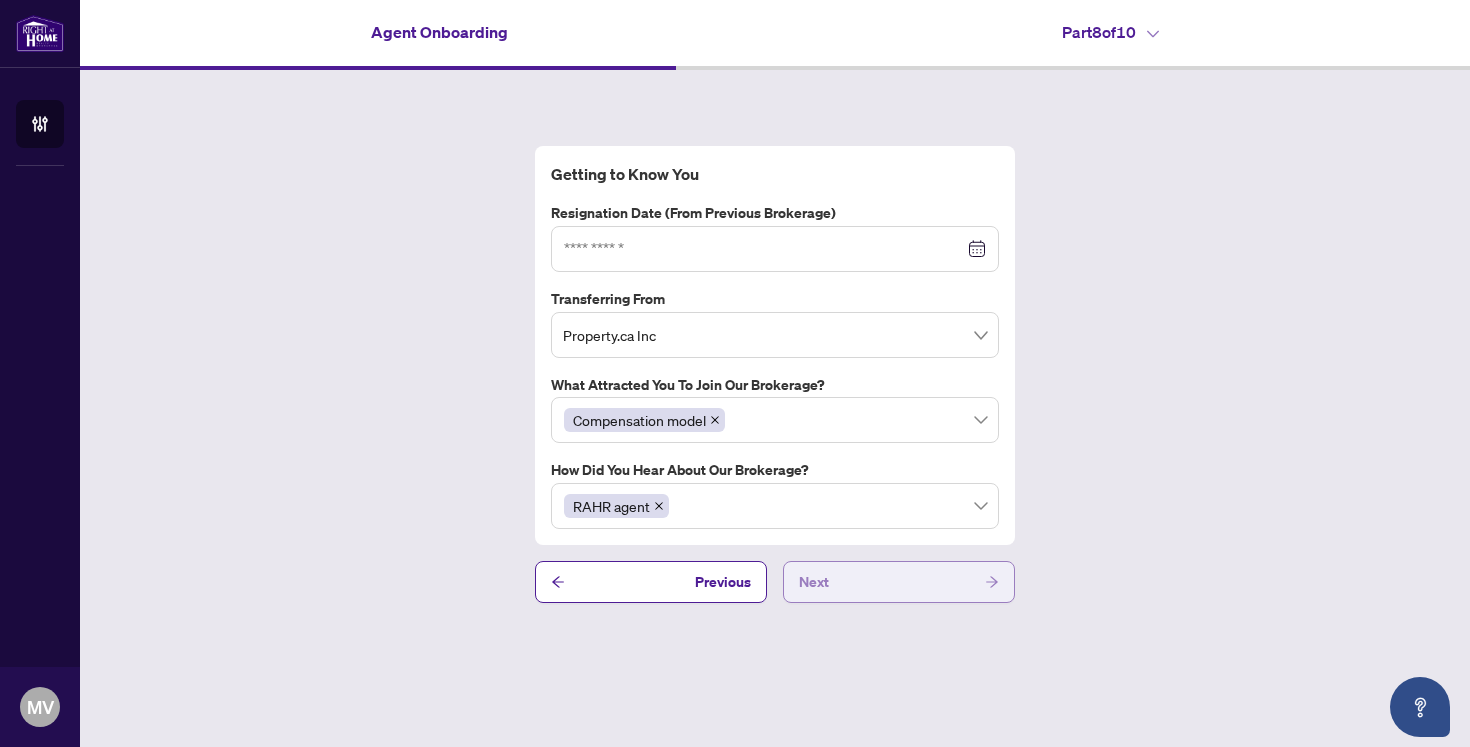 click 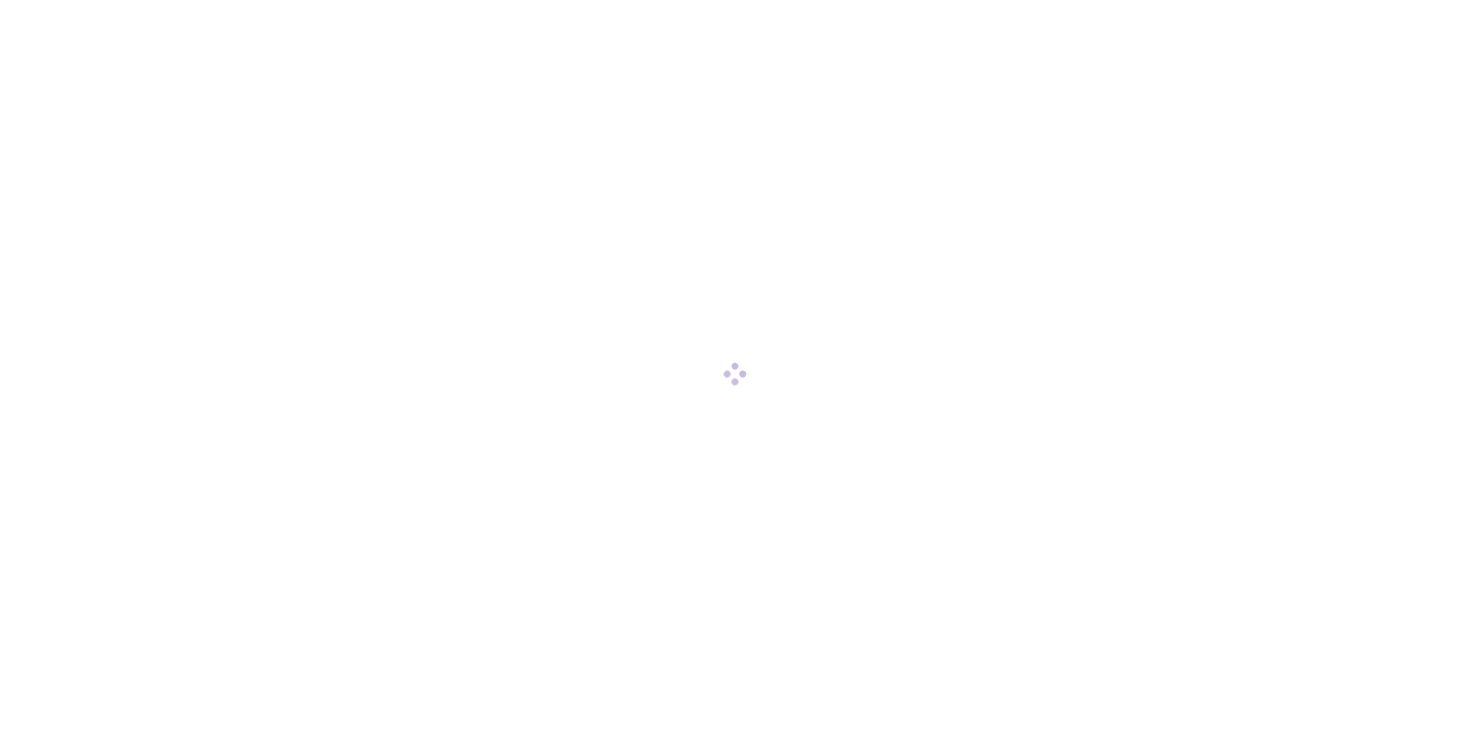 scroll, scrollTop: 0, scrollLeft: 0, axis: both 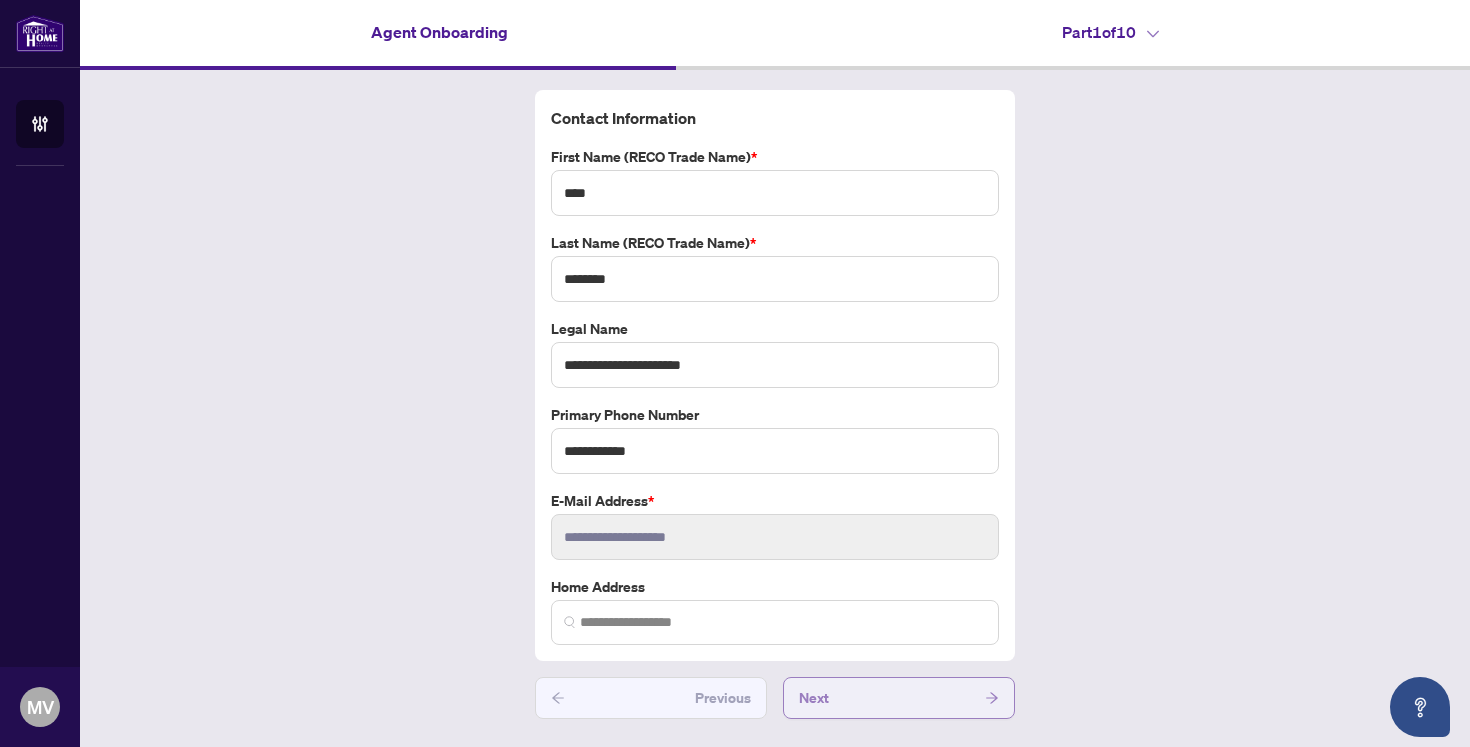 click on "Next" at bounding box center [899, 698] 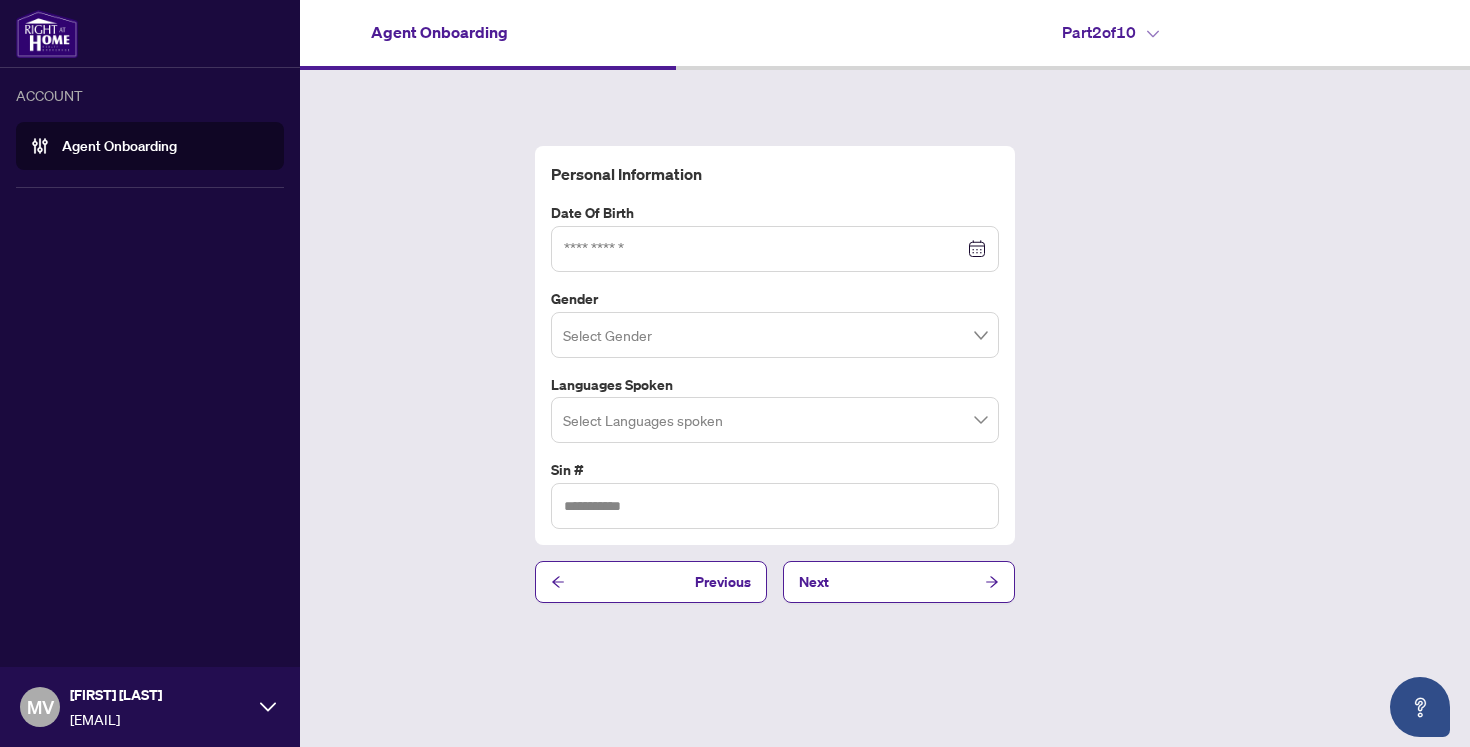 click 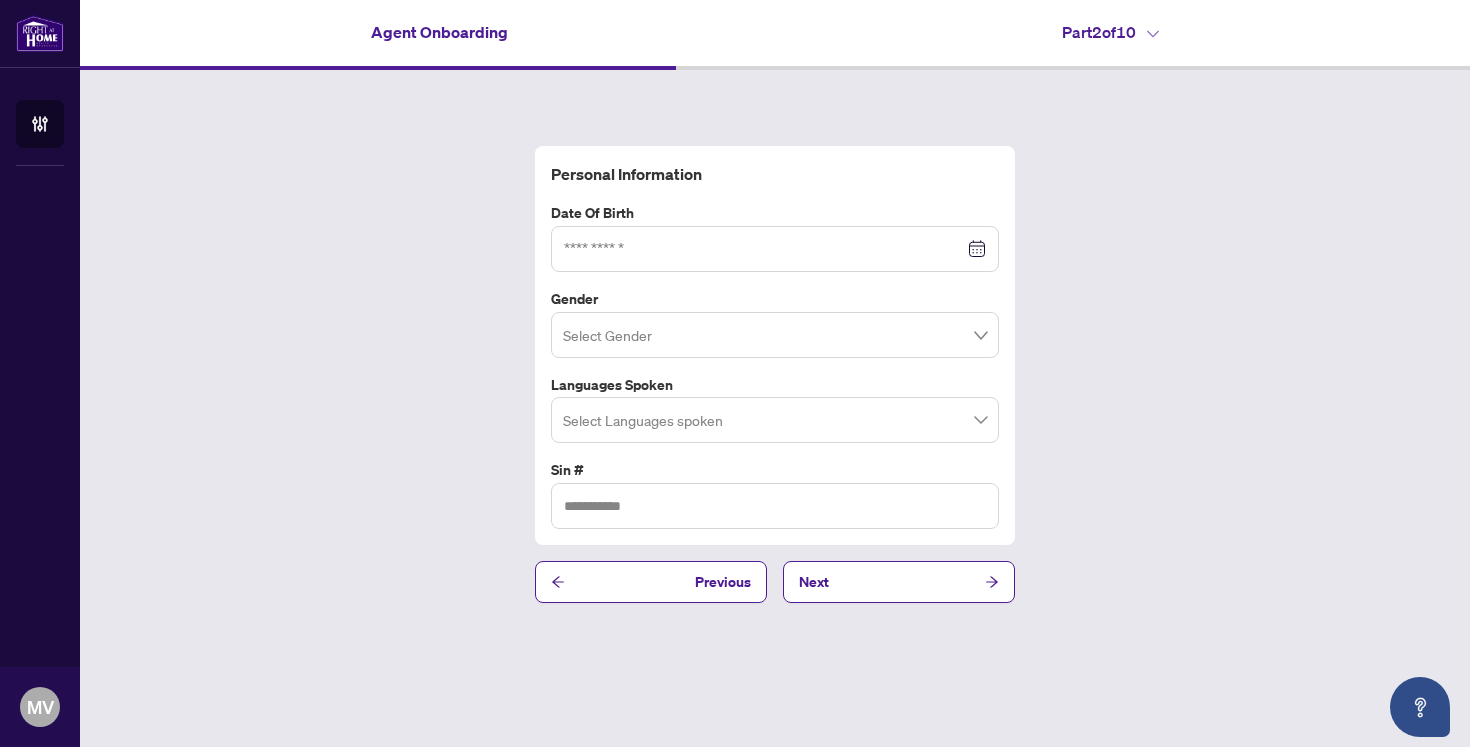 click on "Personal Information Date of Birth Gender Select Gender Languages spoken   Select Languages spoken Sin # Previous Next" at bounding box center [775, 374] 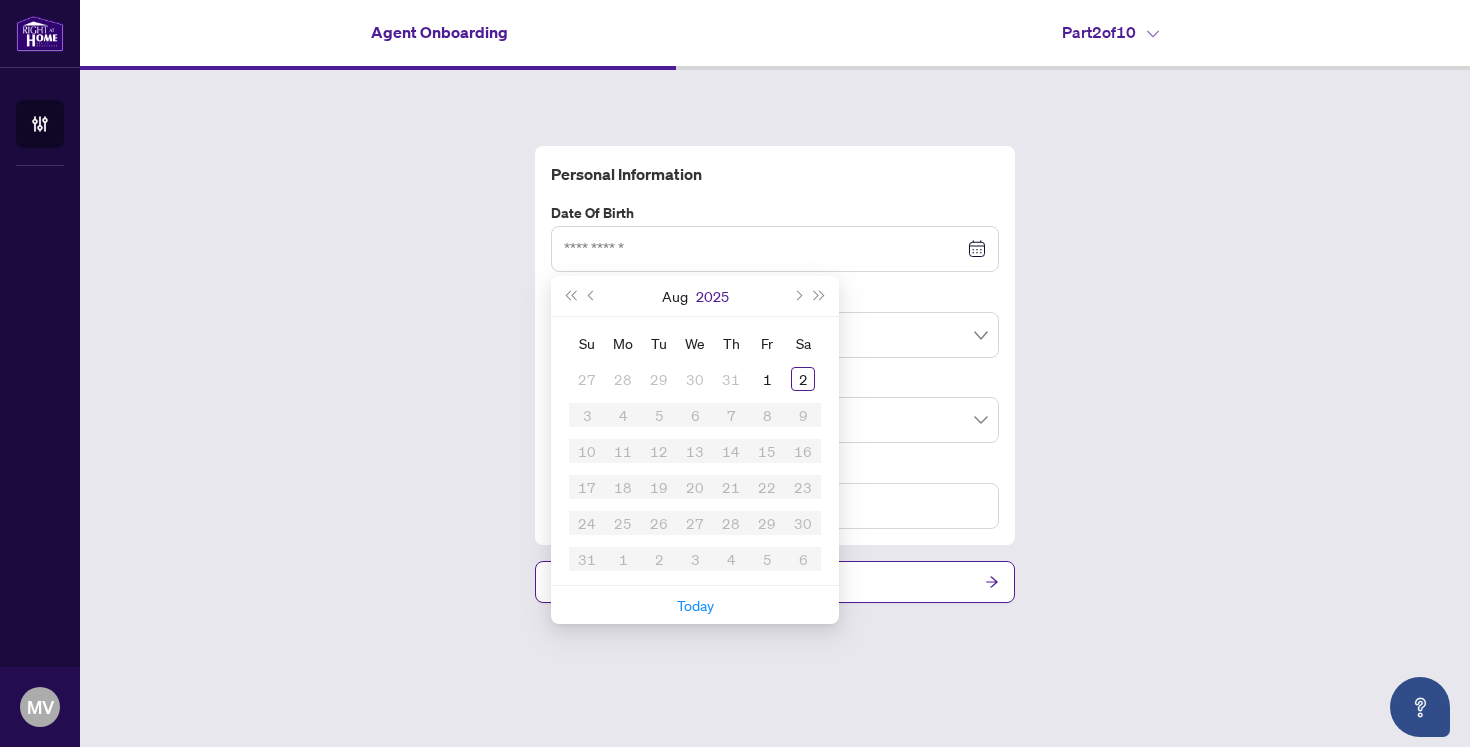 click on "2025" at bounding box center [712, 296] 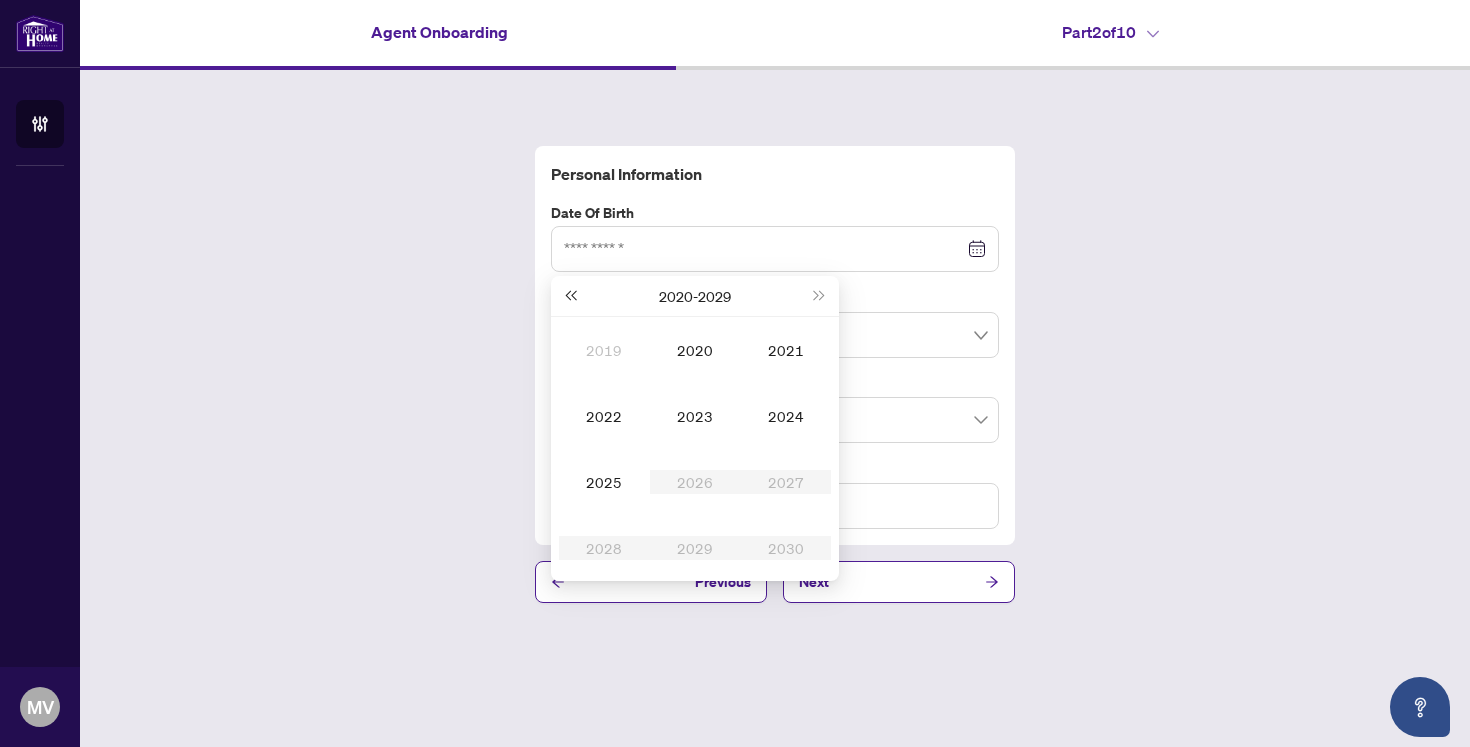 click at bounding box center [570, 296] 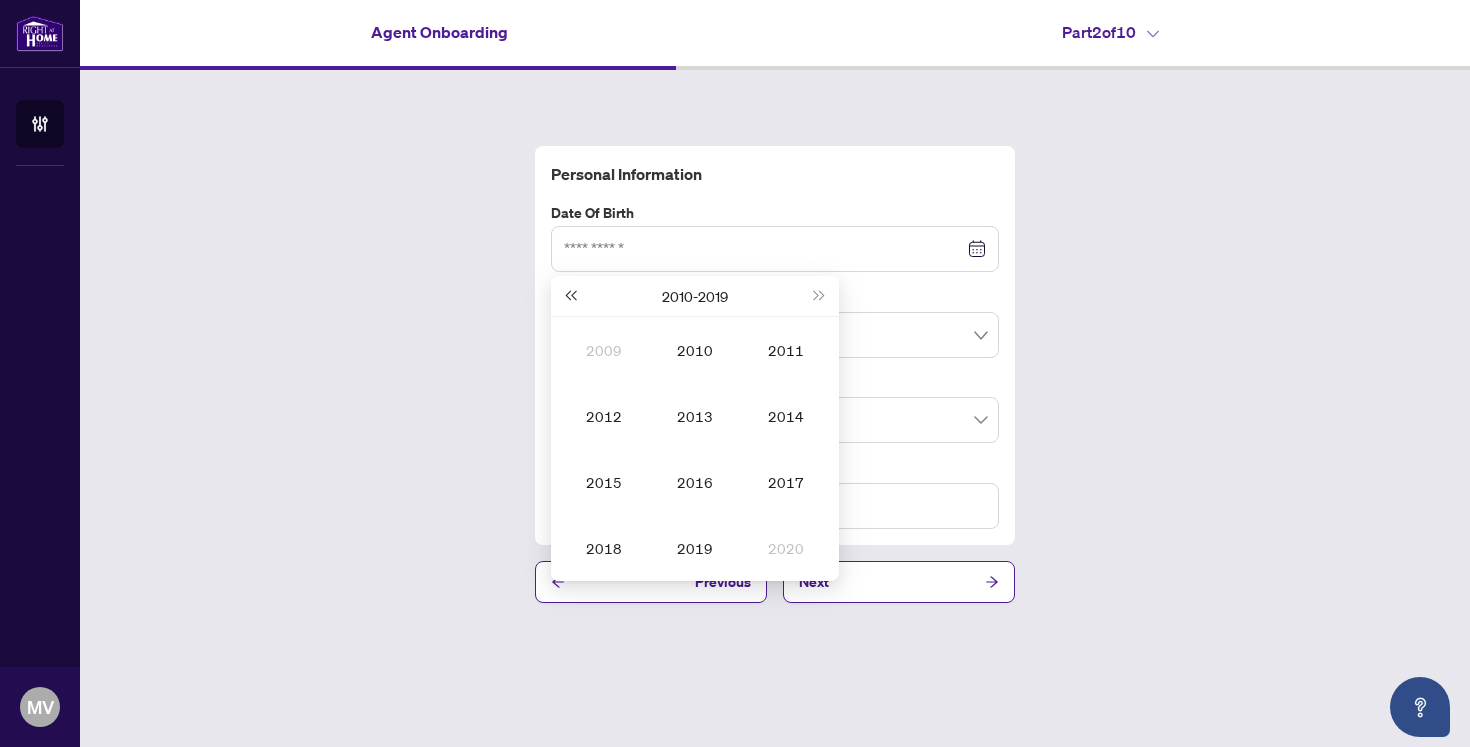 click at bounding box center (570, 296) 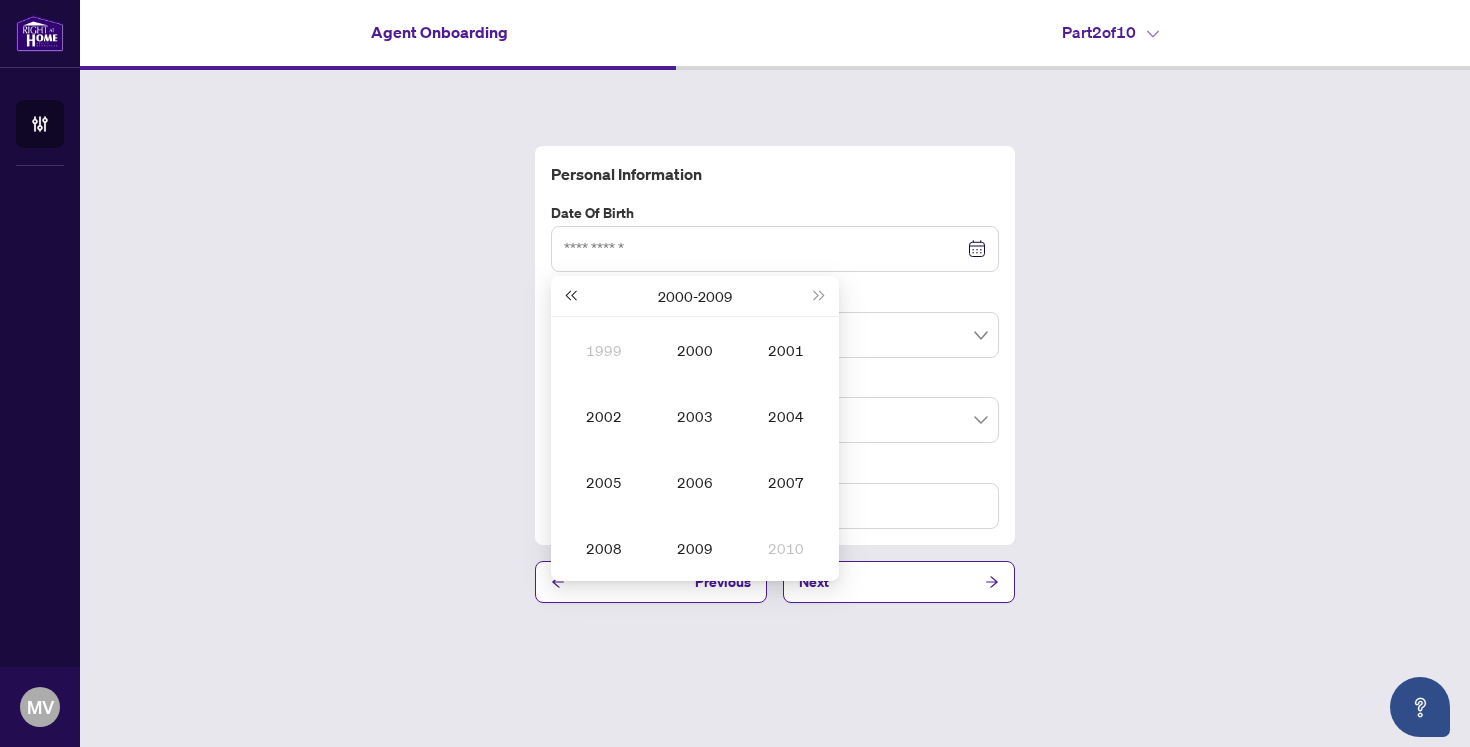 click at bounding box center [570, 296] 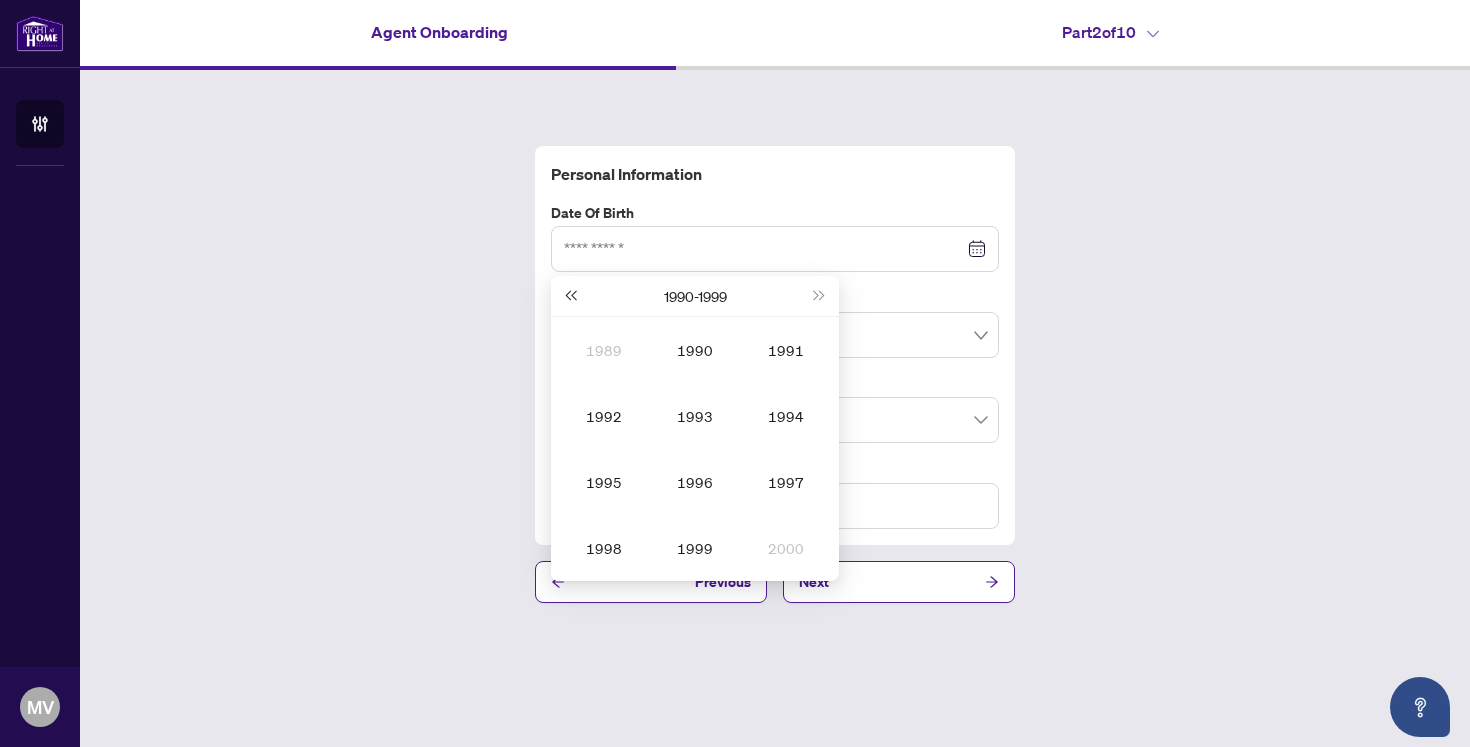 click at bounding box center (570, 296) 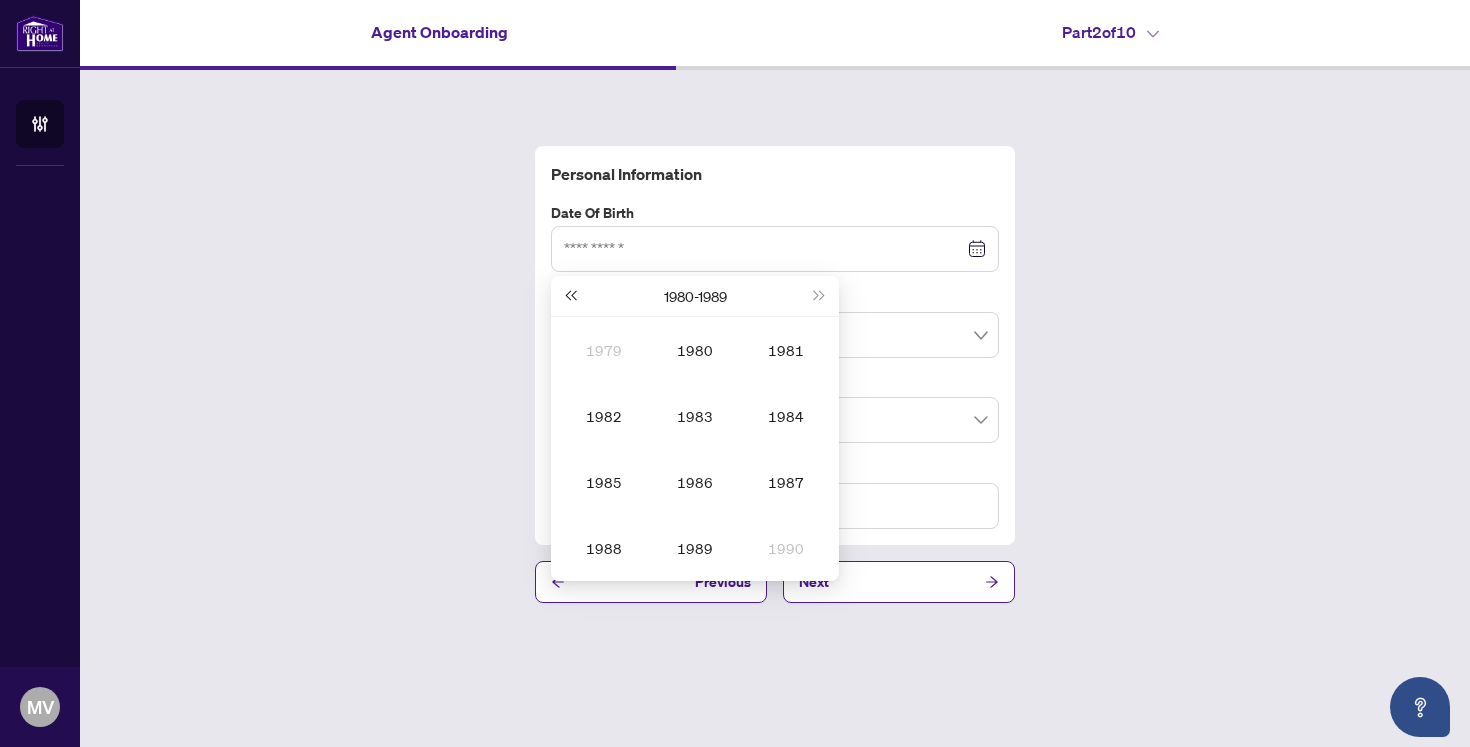 click at bounding box center [570, 296] 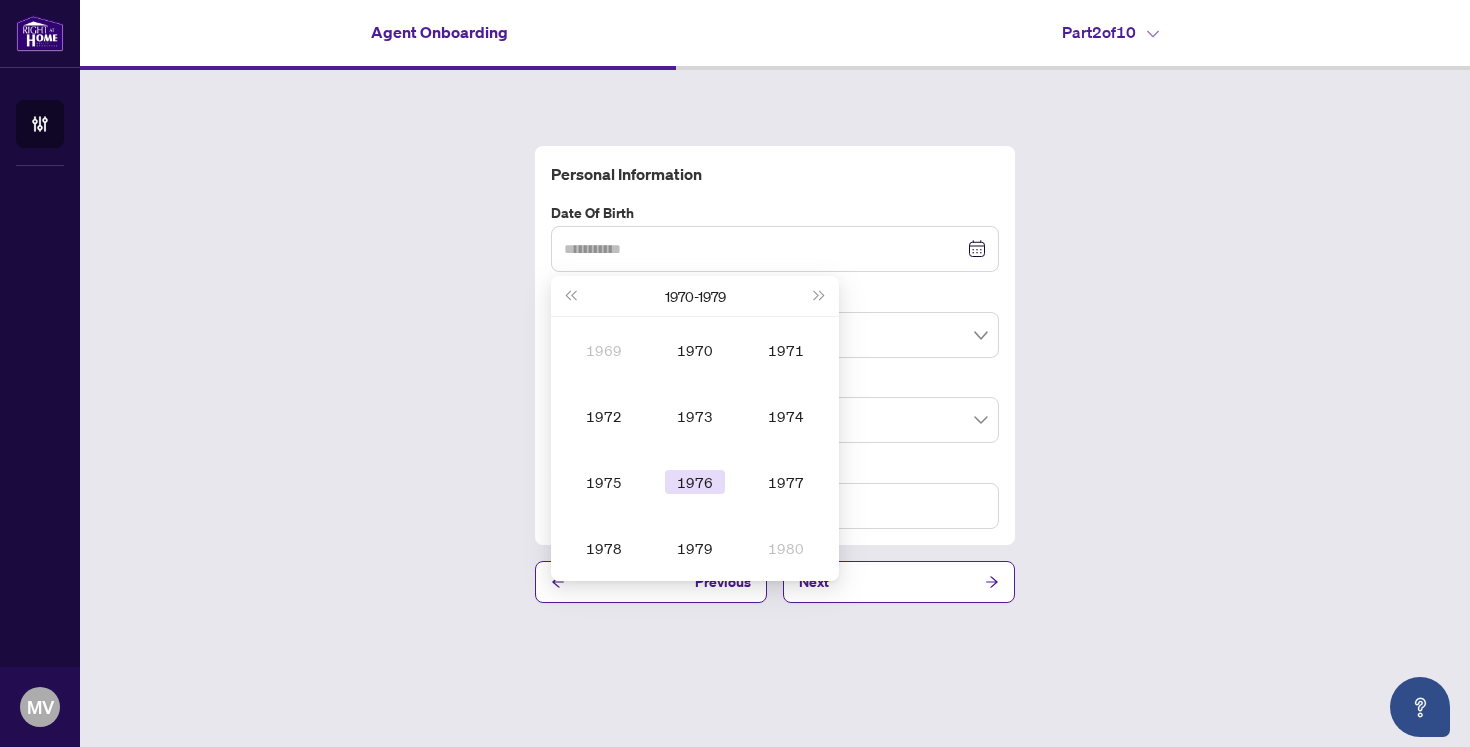 click on "1976" at bounding box center [695, 482] 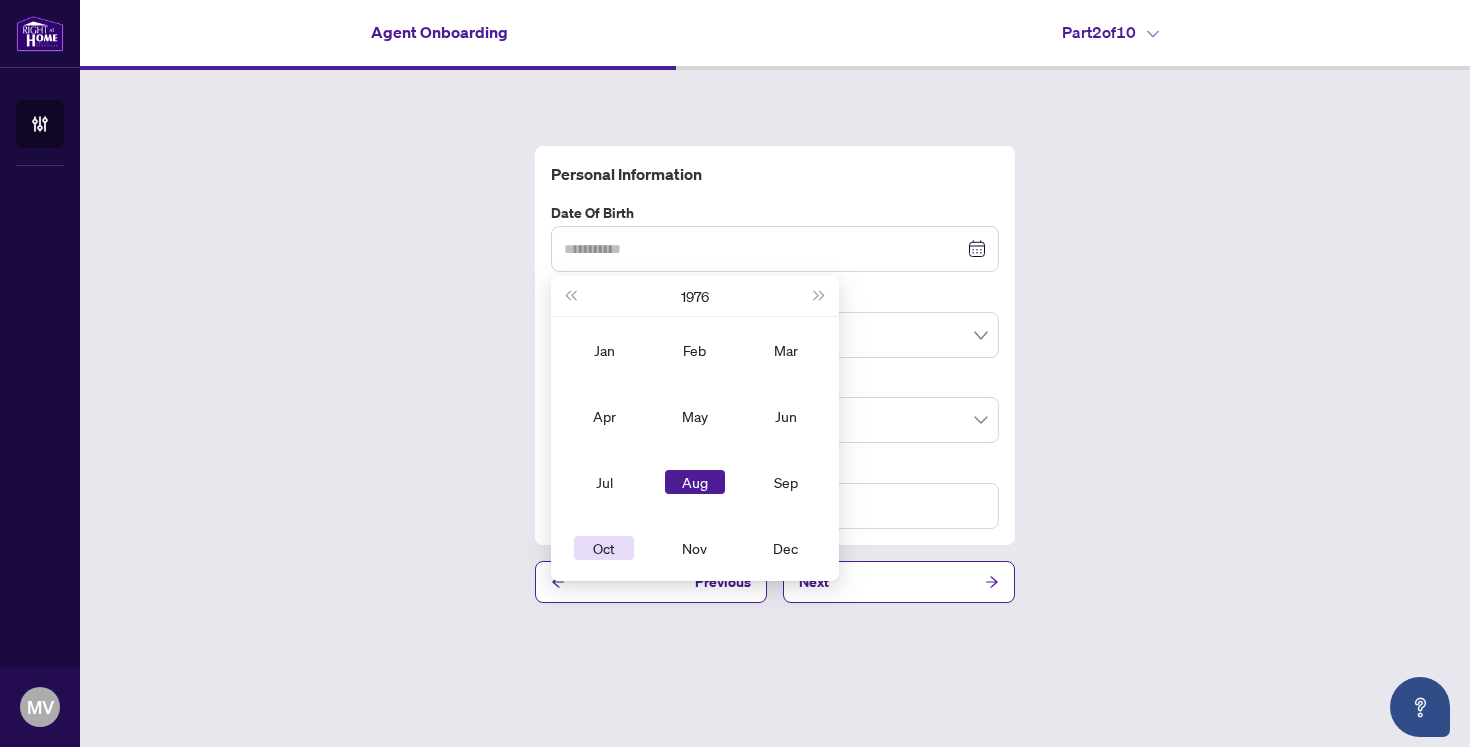 click on "Oct" at bounding box center (604, 548) 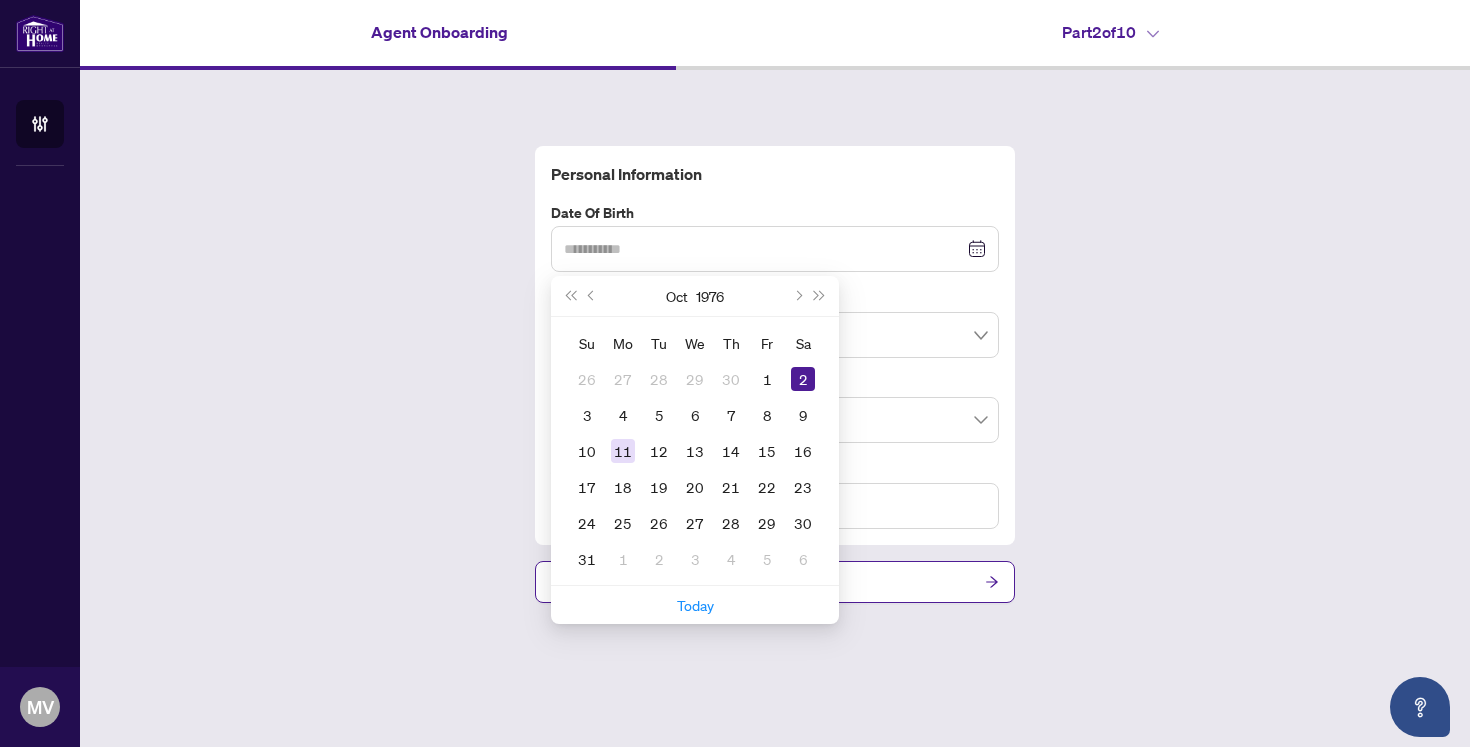 type on "**********" 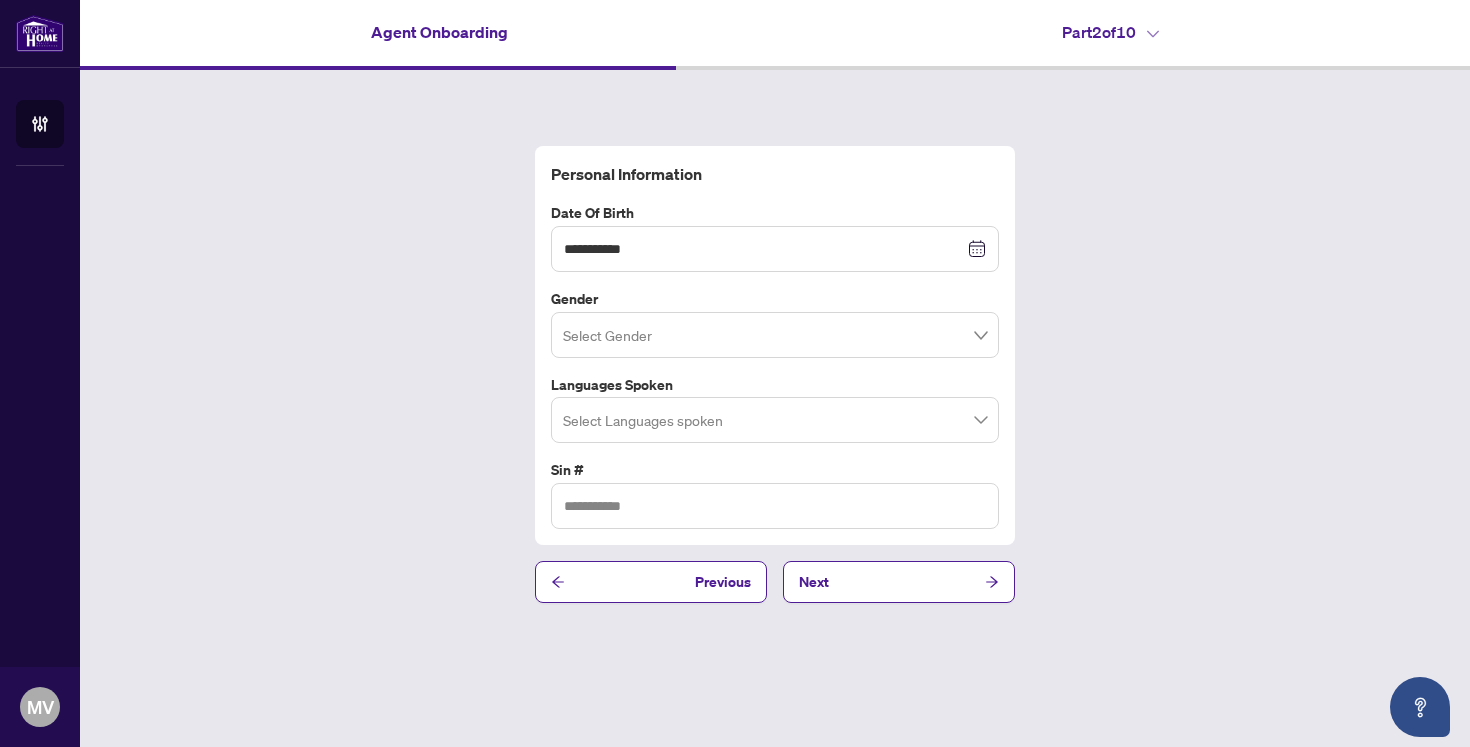click at bounding box center (775, 335) 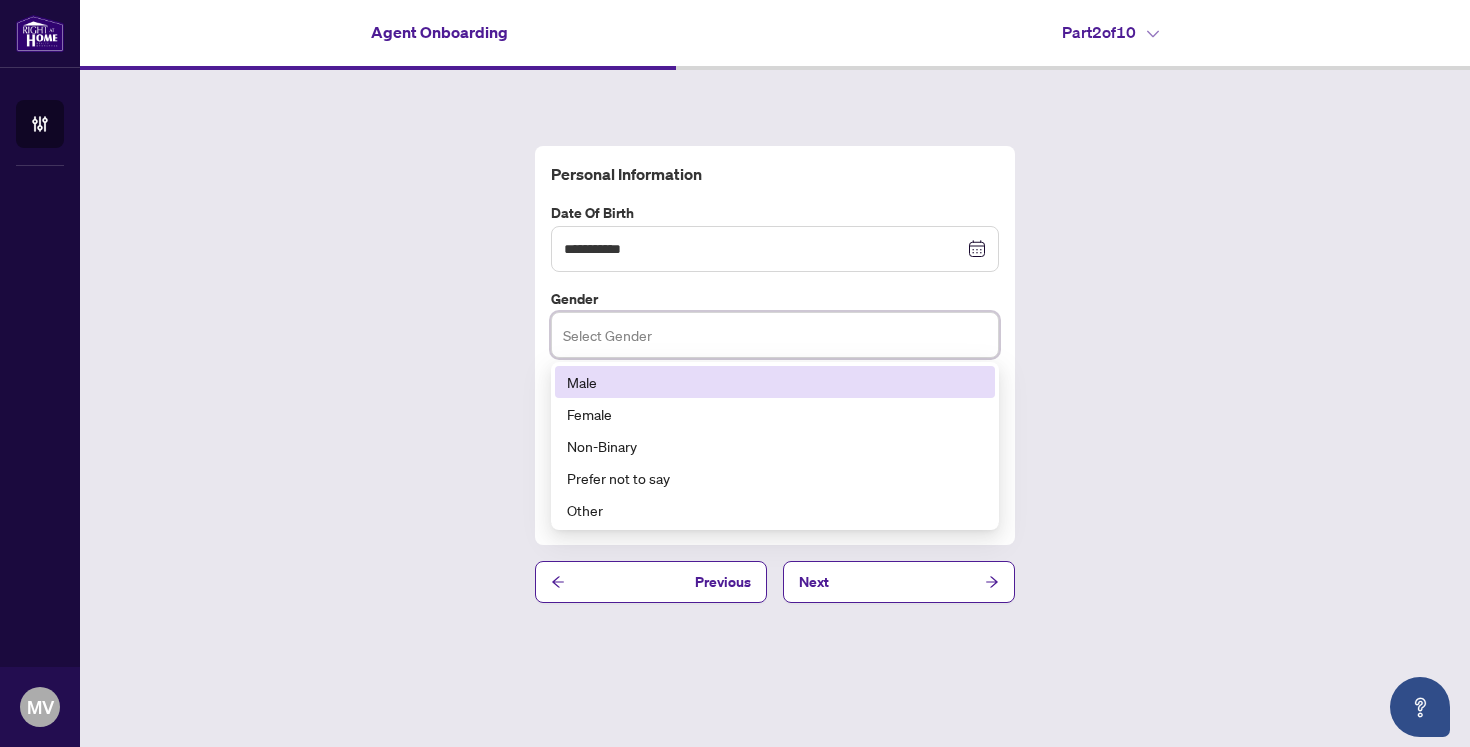 click on "Male" at bounding box center [775, 382] 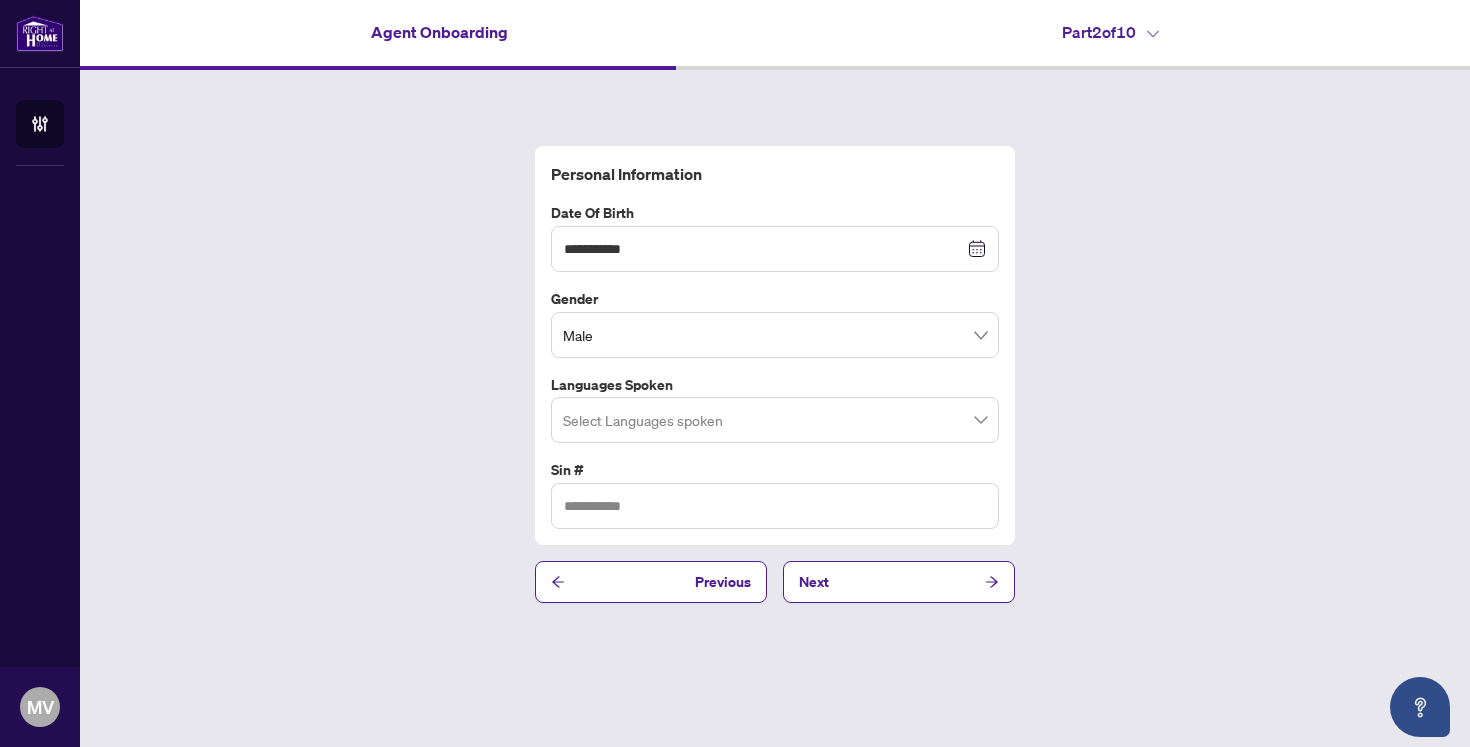click on "Gender" at bounding box center [775, 299] 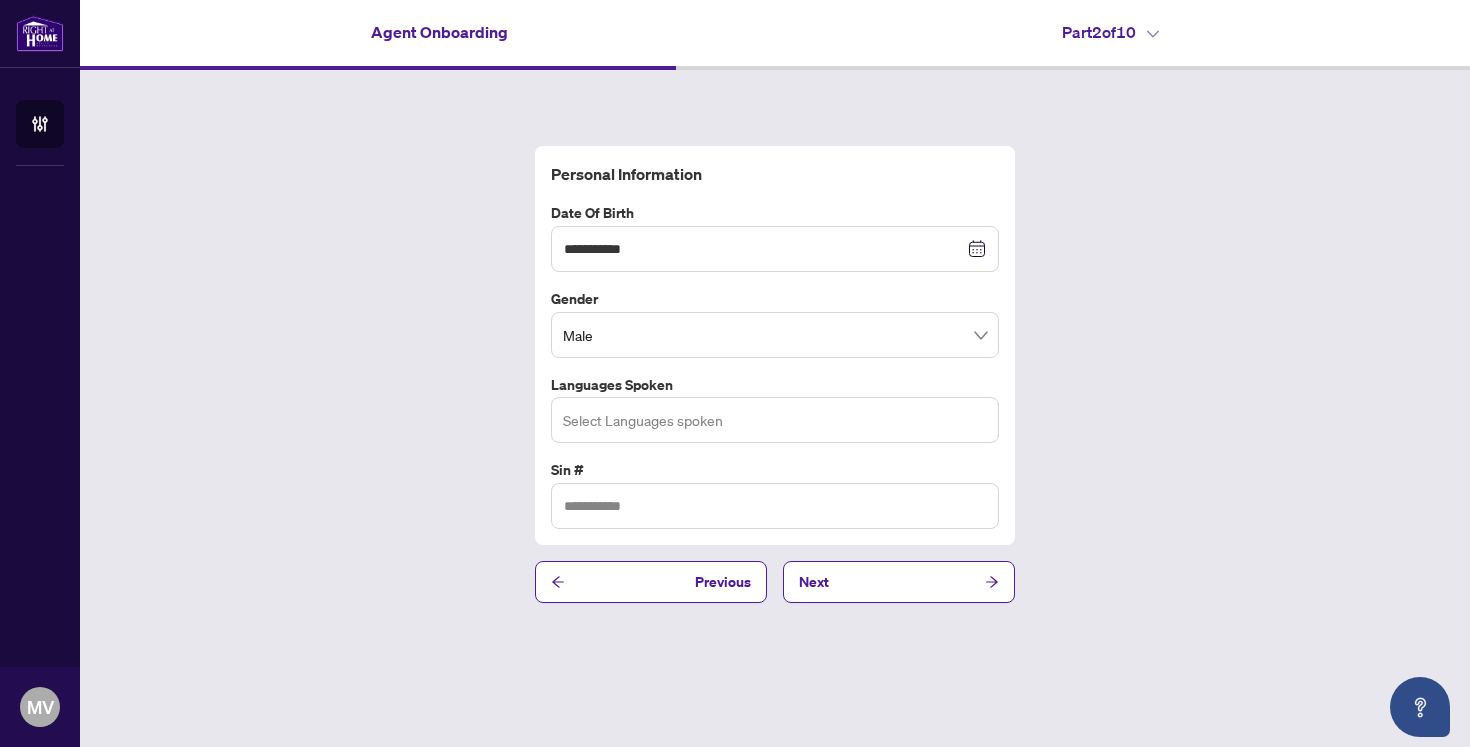 click at bounding box center [775, 420] 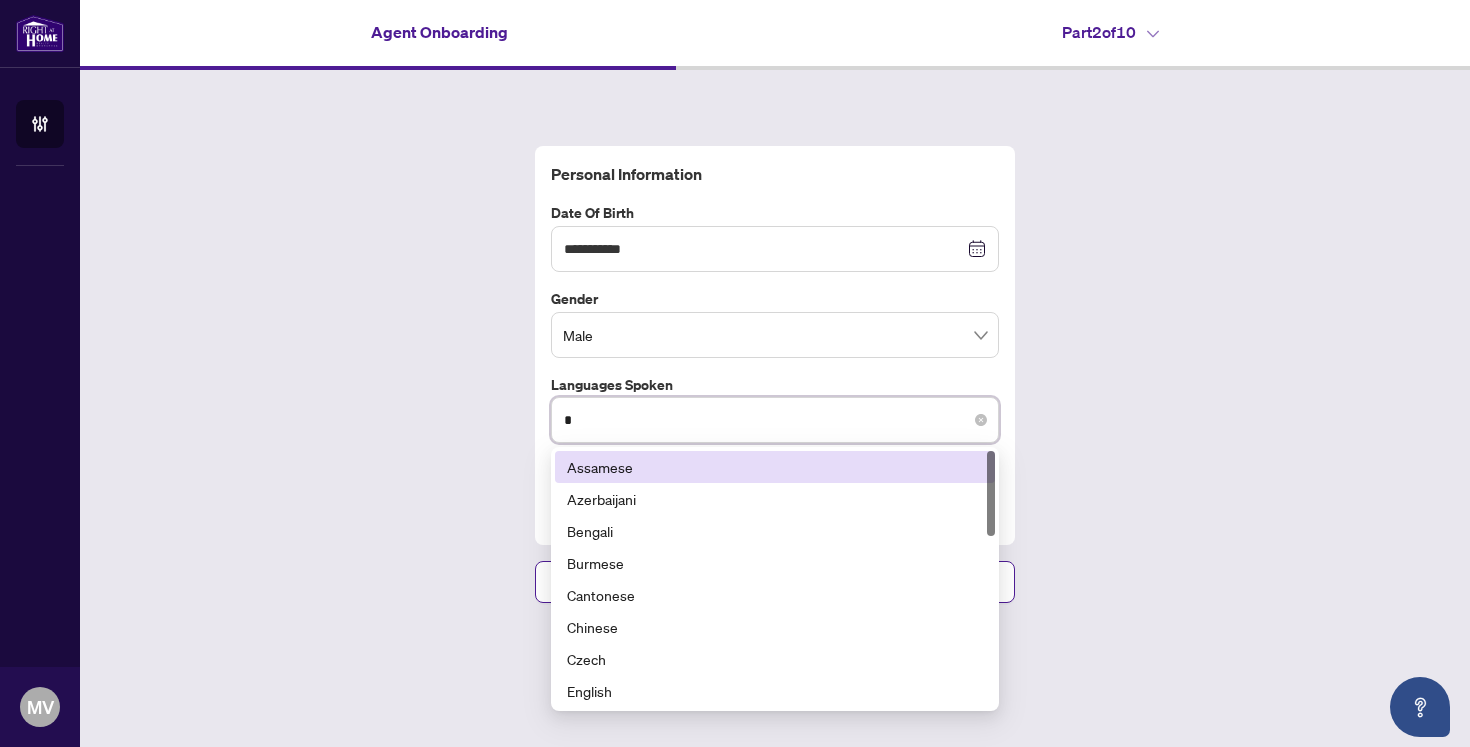 type on "**" 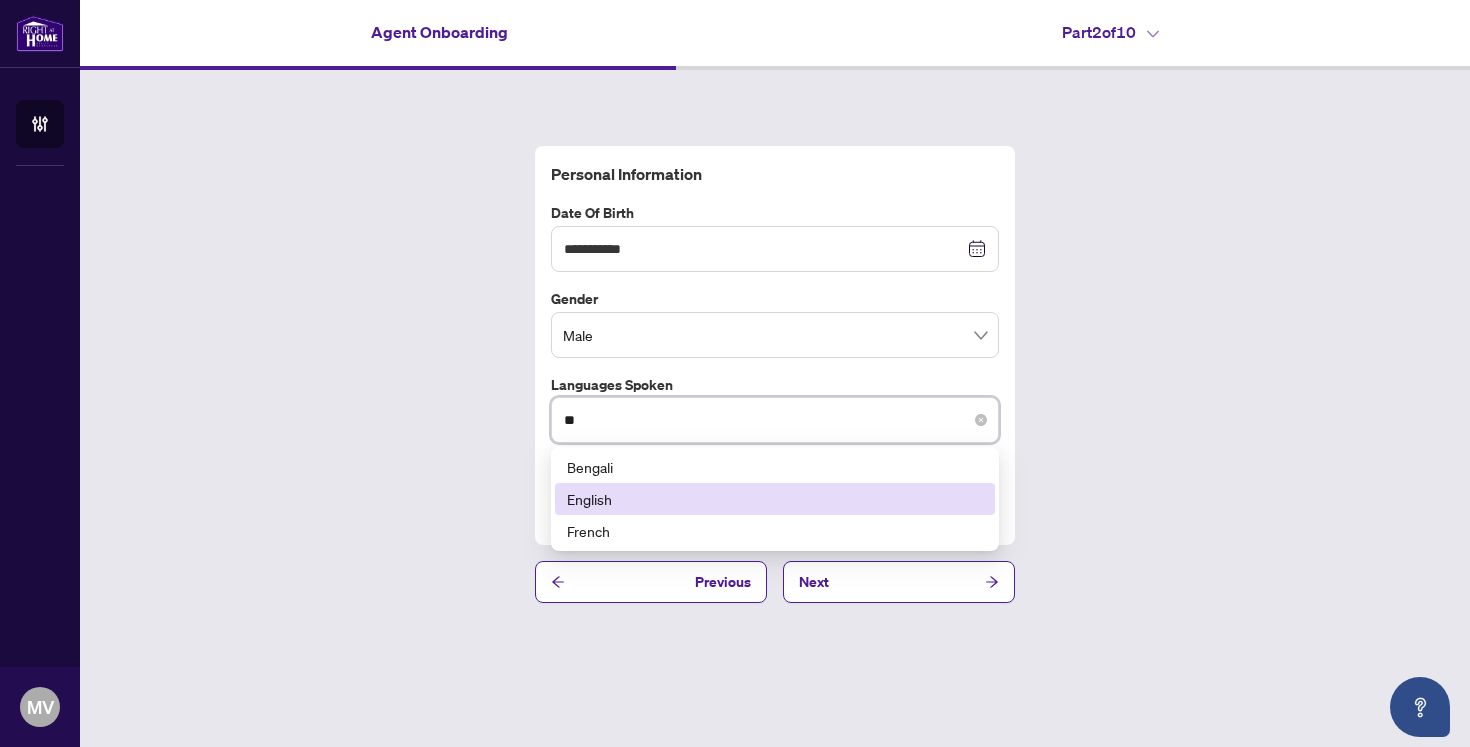 click on "English" at bounding box center [775, 499] 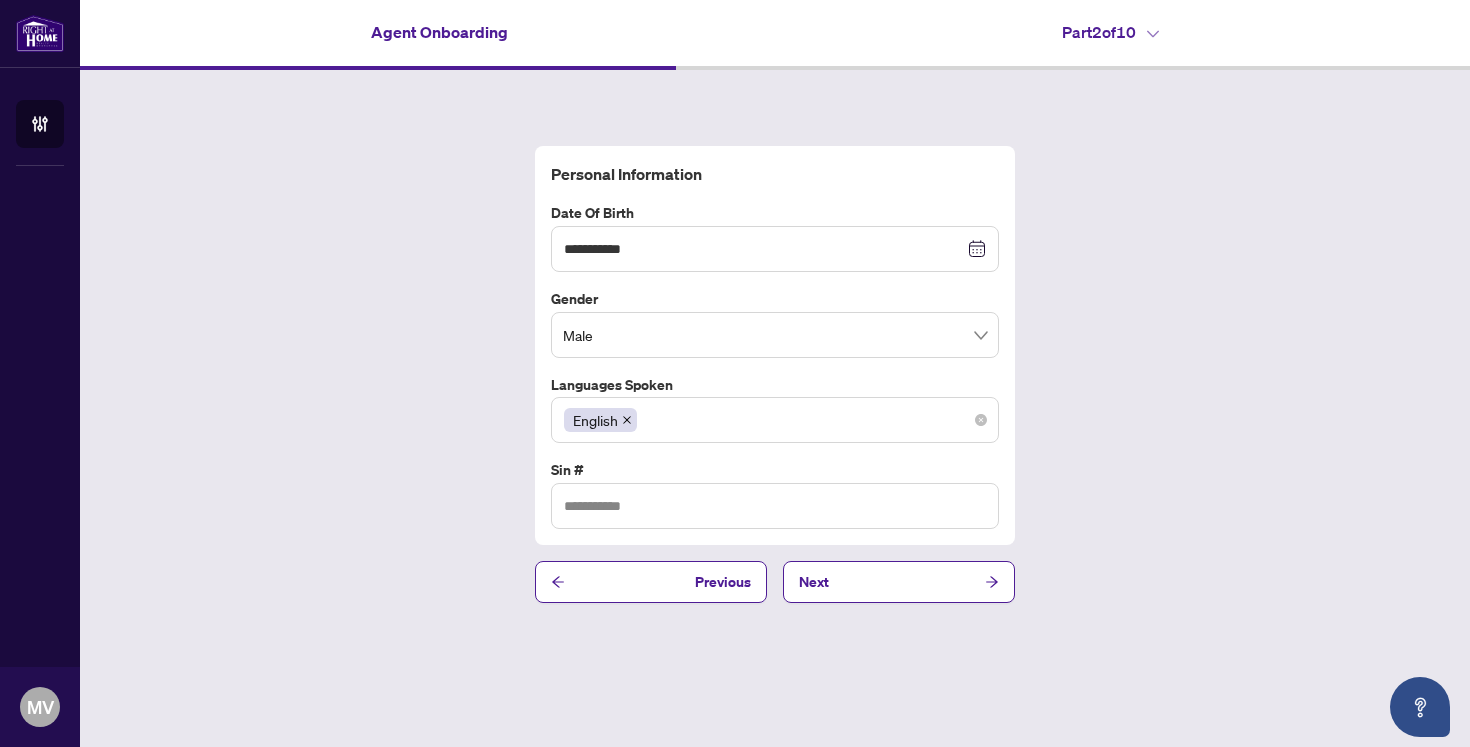 click on "**********" at bounding box center (775, 346) 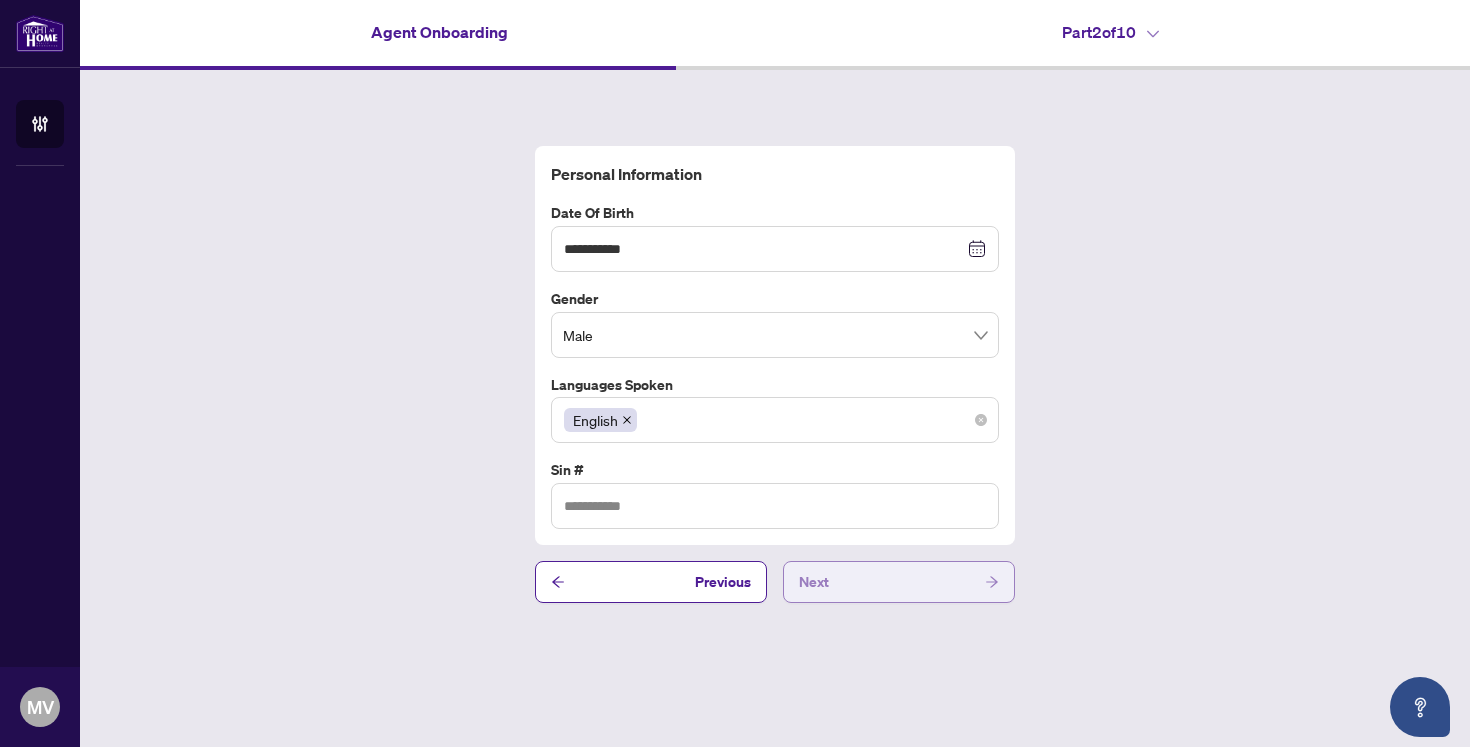 click on "Next" at bounding box center (899, 582) 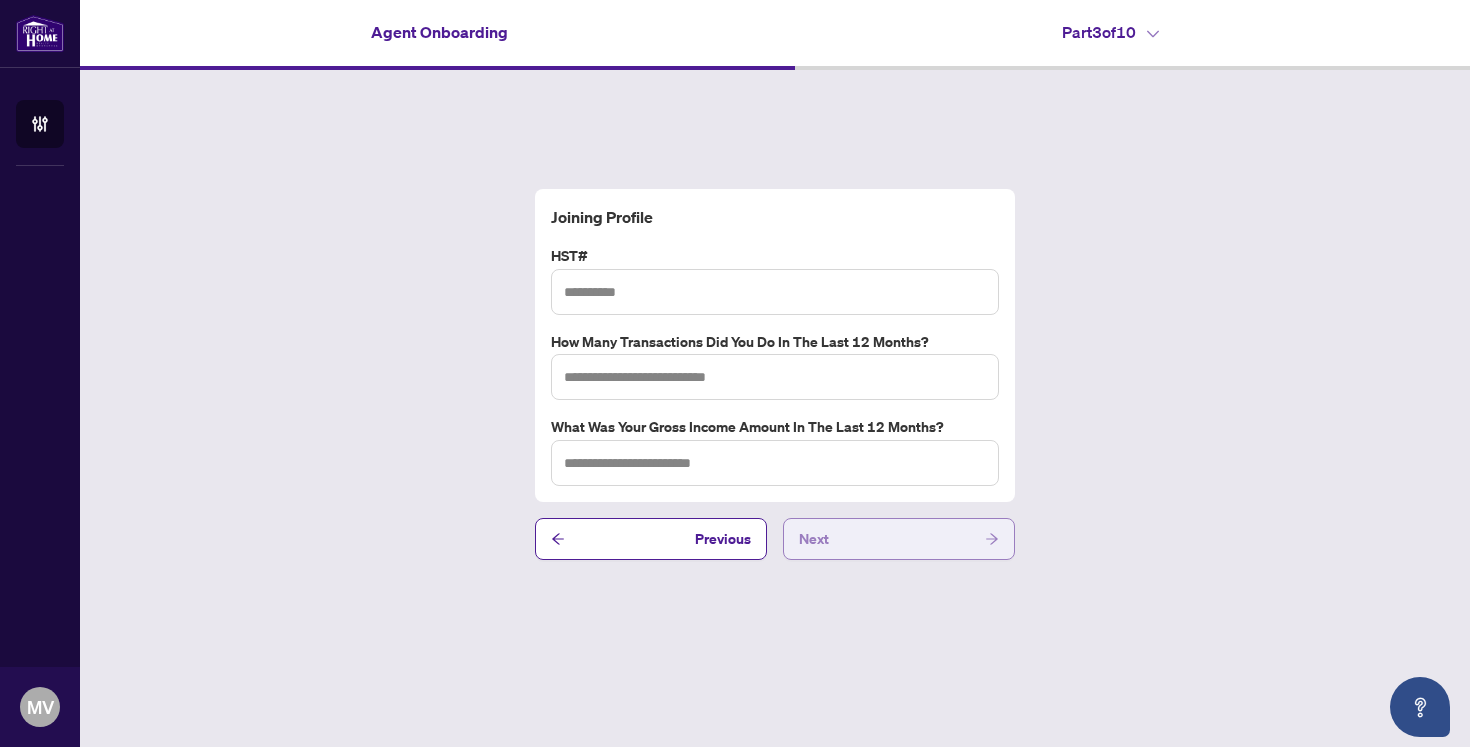 click on "Next" at bounding box center (899, 539) 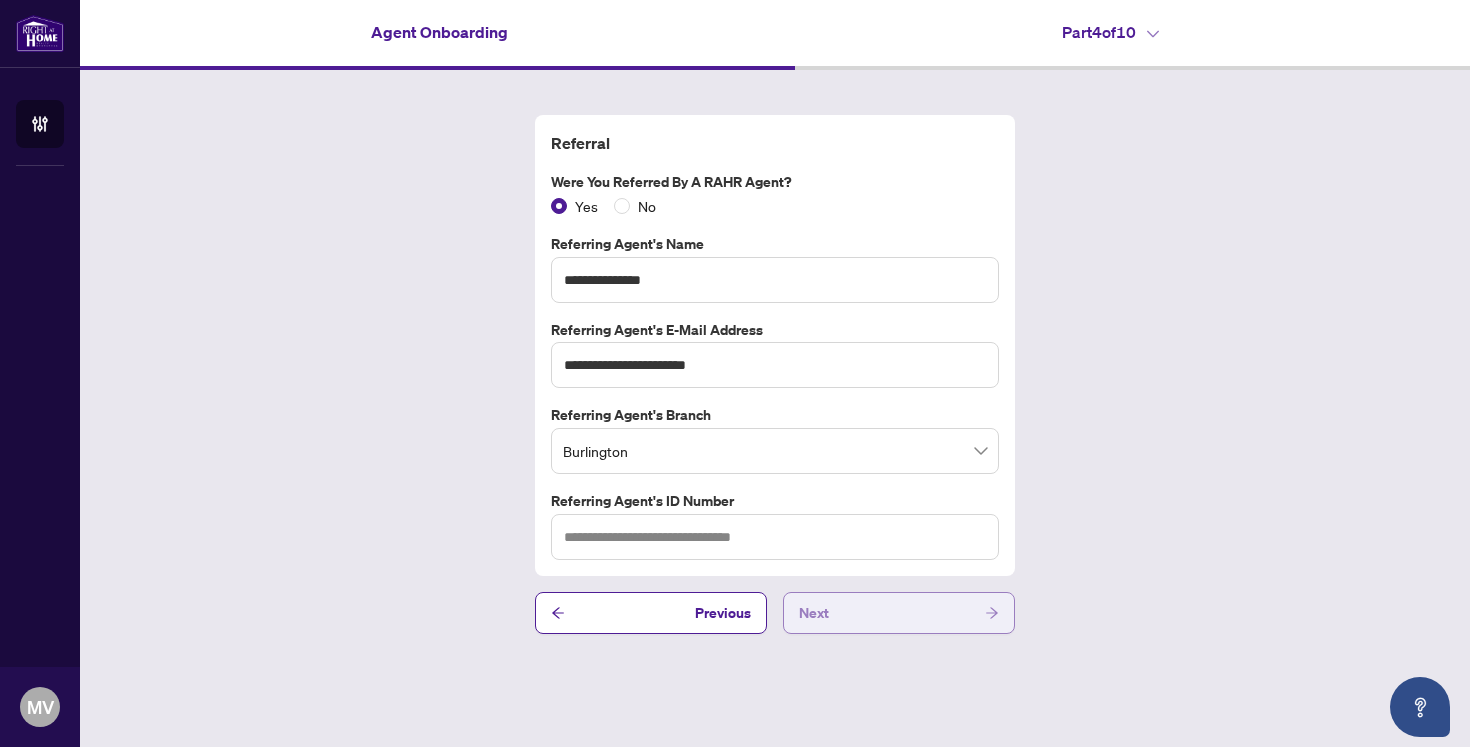 click 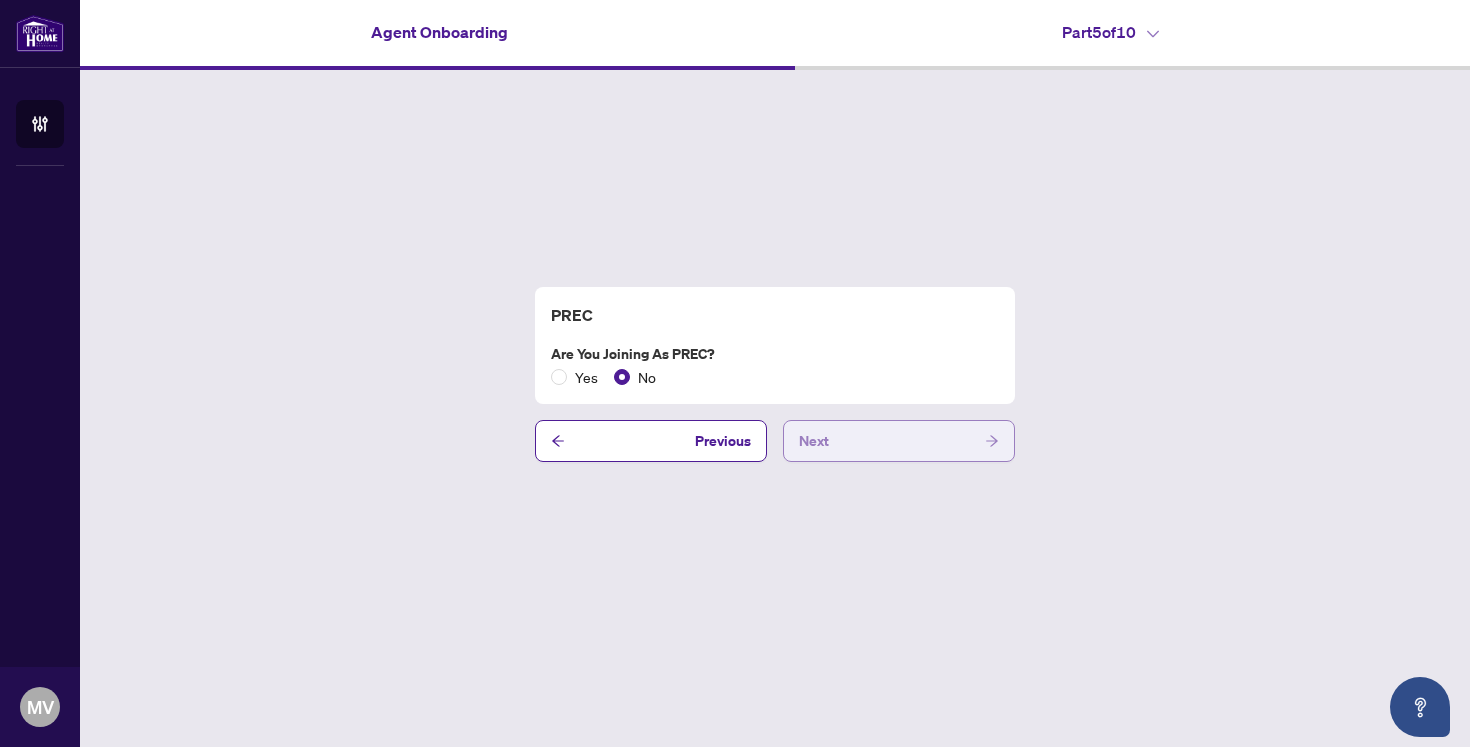 click 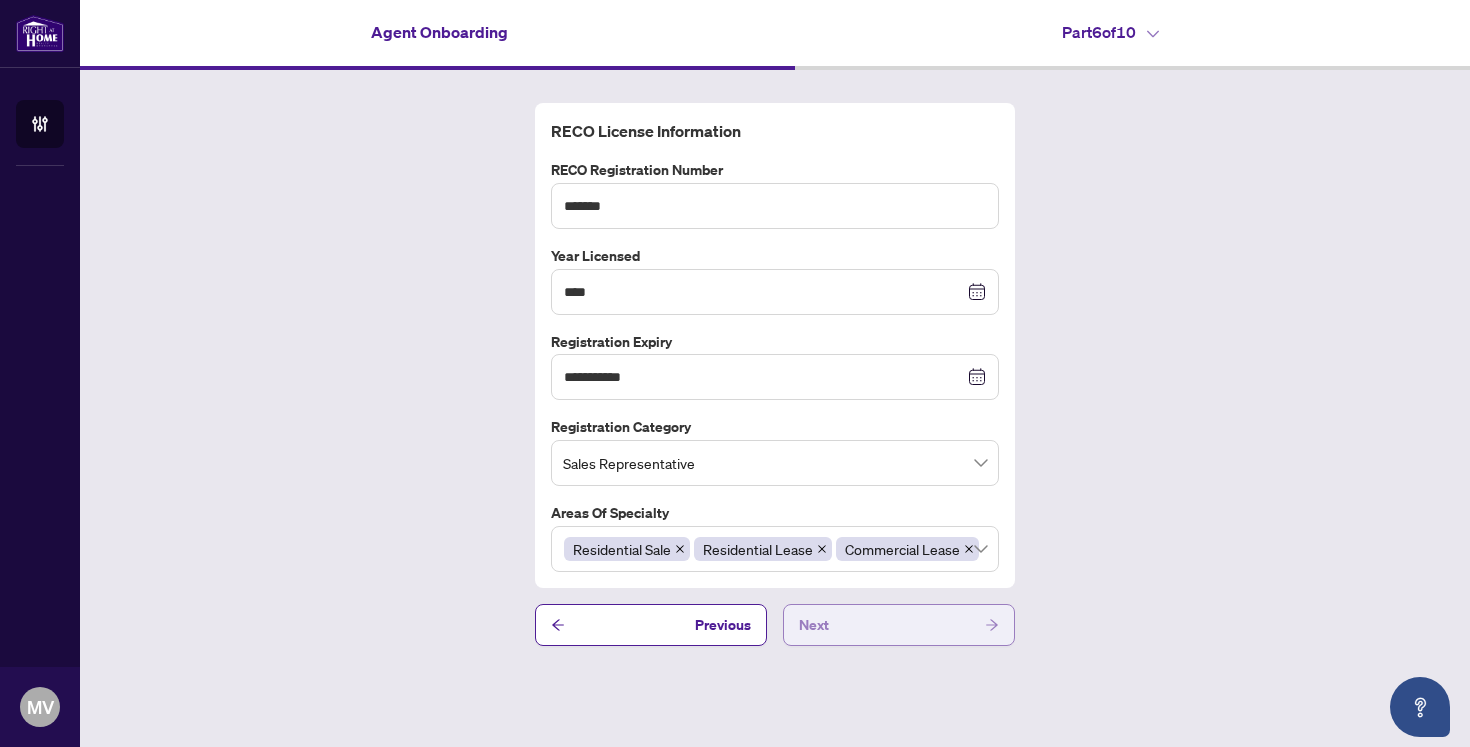 click 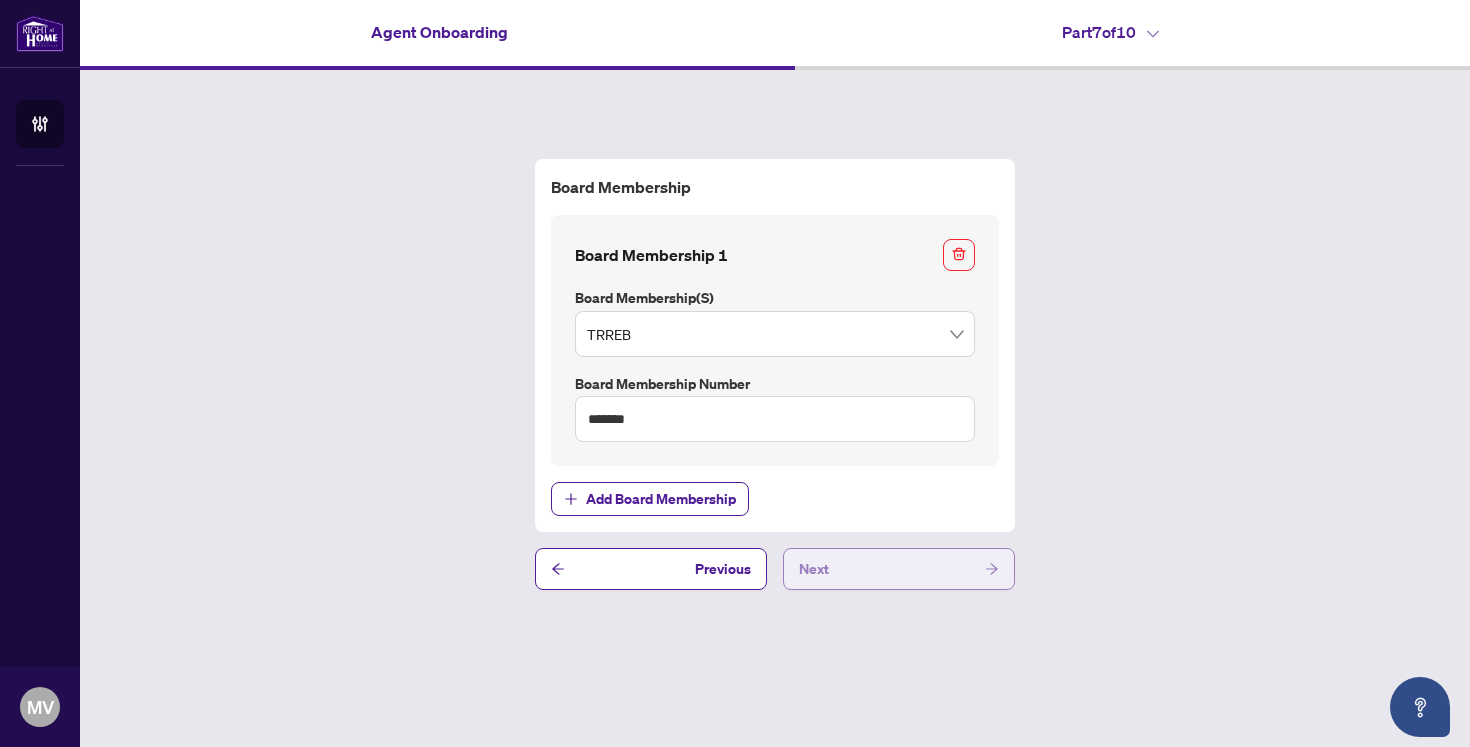 click 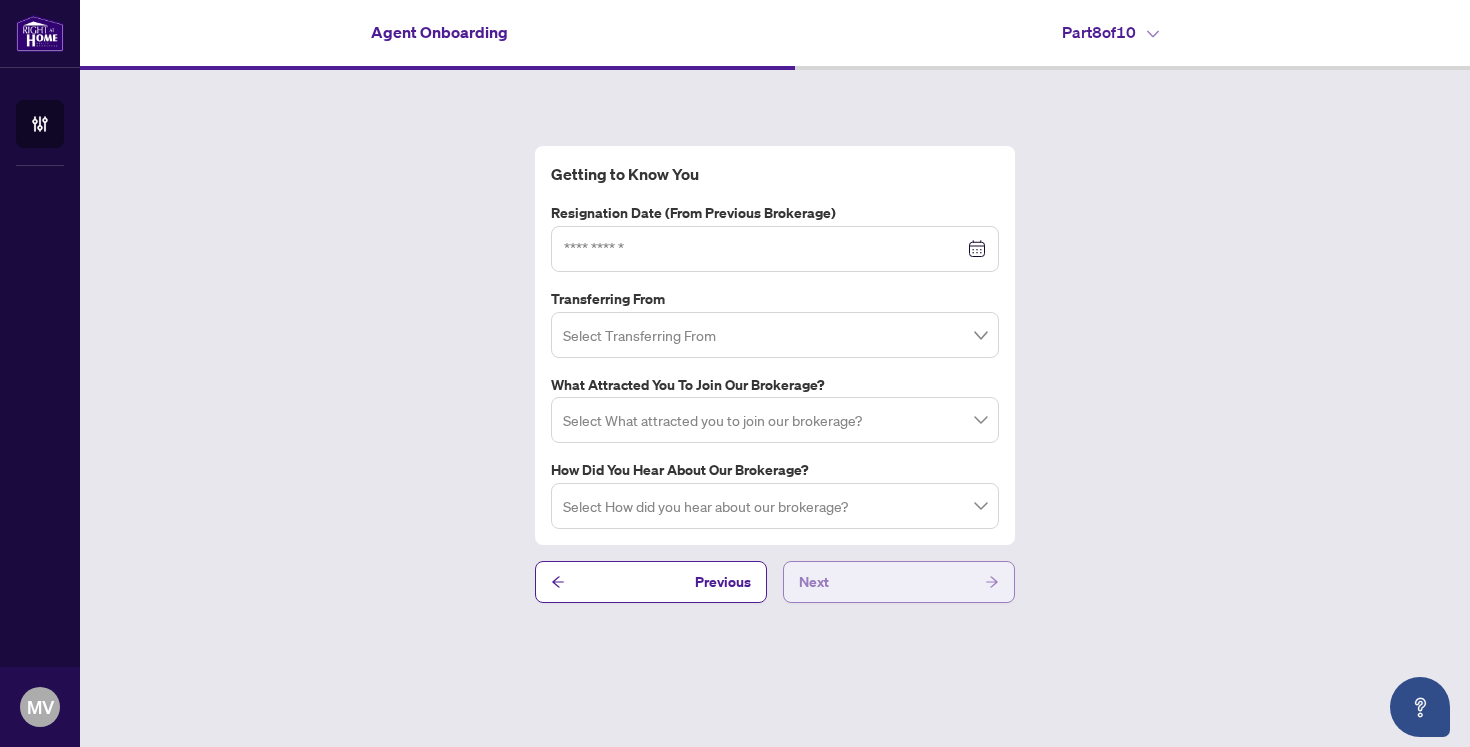 click 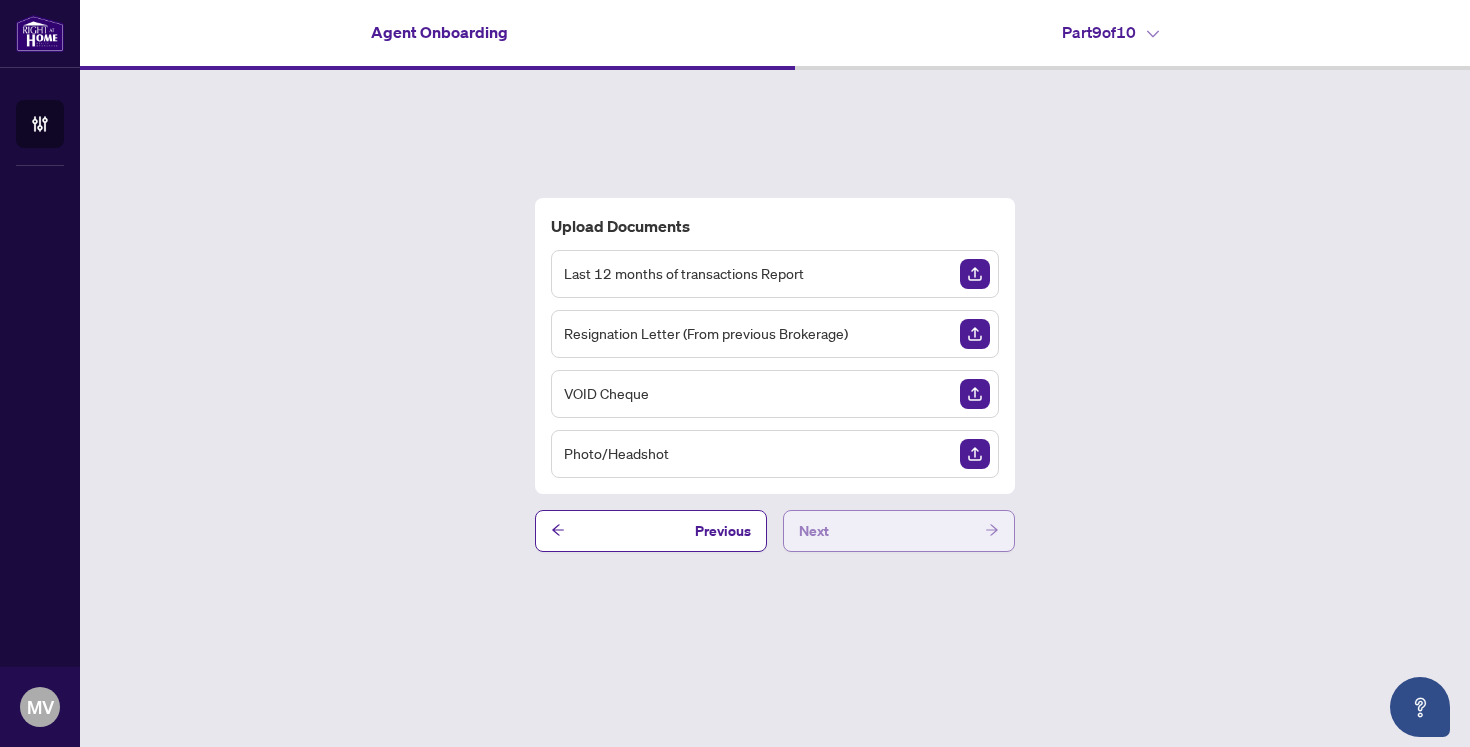 click 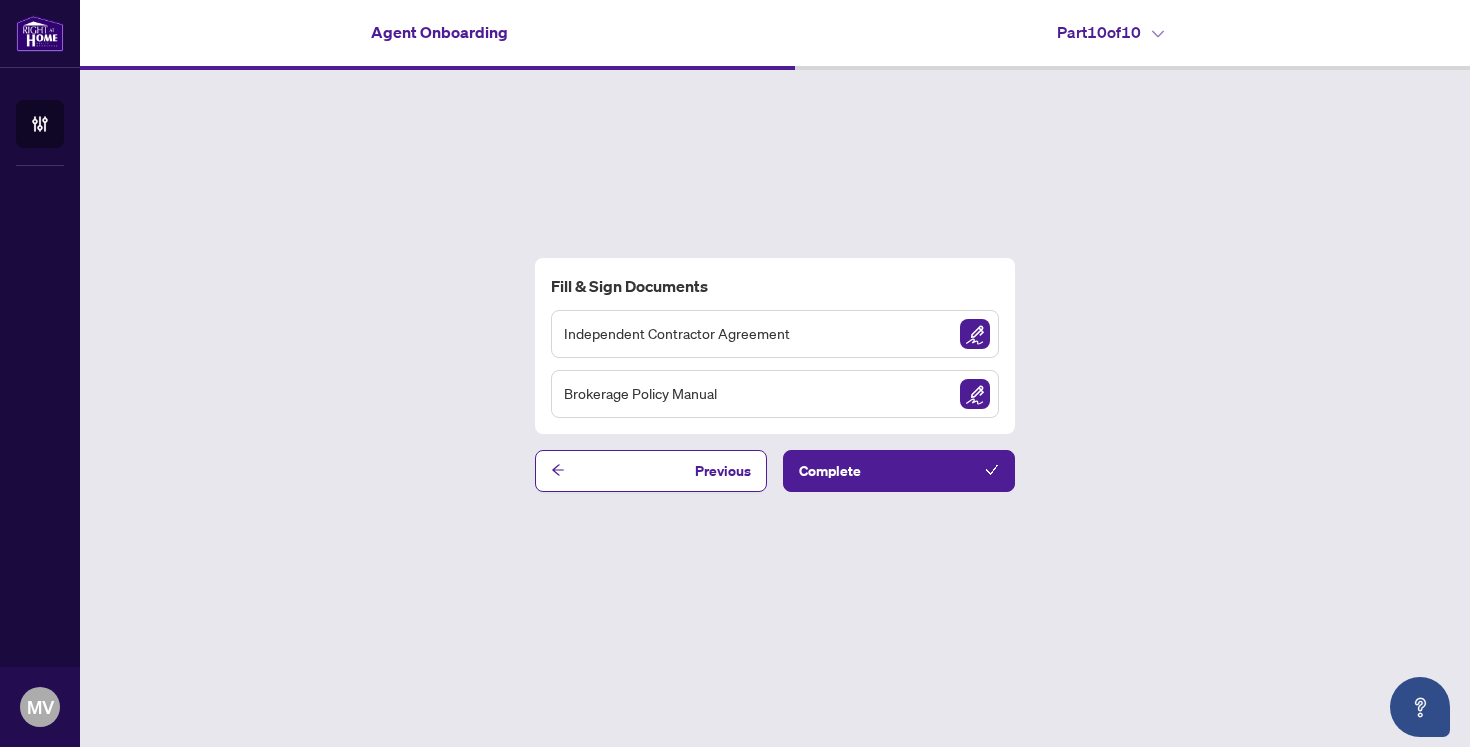 click on "Brokerage Policy Manual" at bounding box center [775, 394] 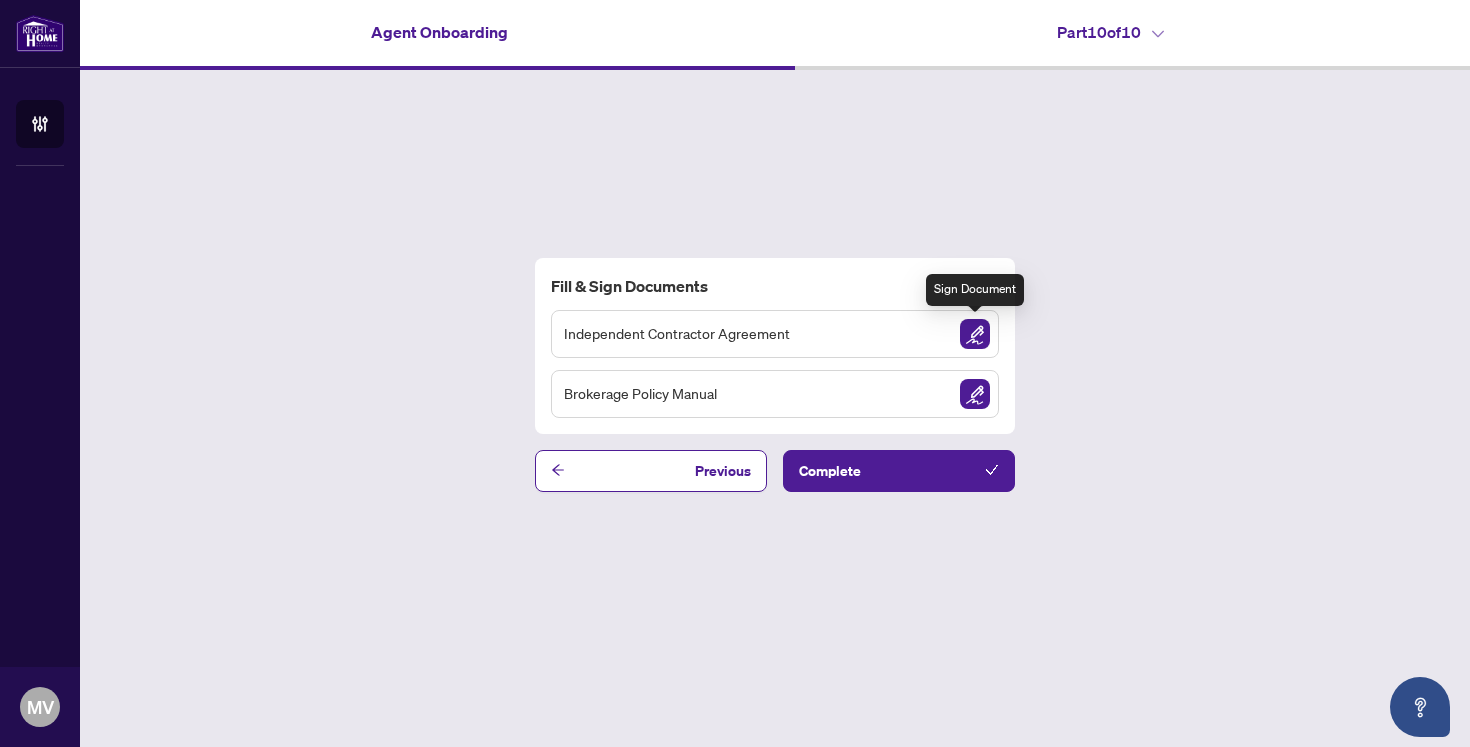 click at bounding box center [975, 334] 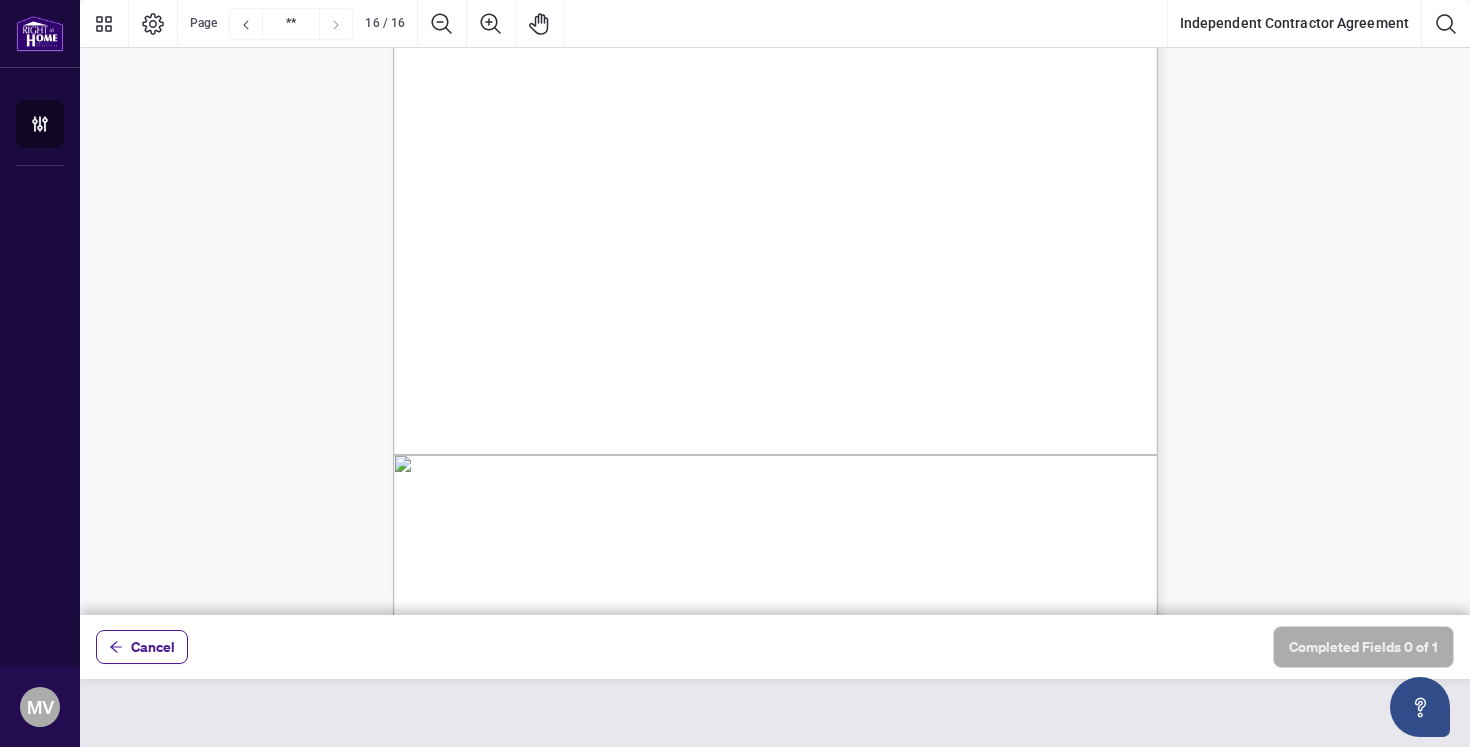 scroll, scrollTop: 15688, scrollLeft: 0, axis: vertical 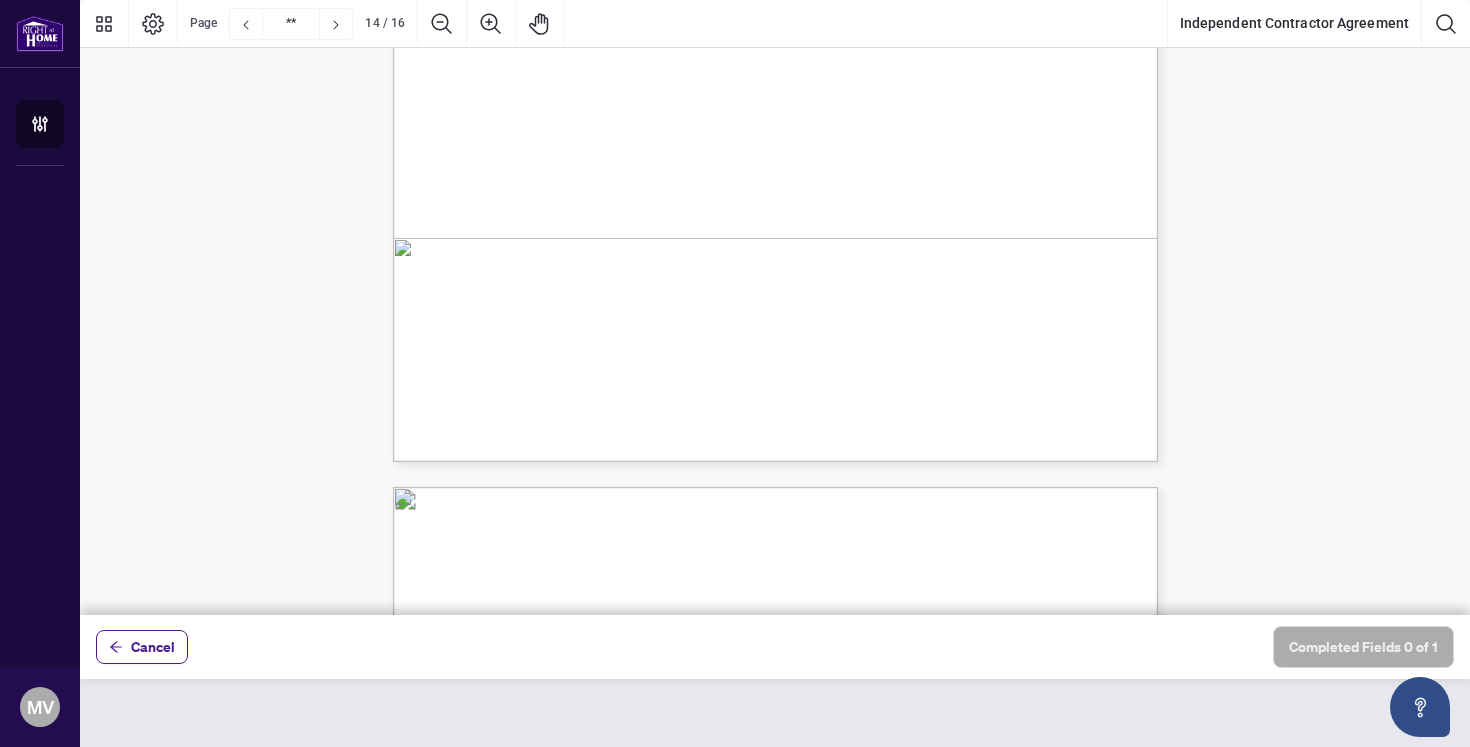 type on "**" 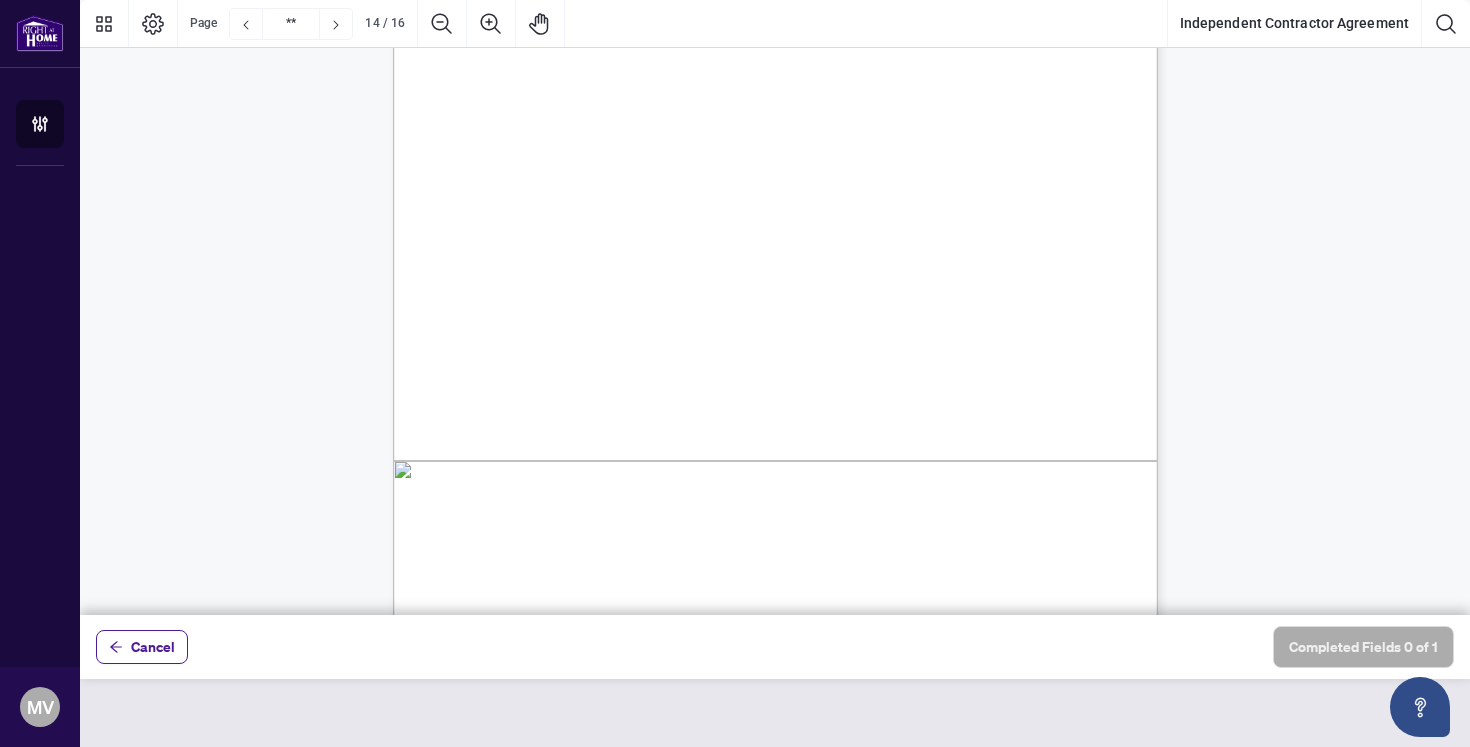 scroll, scrollTop: 13566, scrollLeft: 0, axis: vertical 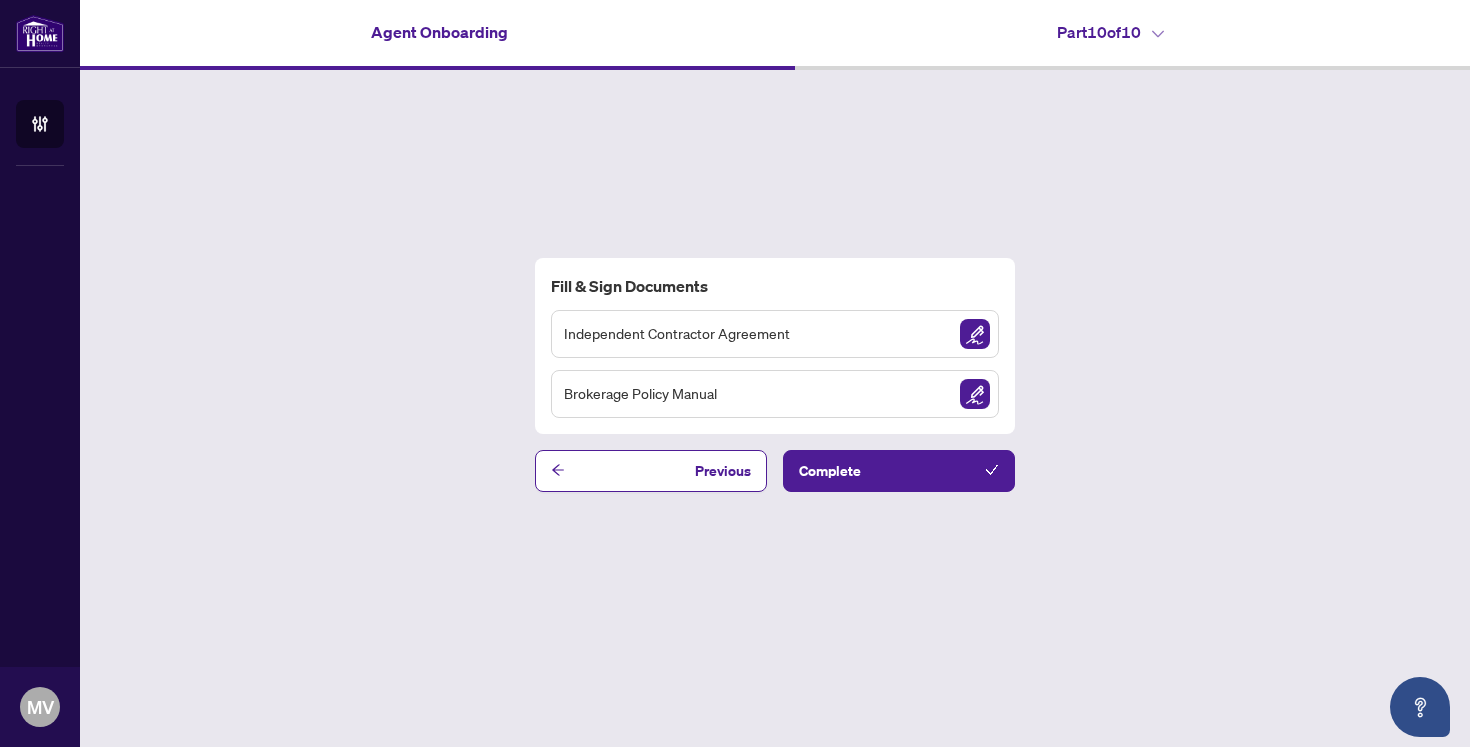 click at bounding box center (975, 394) 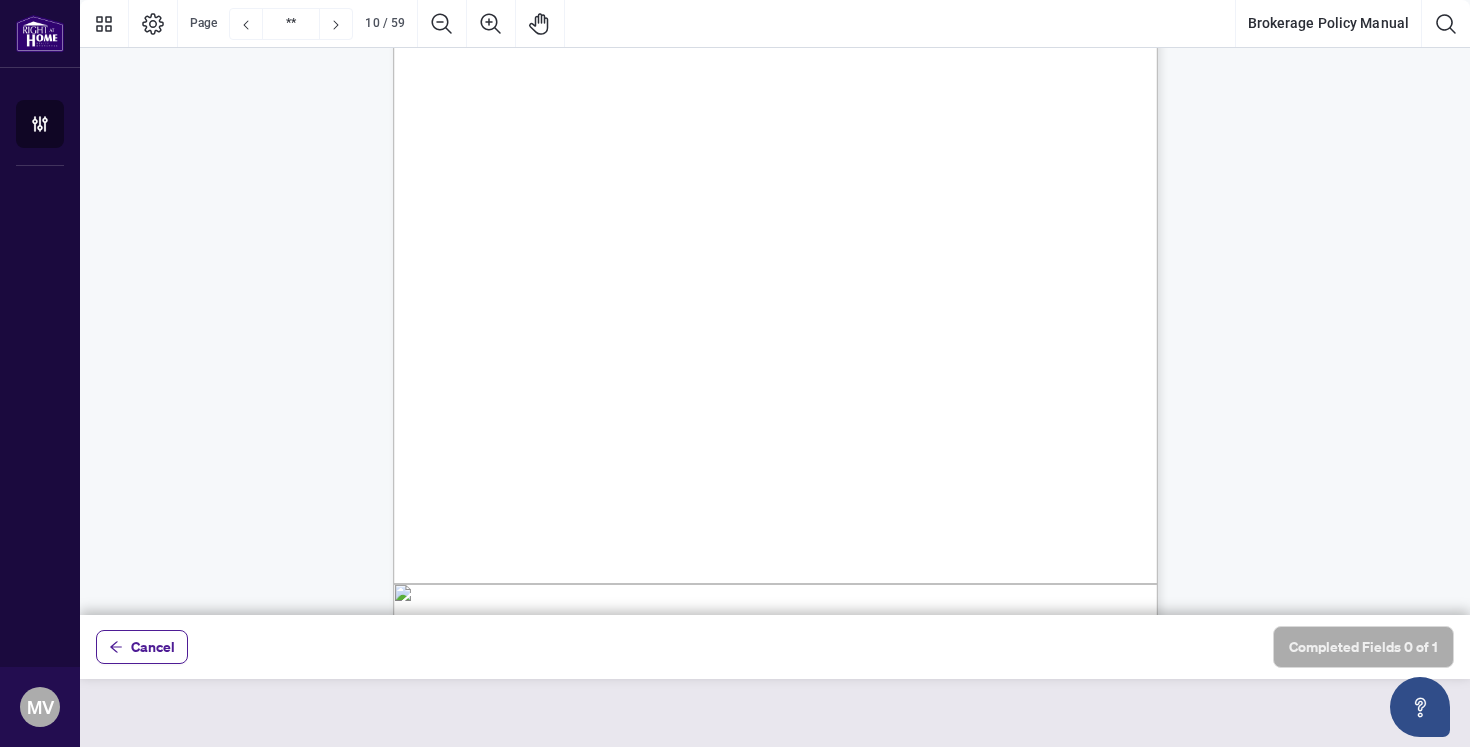 scroll, scrollTop: 9404, scrollLeft: 0, axis: vertical 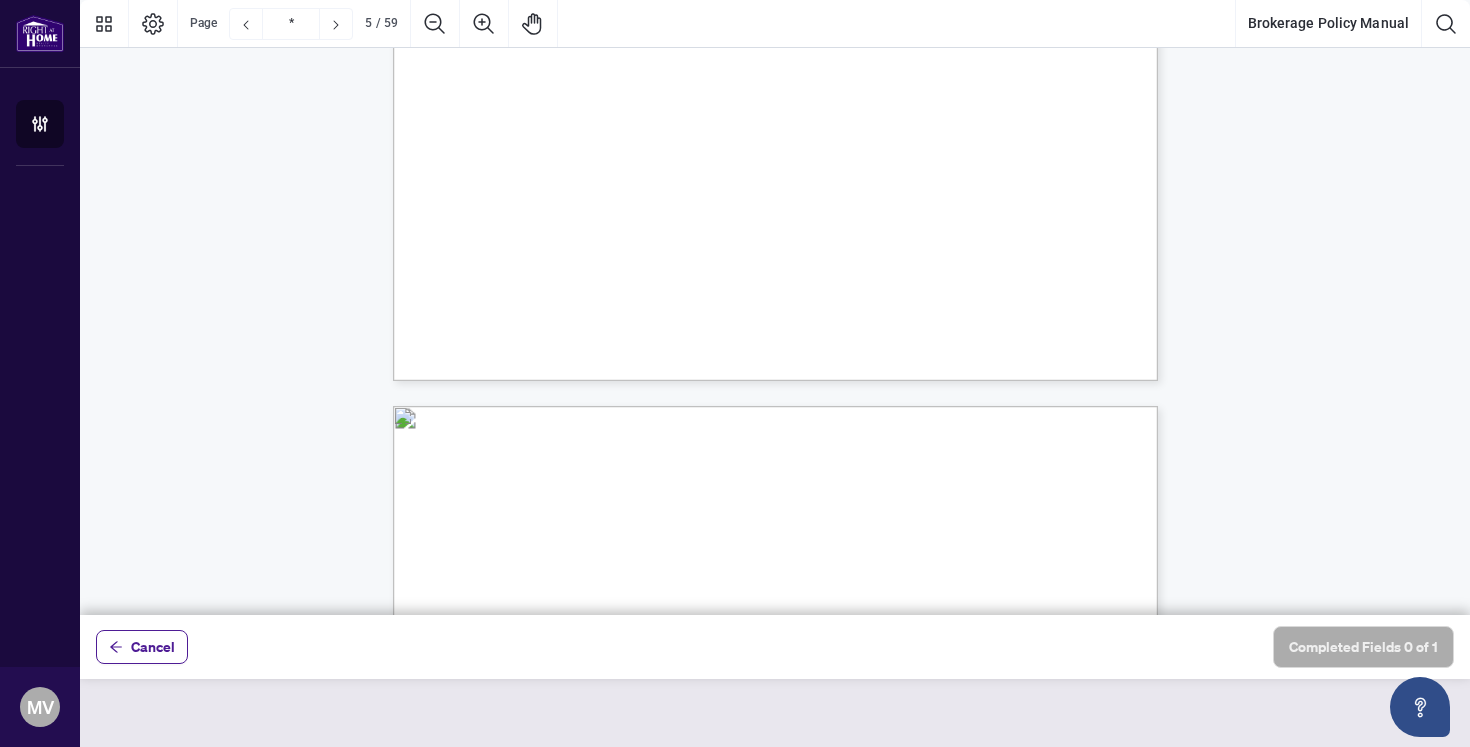 type on "*" 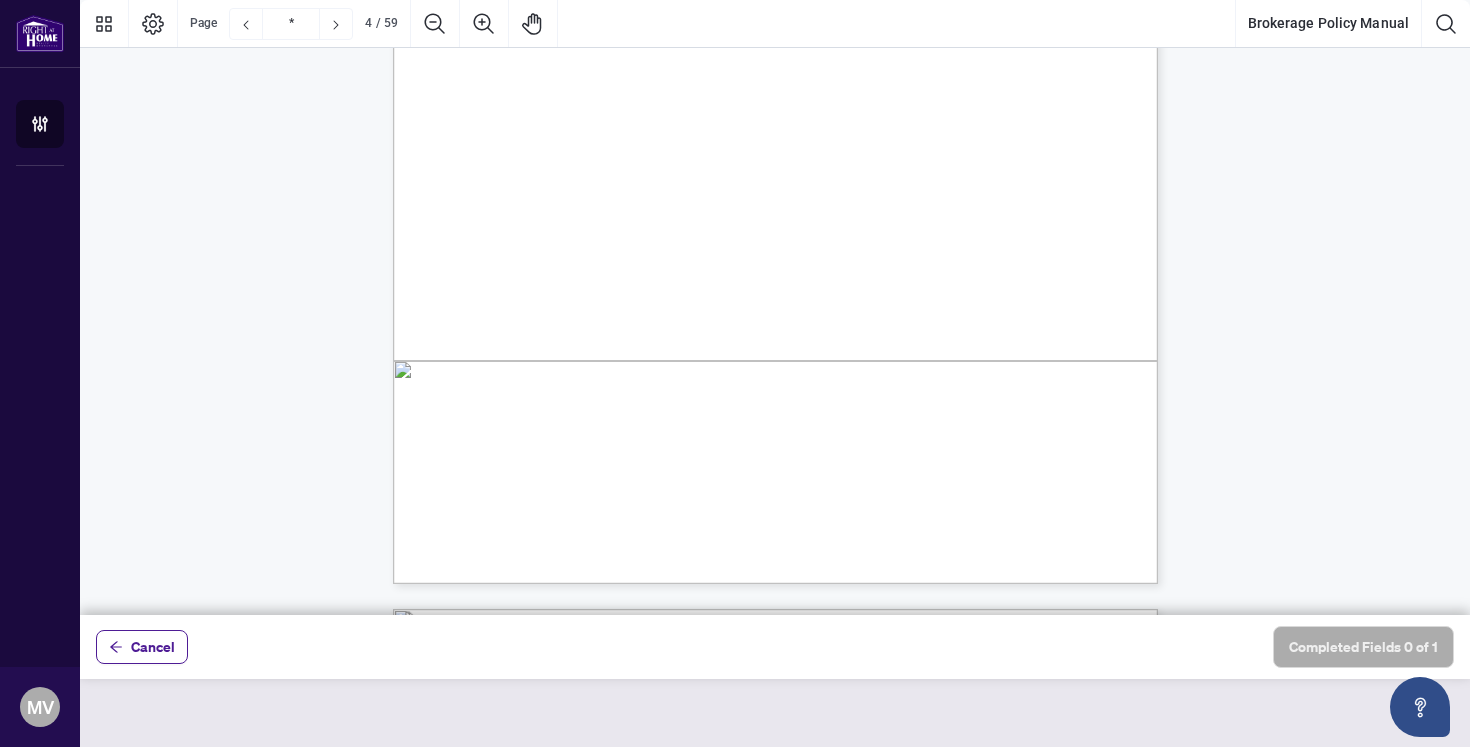 scroll, scrollTop: 3466, scrollLeft: 0, axis: vertical 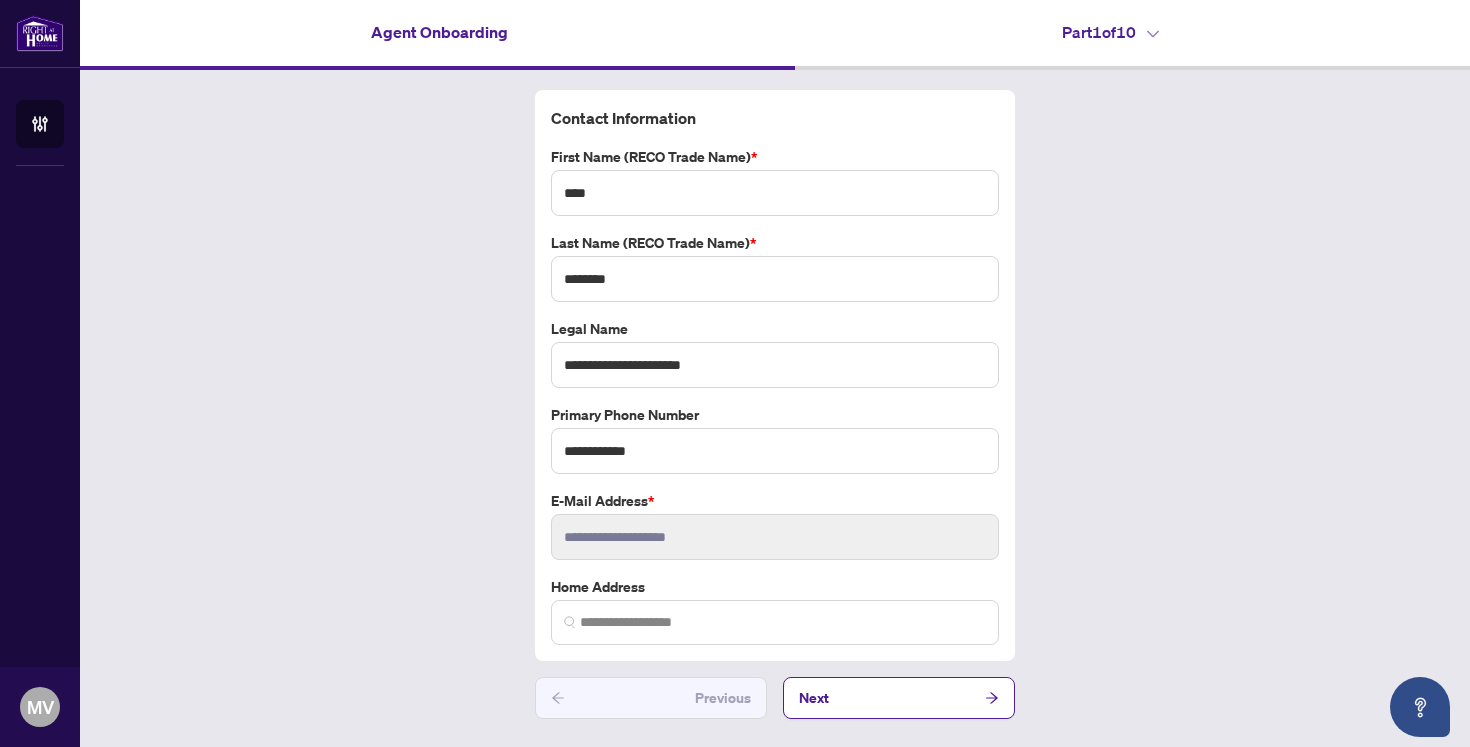 click 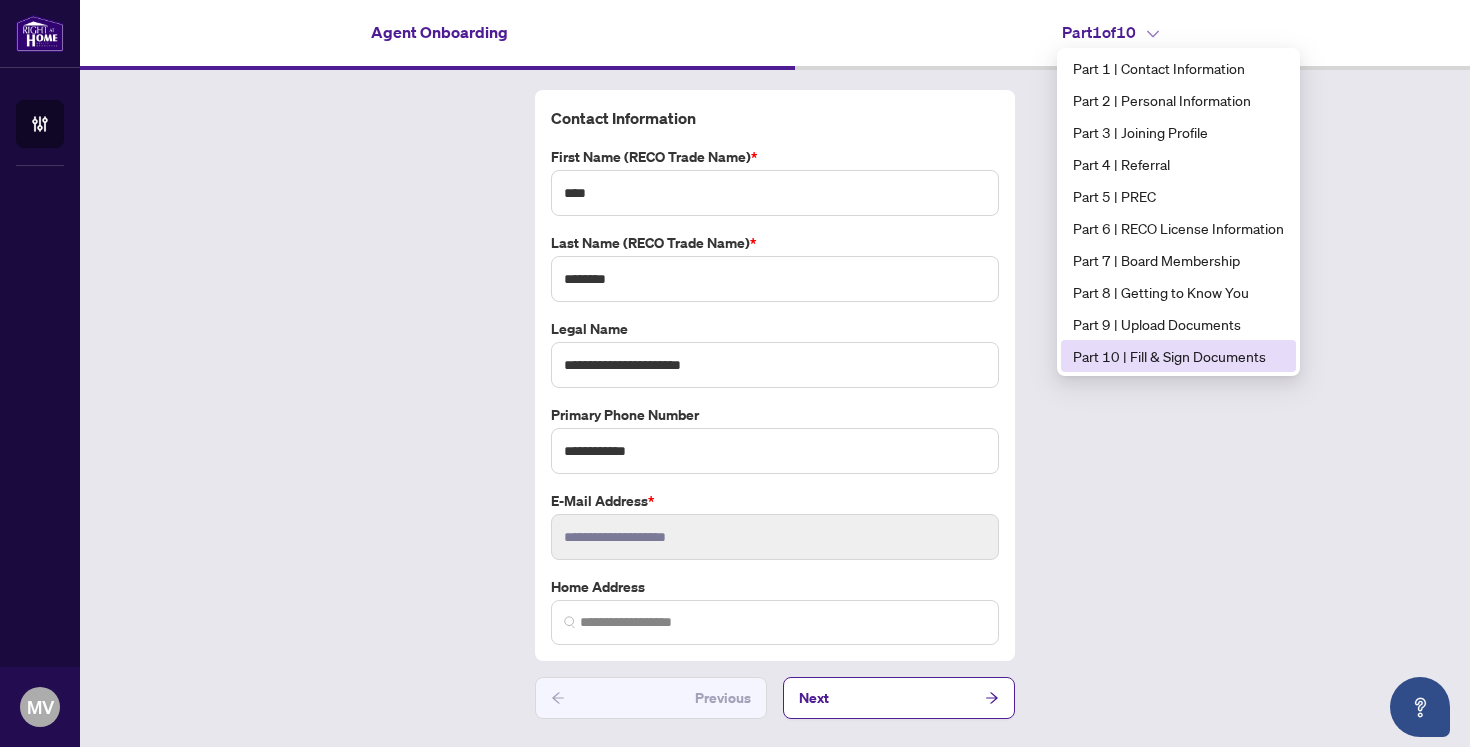 click on "Part 10 | Fill & Sign Documents" at bounding box center [1178, 356] 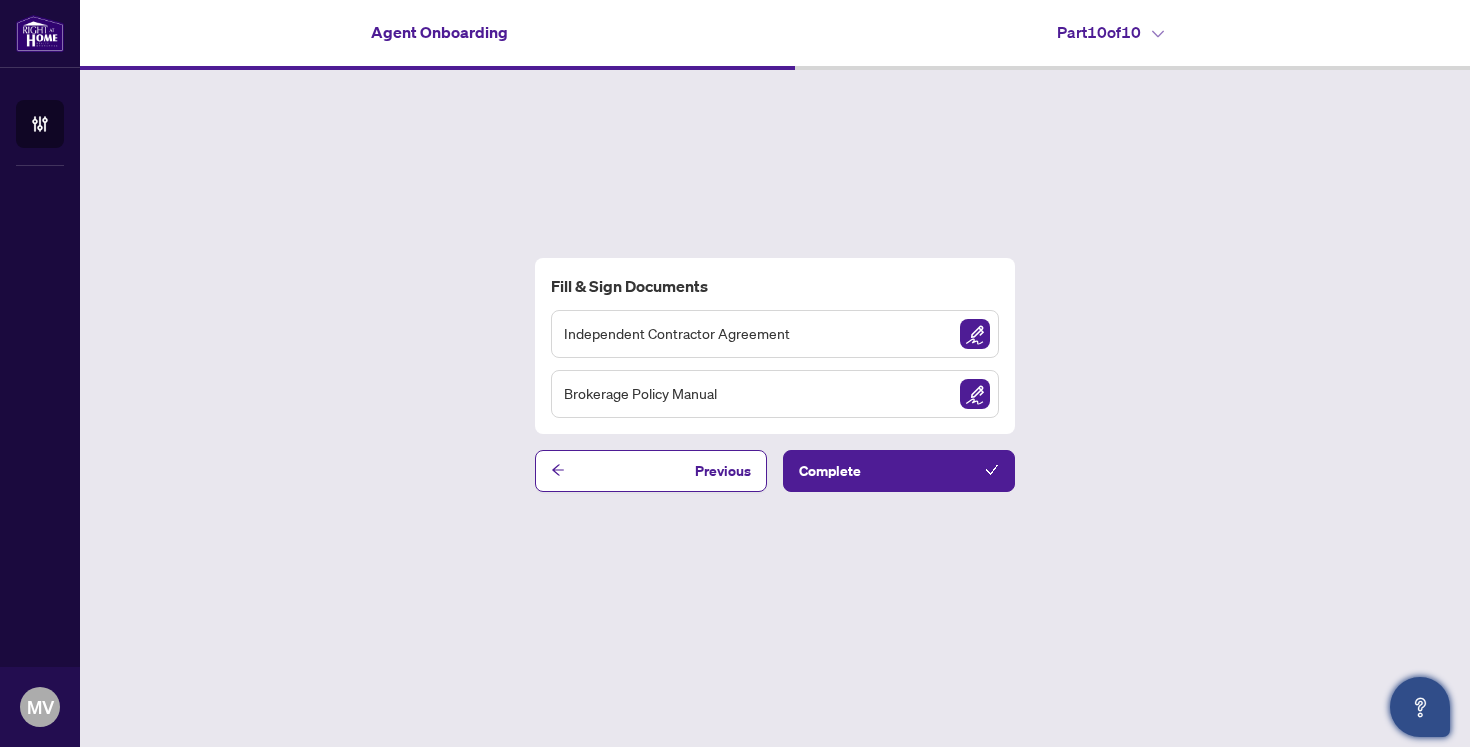 click 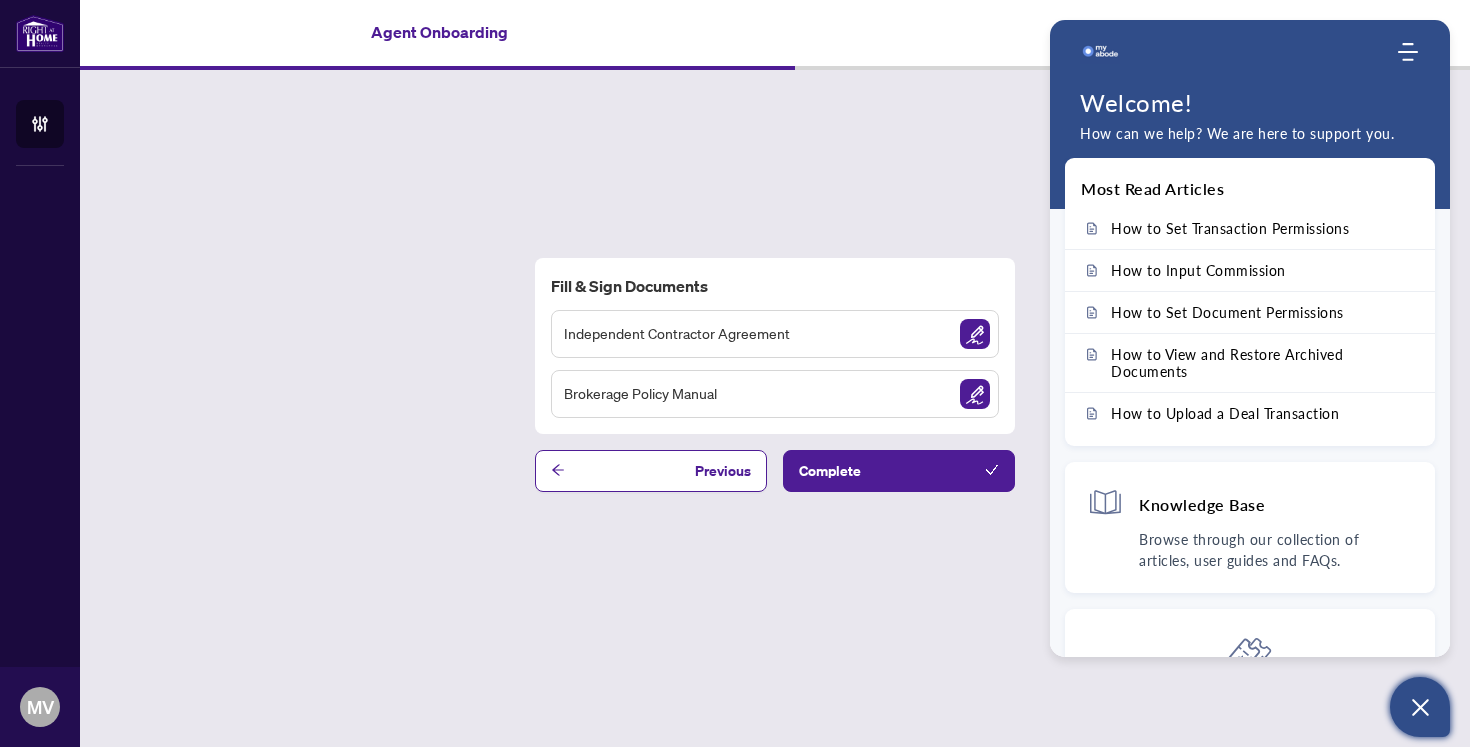 click on "Fill & Sign Documents Independent Contractor Agreement Brokerage Policy Manual Previous Complete" at bounding box center [775, 374] 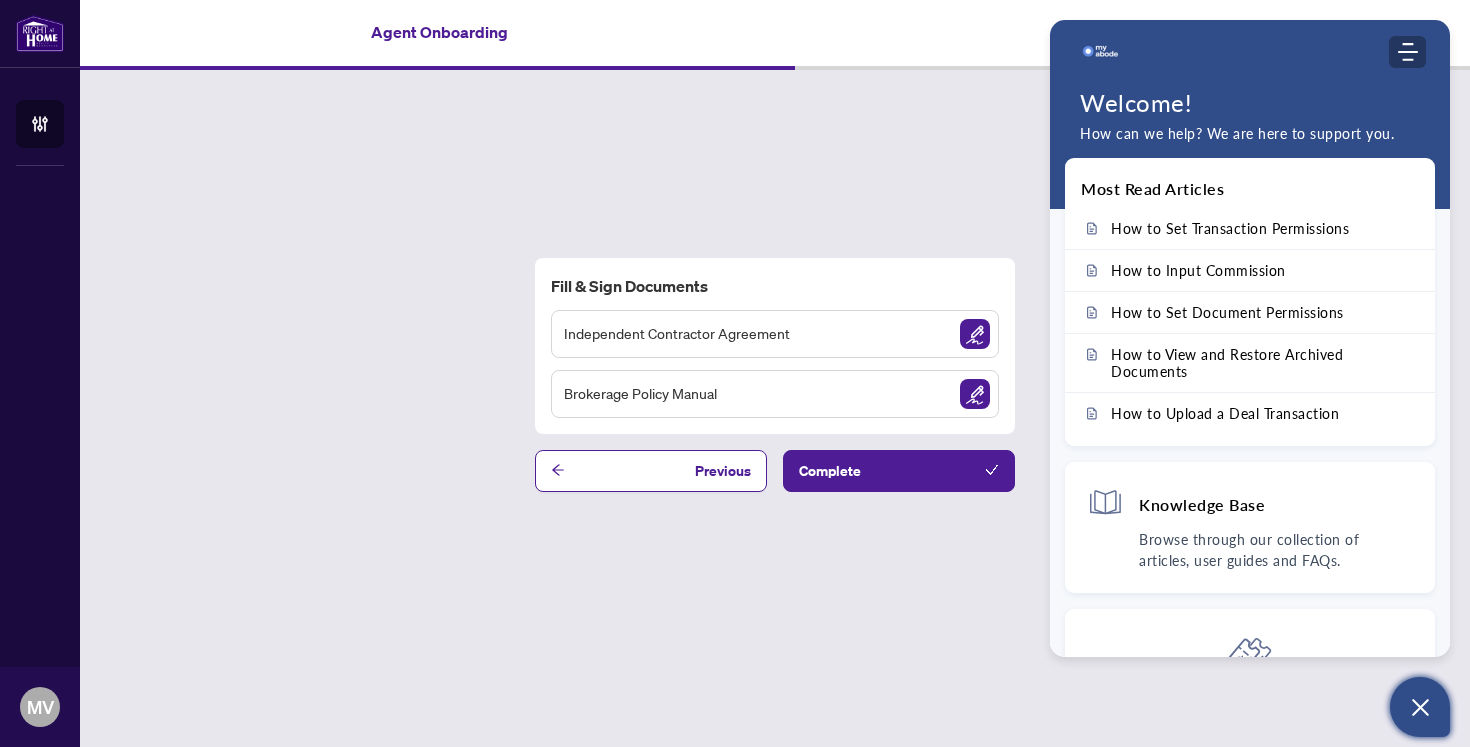 click 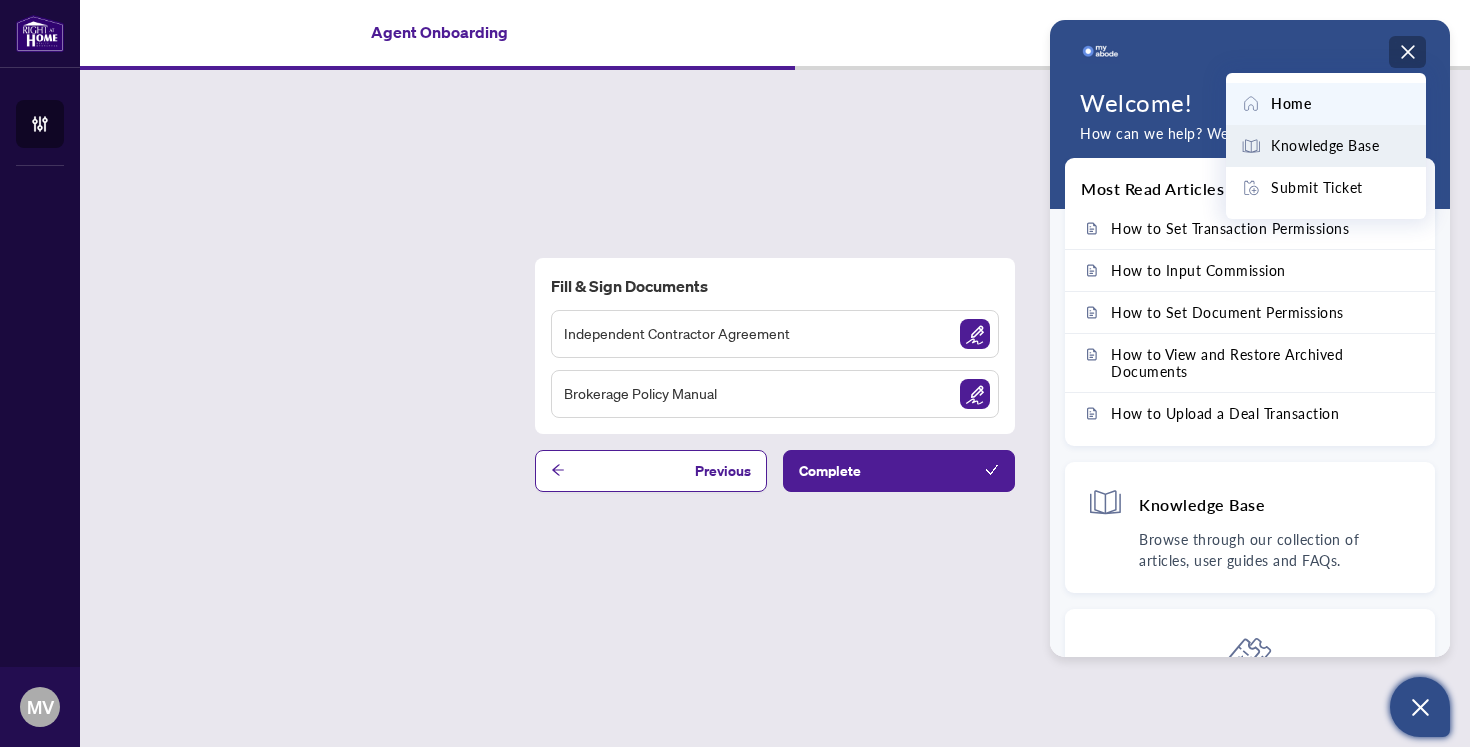 click on "Knowledge Base" at bounding box center [1325, 146] 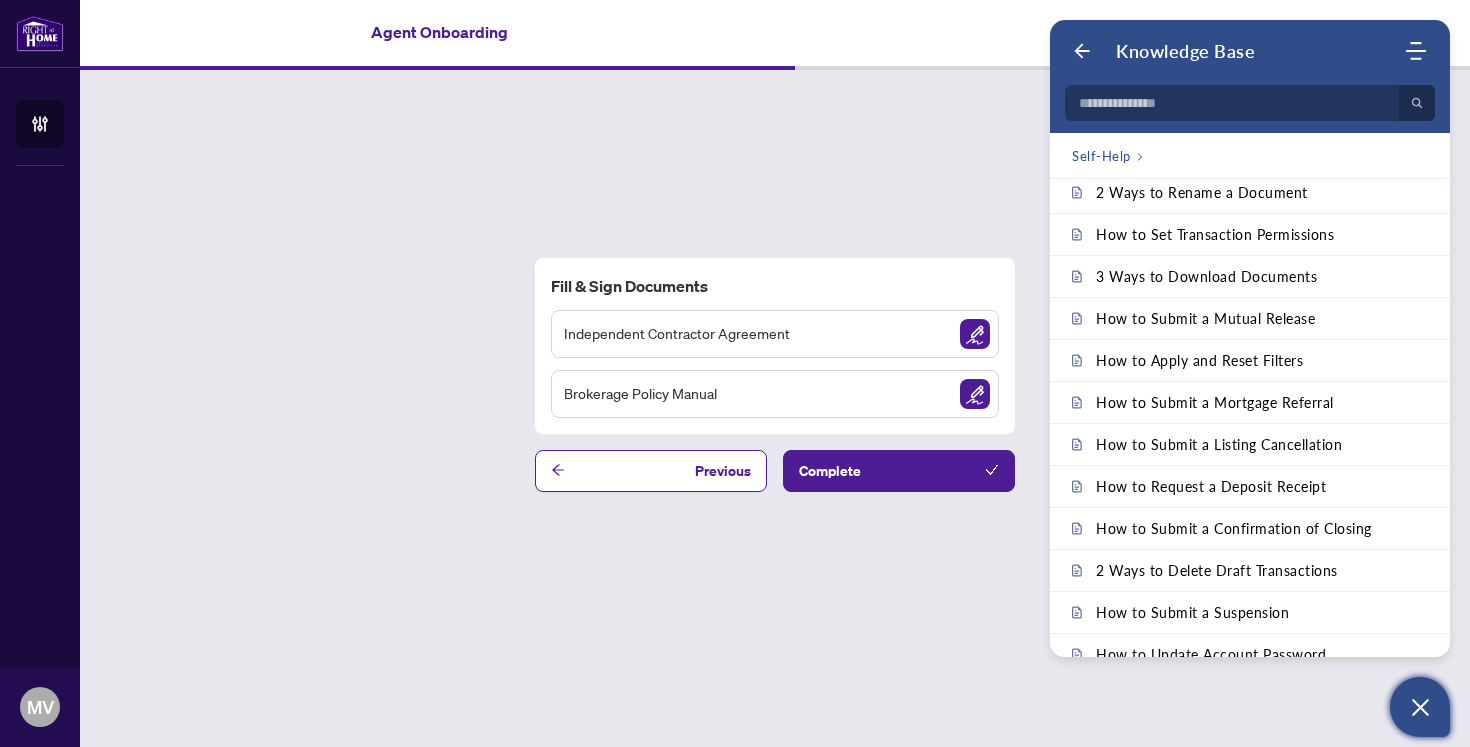scroll, scrollTop: 747, scrollLeft: 0, axis: vertical 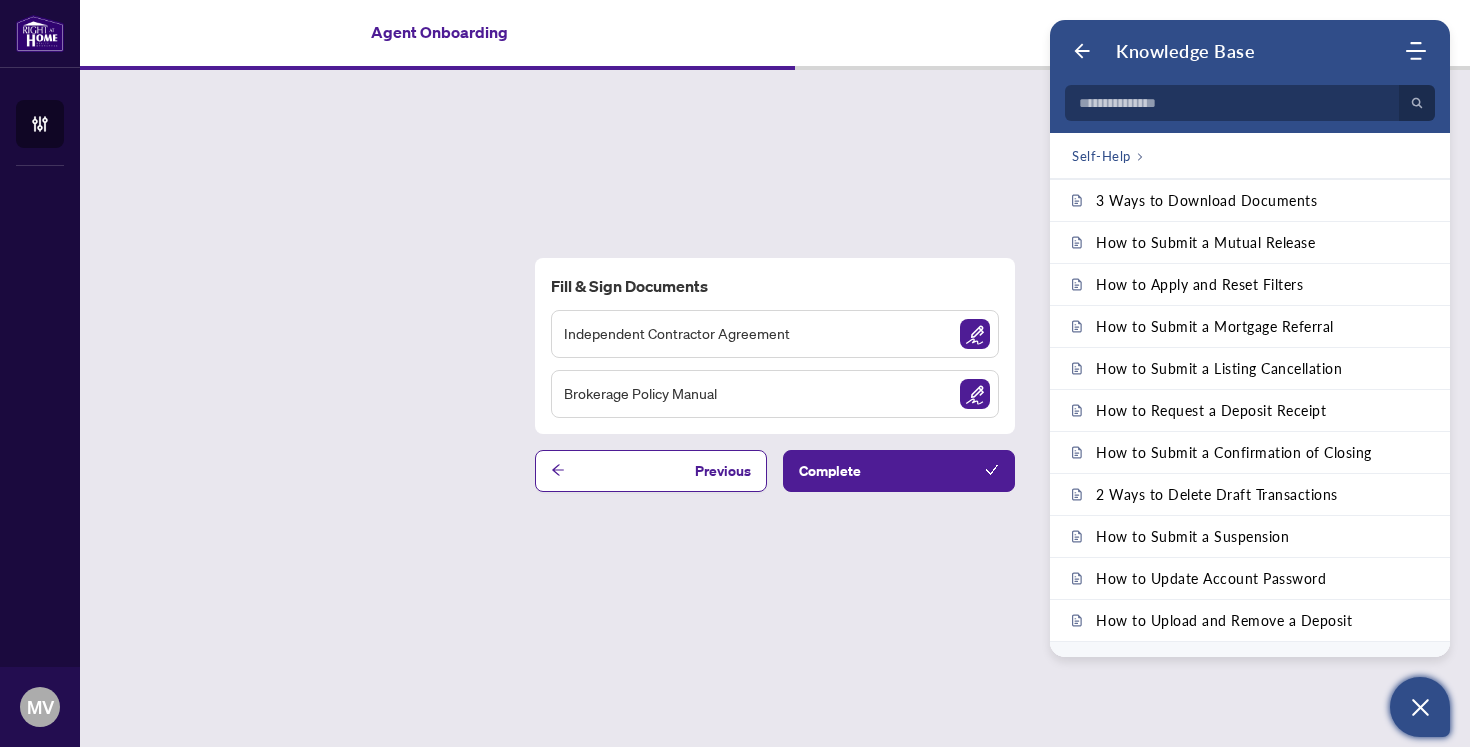click on "Fill & Sign Documents Independent Contractor Agreement Brokerage Policy Manual Previous Complete" at bounding box center [775, 374] 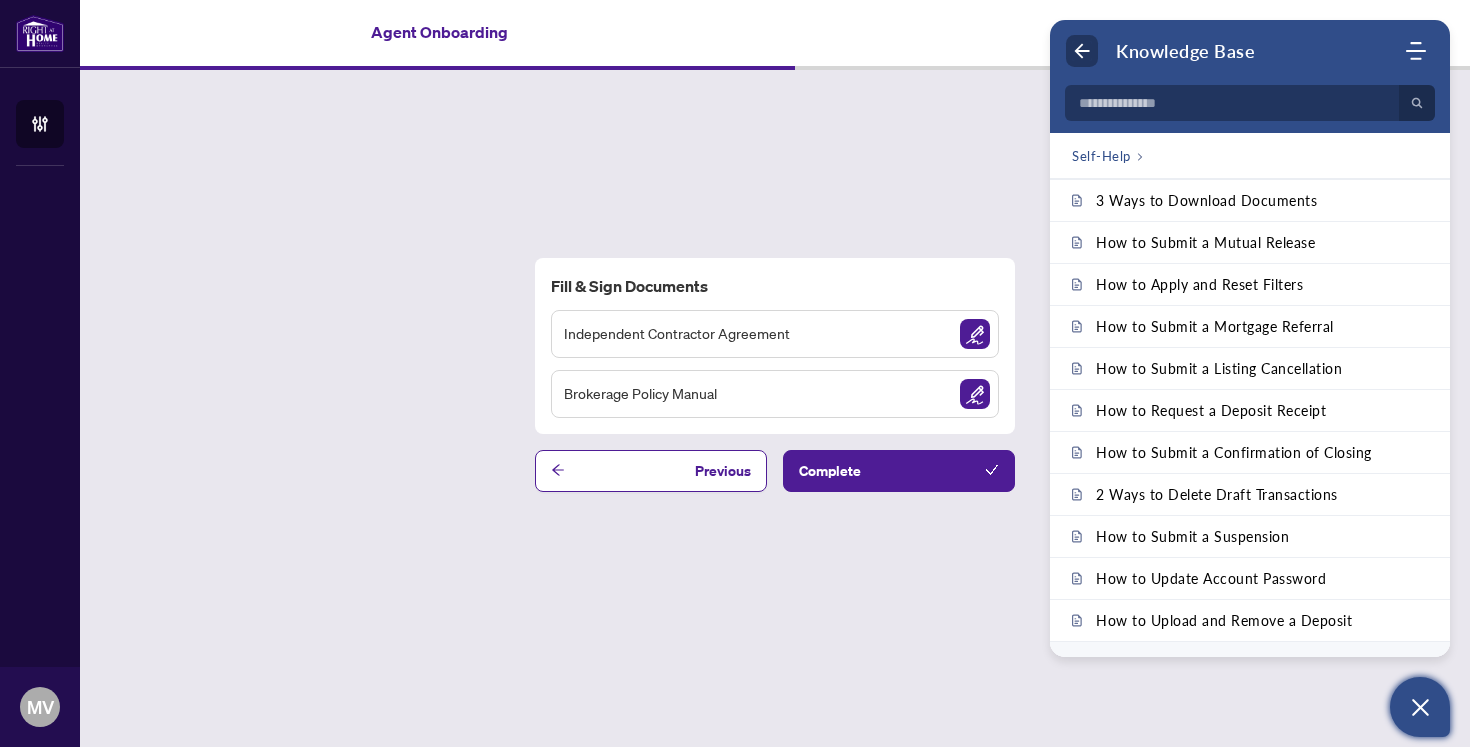 click 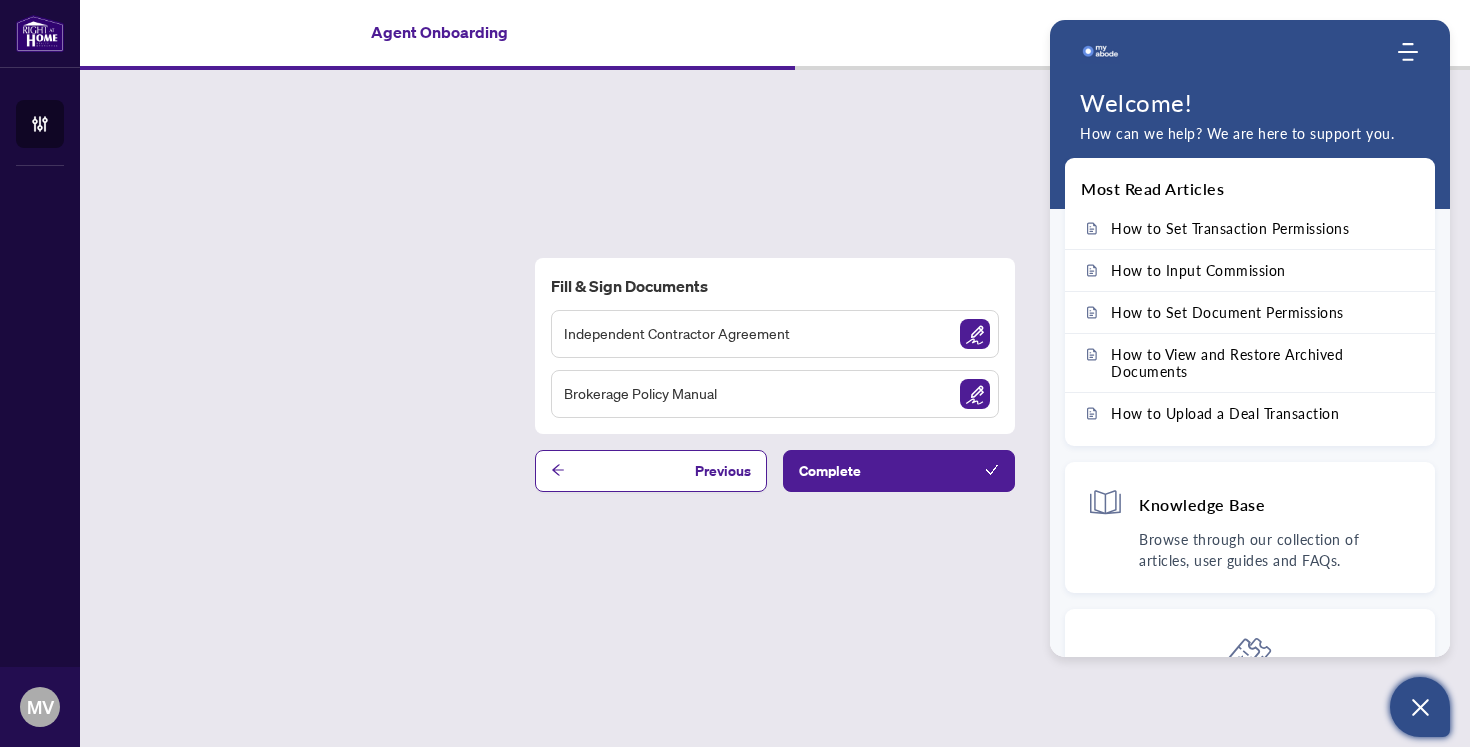 click 